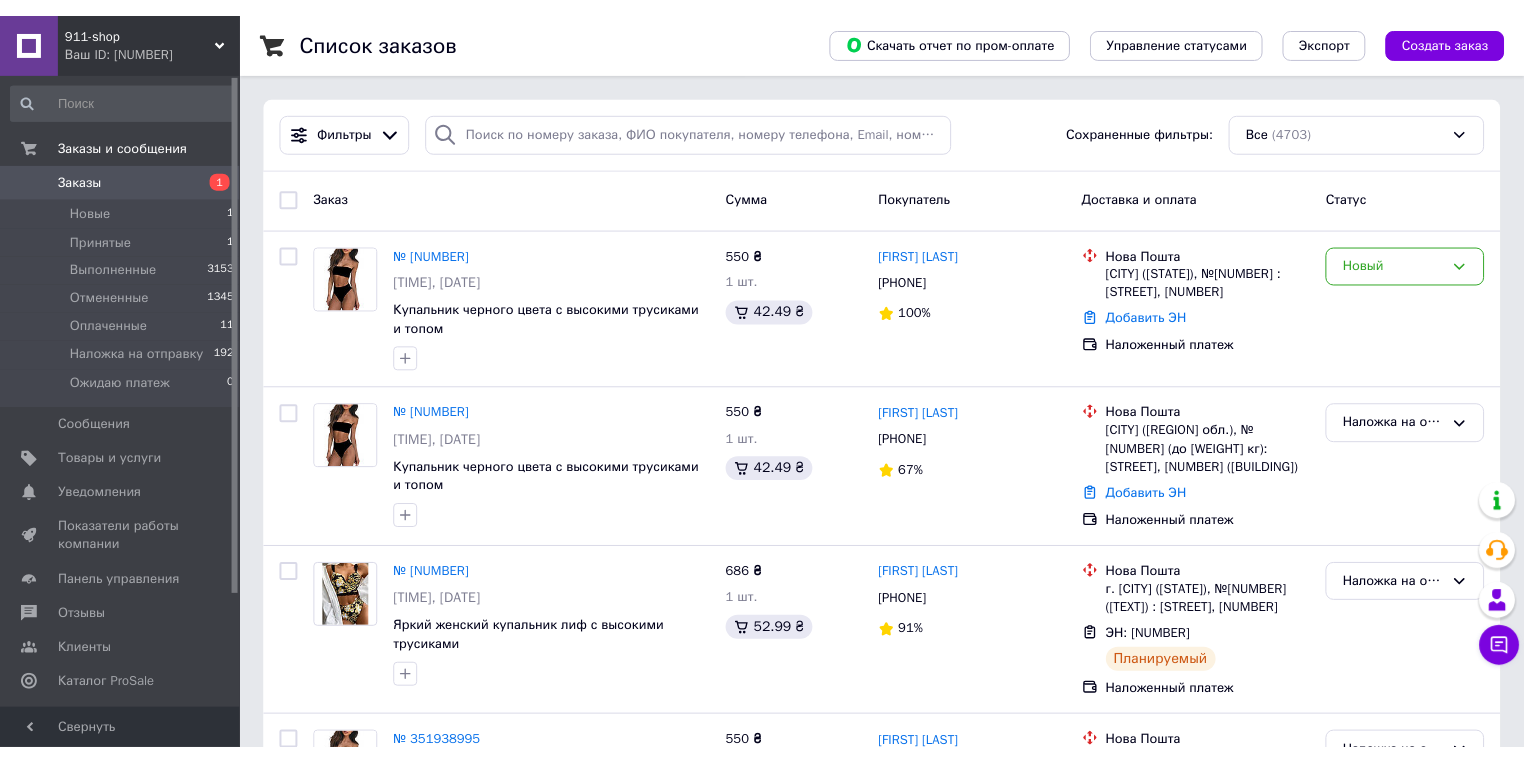 scroll, scrollTop: 0, scrollLeft: 0, axis: both 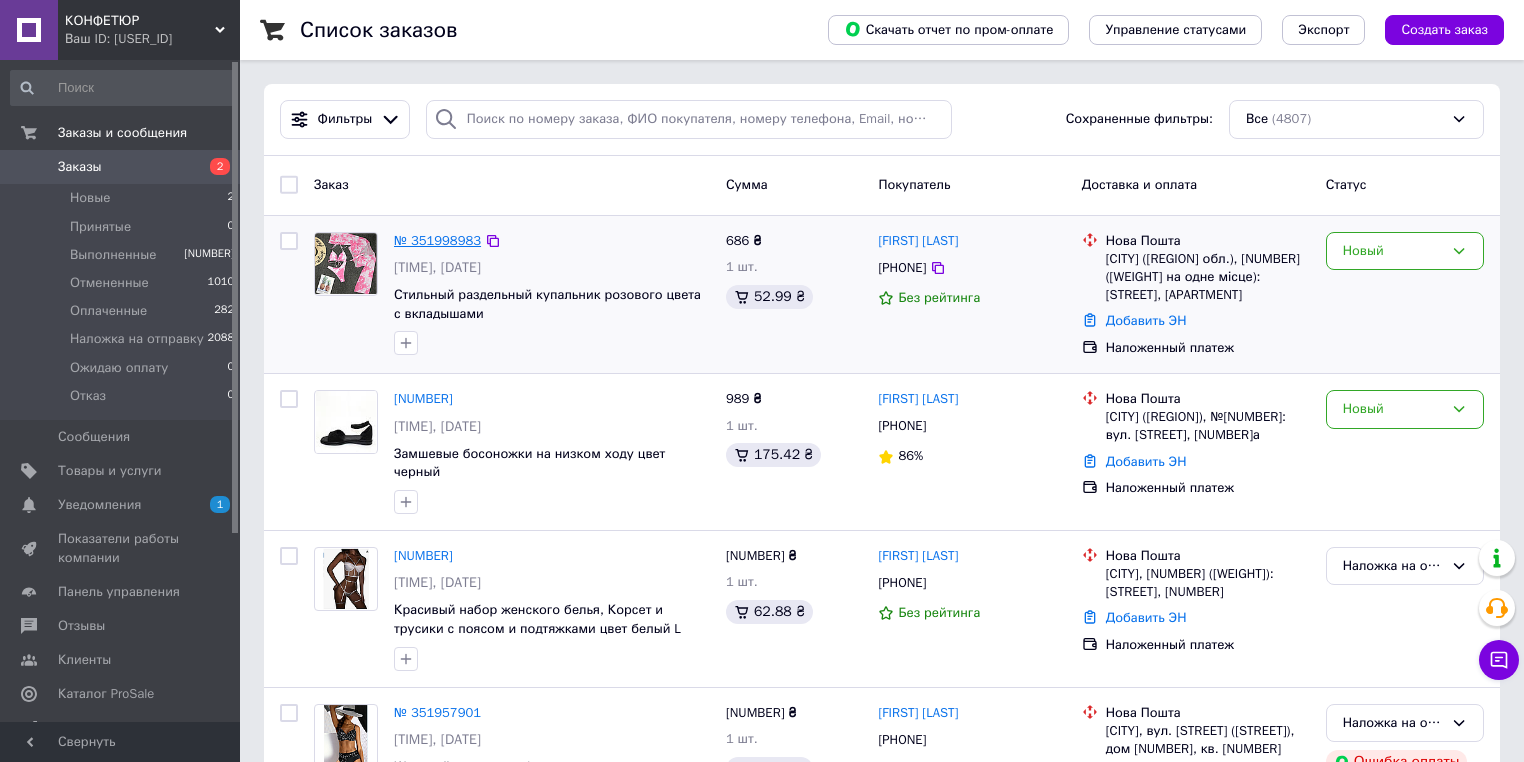 click on "№ 351998983" at bounding box center (437, 240) 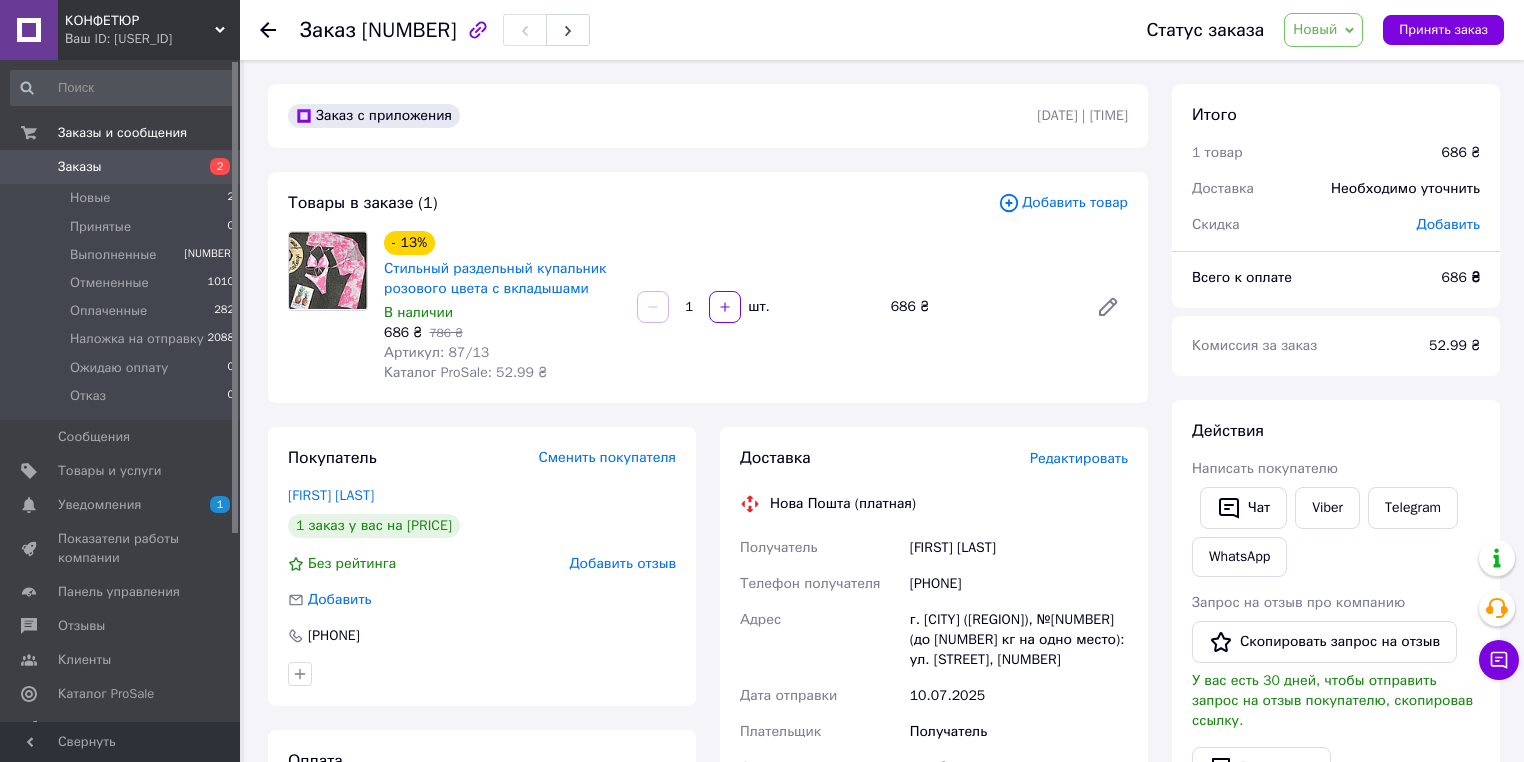 drag, startPoint x: 1332, startPoint y: 26, endPoint x: 1327, endPoint y: 79, distance: 53.235325 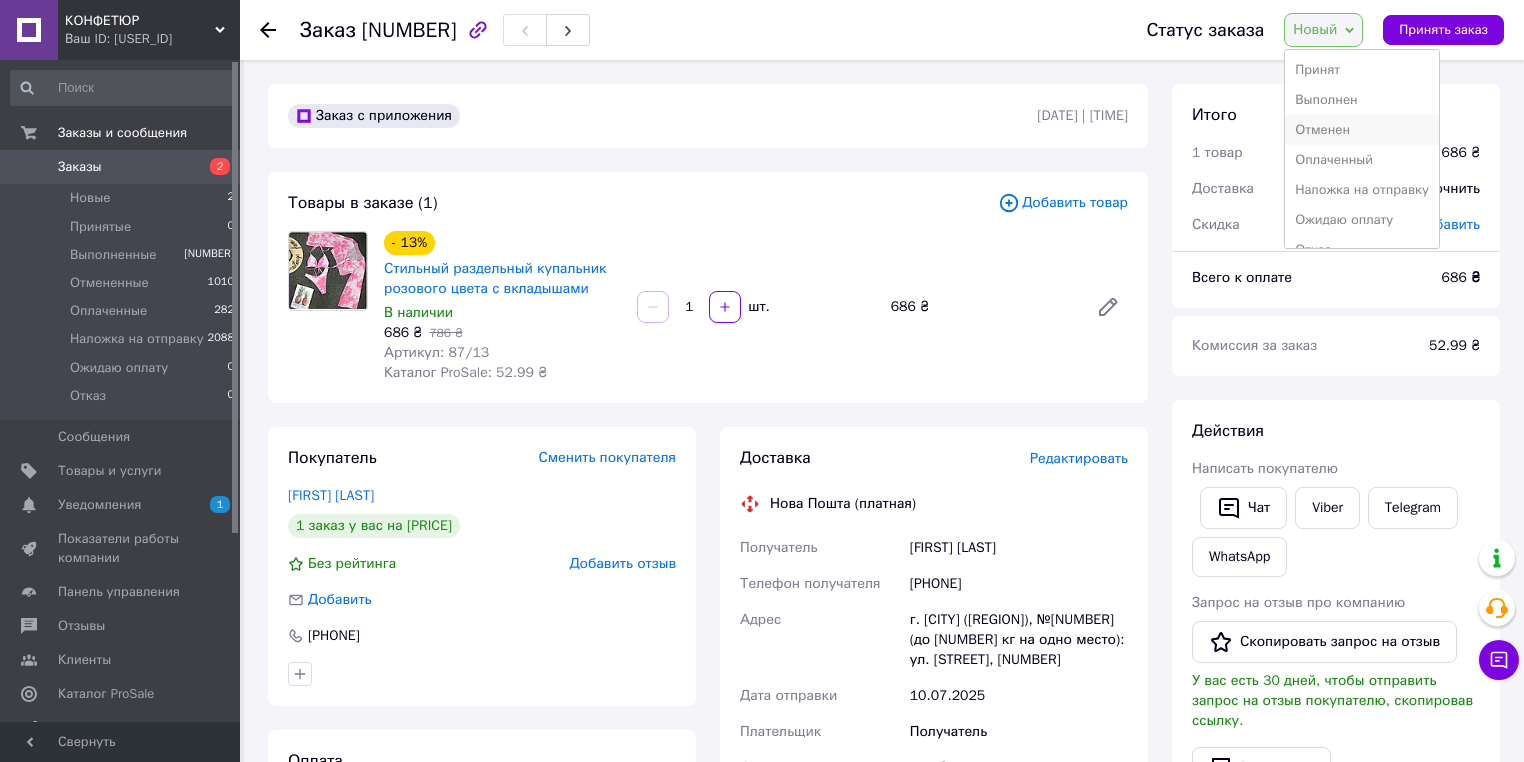 click on "Отменен" at bounding box center (1362, 130) 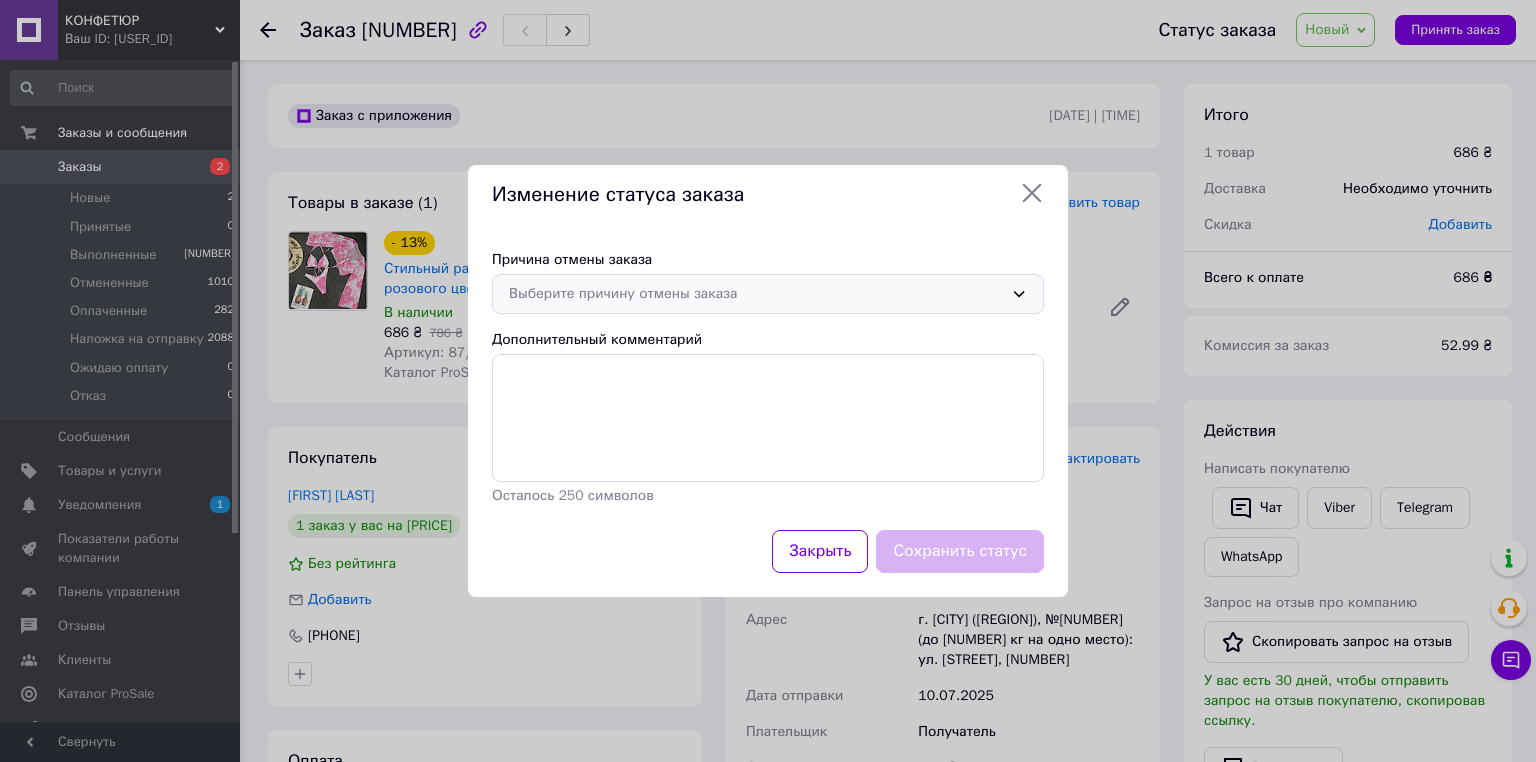 drag, startPoint x: 792, startPoint y: 304, endPoint x: 783, endPoint y: 311, distance: 11.401754 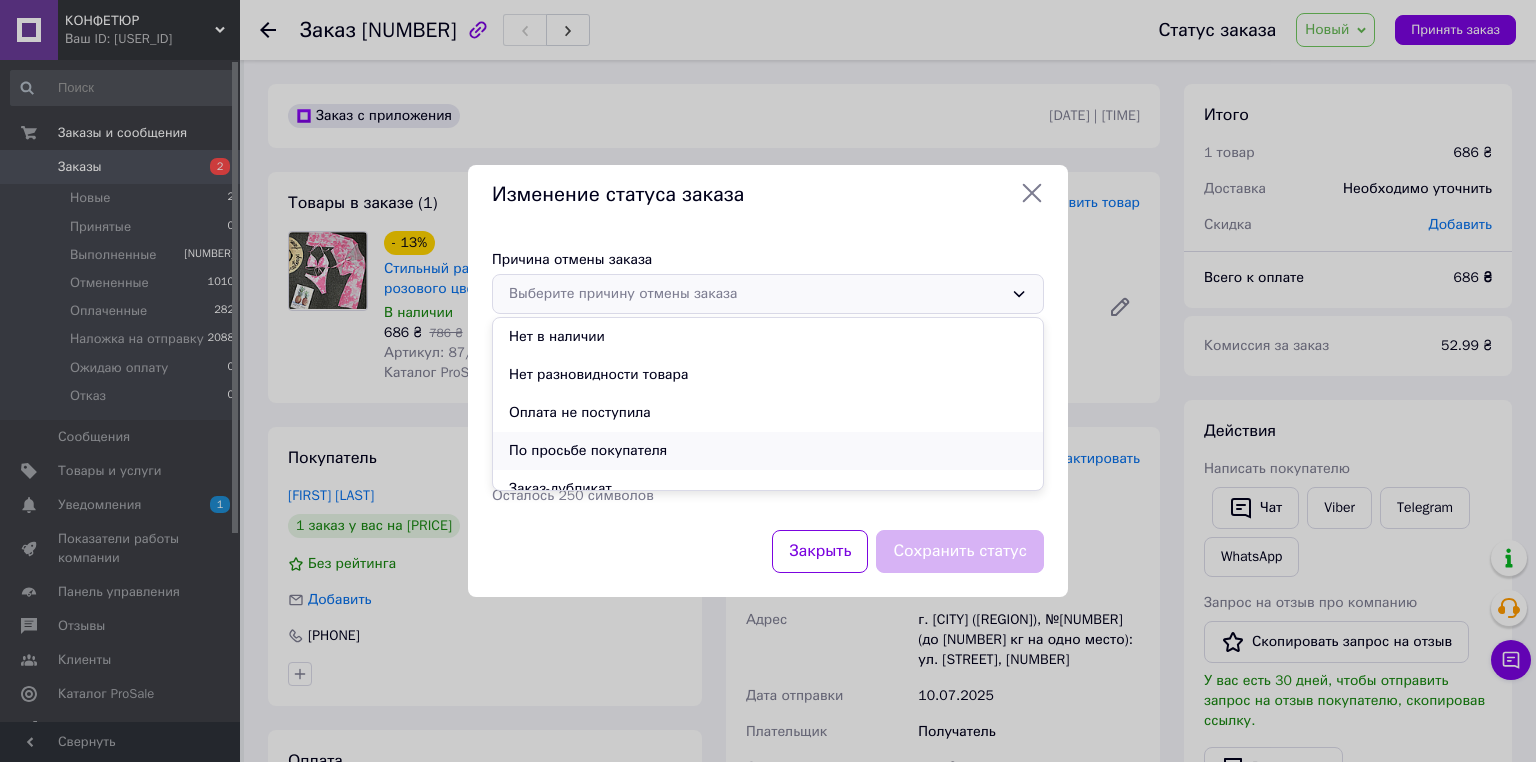 click on "По просьбе покупателя" at bounding box center [768, 451] 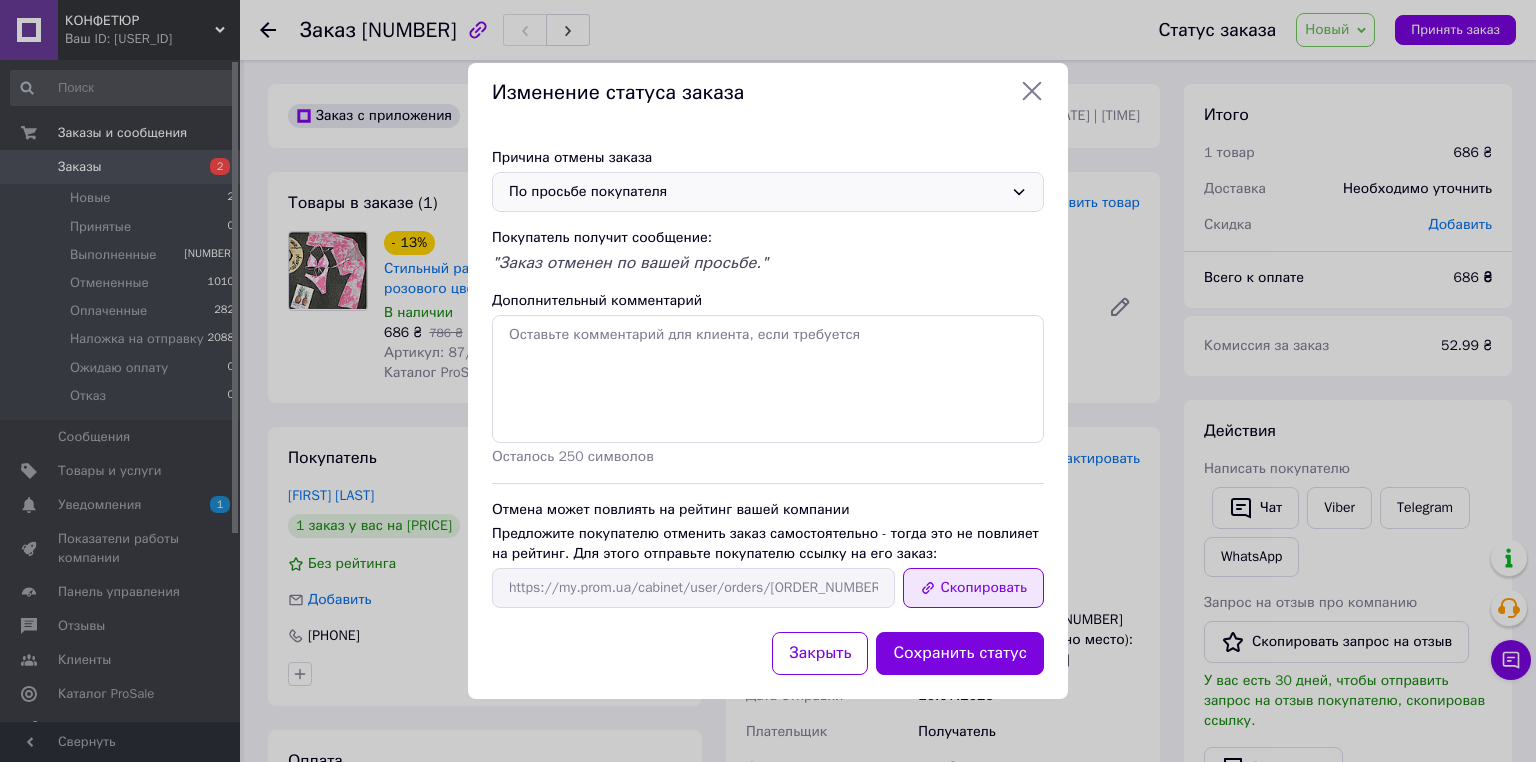 click on "Скопировать" at bounding box center (973, 588) 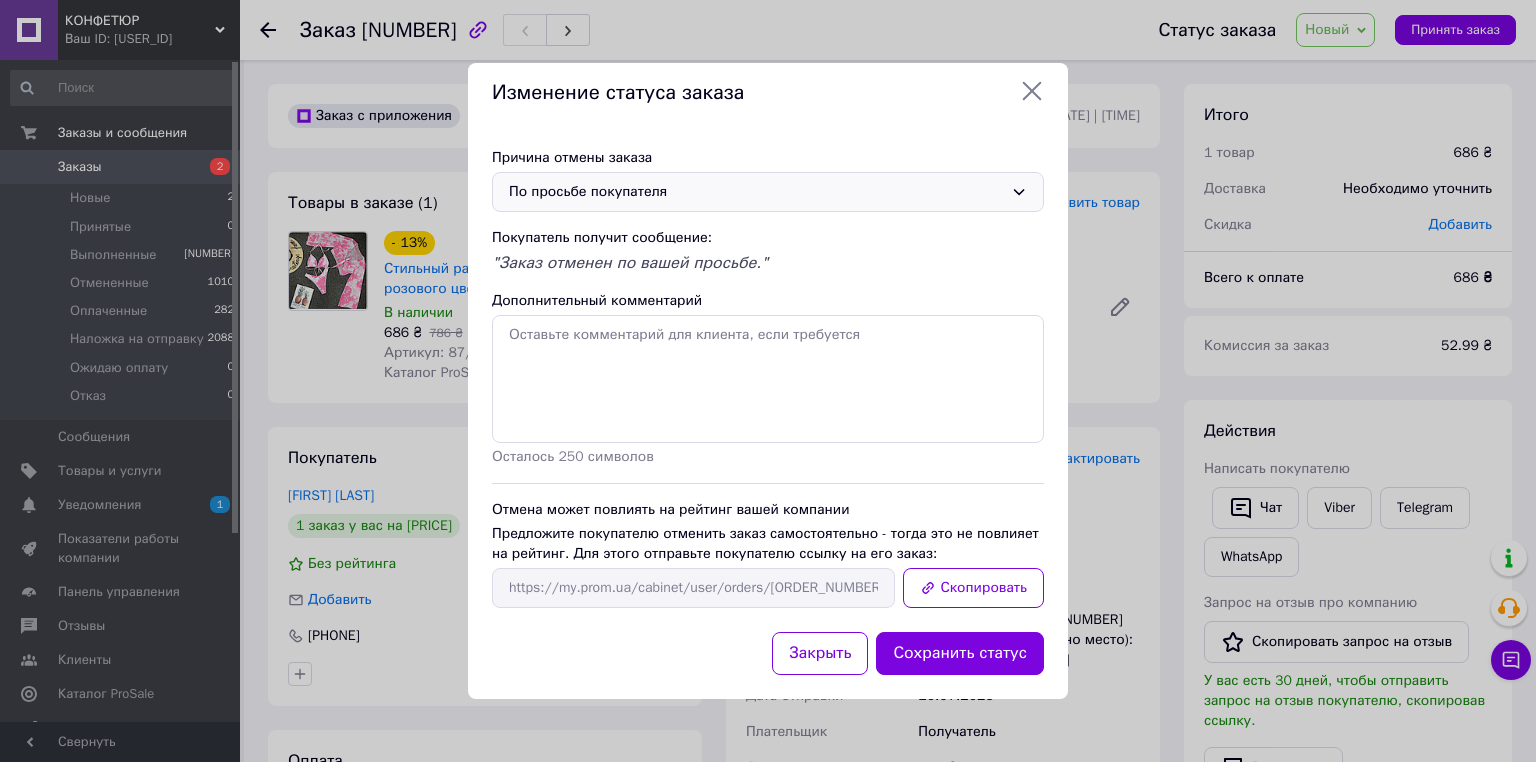 click on "Изменение статуса заказа Причина отмены заказа По просьбе покупателя Покупатель получит сообщение: "Заказ отменен по вашей просьбе." Дополнительный комментарий Осталось 250 символов Отмена может повлиять на рейтинг вашей компании Предложите покупателю отменить заказ самостоятельно - тогда
это не повлияет на рейтинг. Для этого отправьте покупателю
ссылку на его заказ: https://my.prom.ua/cabinet/user/orders/351998983   Скопировать Закрыть Сохранить статус" at bounding box center [768, 381] 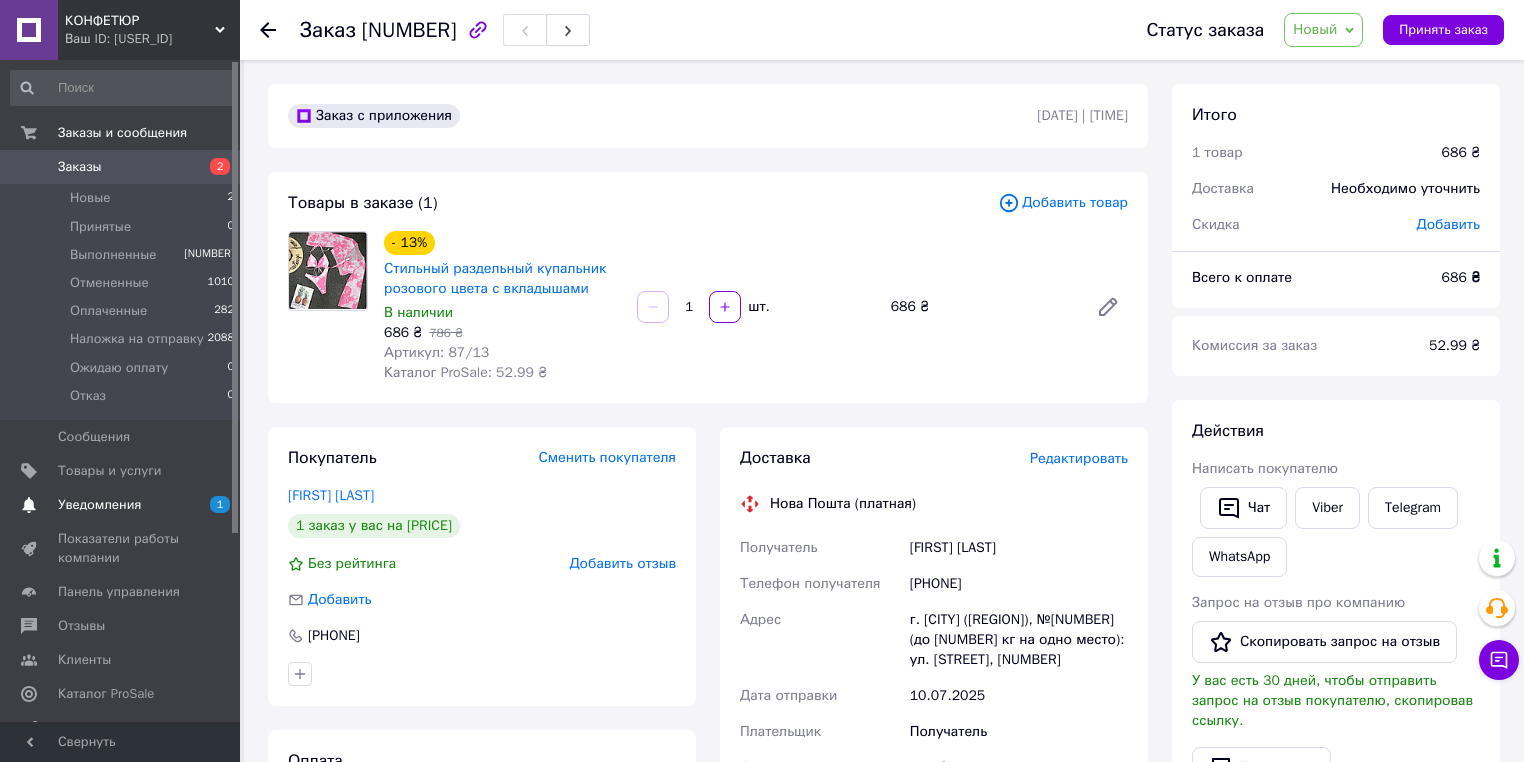 click on "Уведомления" at bounding box center [99, 505] 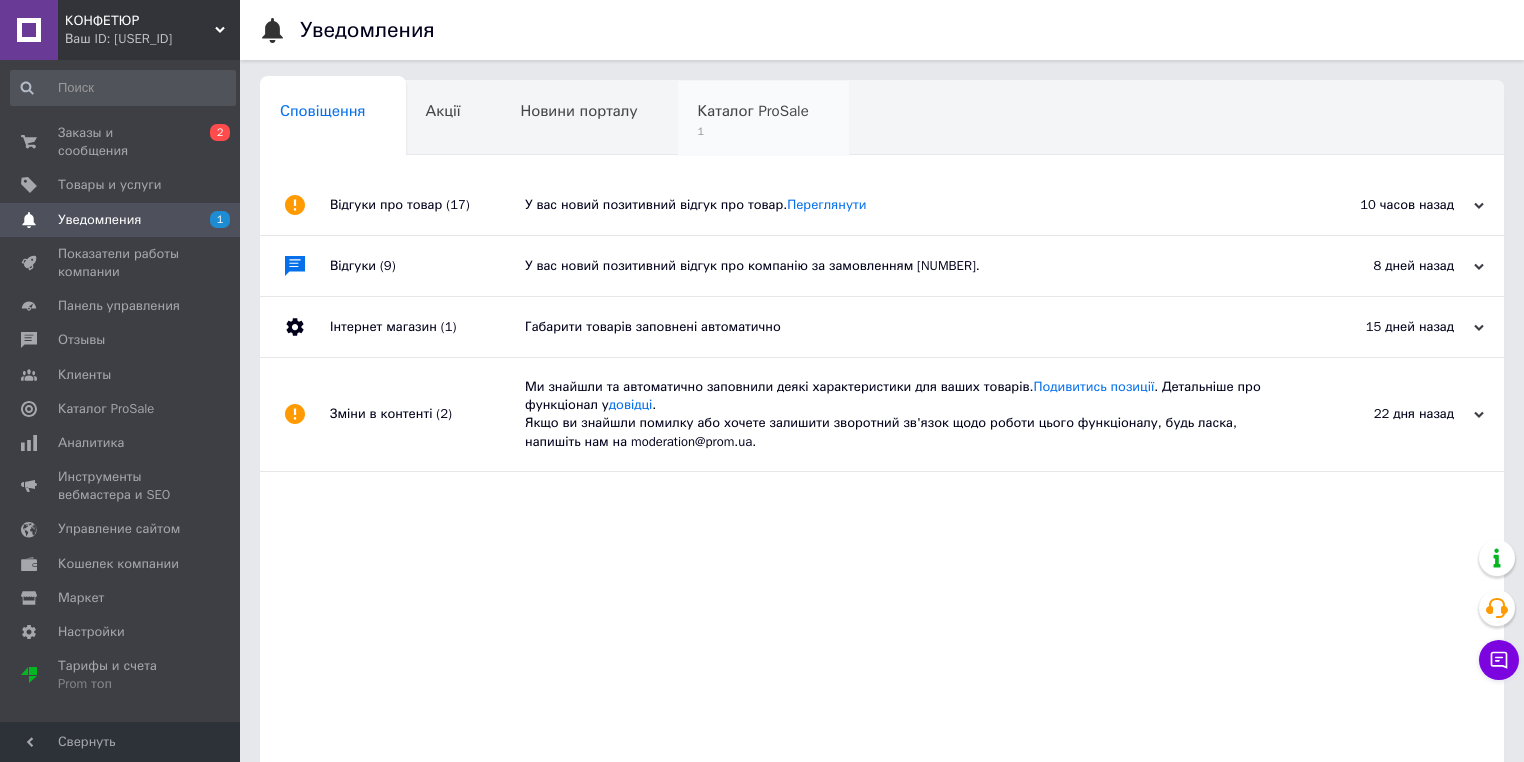 click on "Каталог ProSale 1" at bounding box center [333, 119] 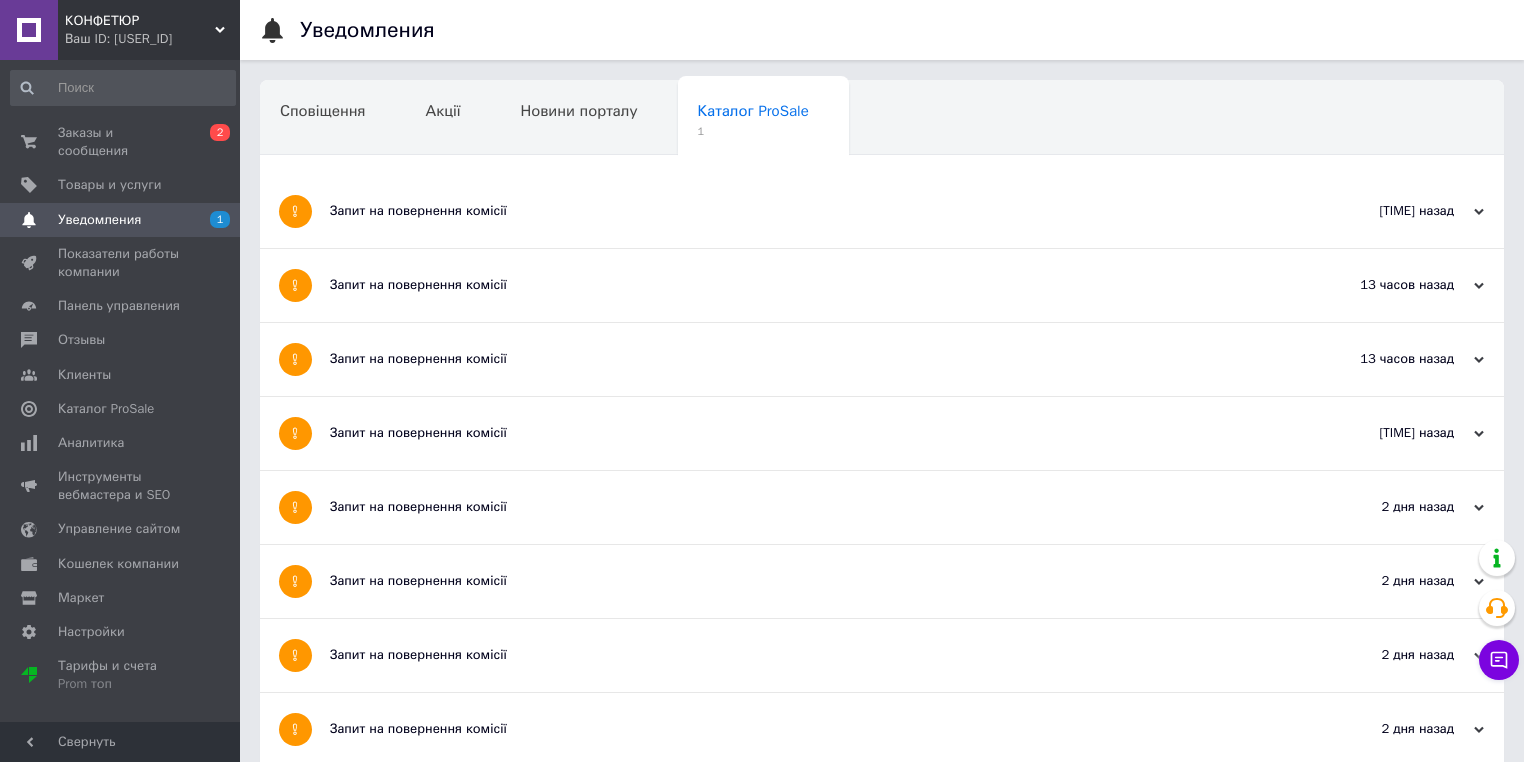 click on "Запит на повернення комісії" at bounding box center (807, 211) 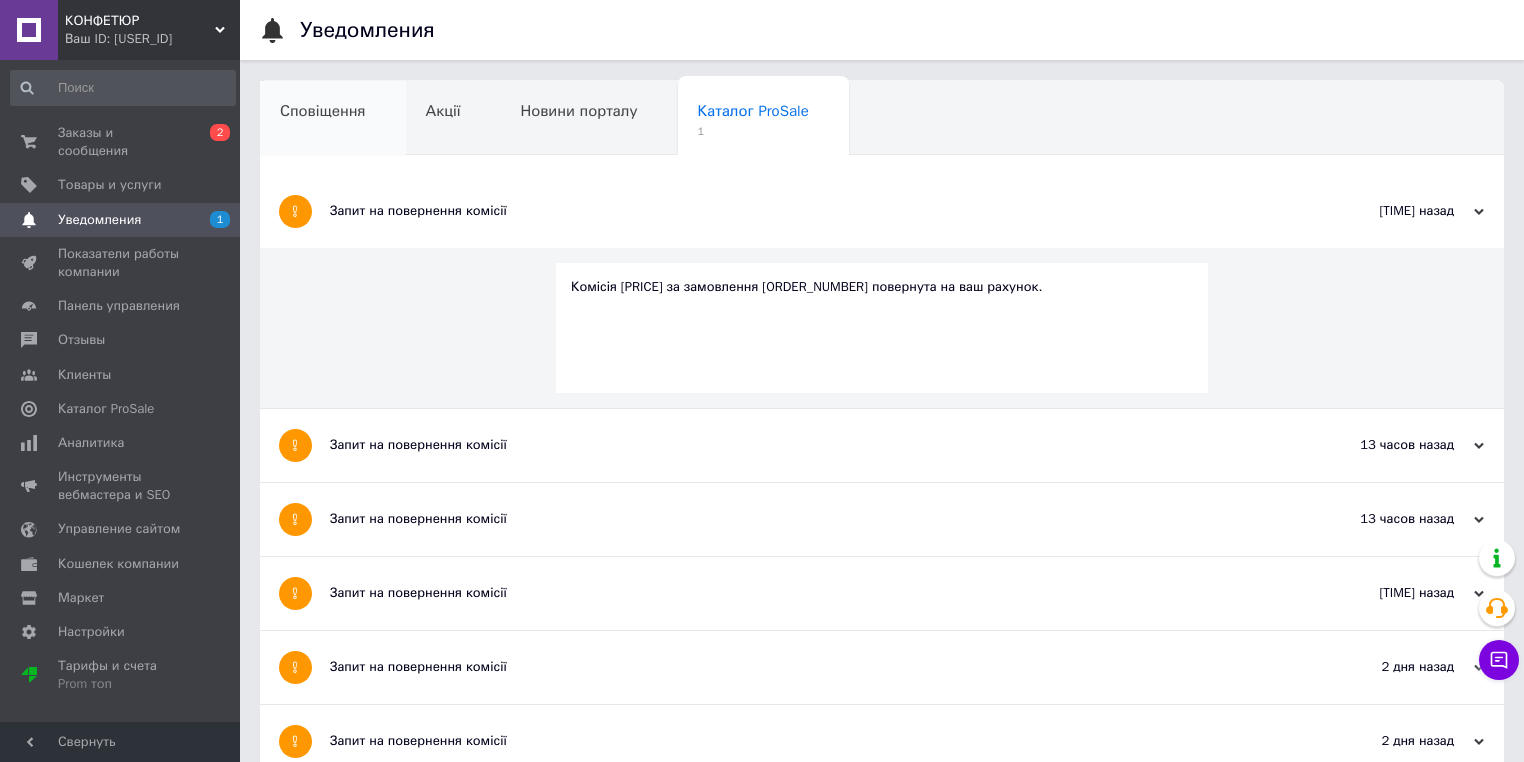 click on "Сповіщення" at bounding box center [333, 119] 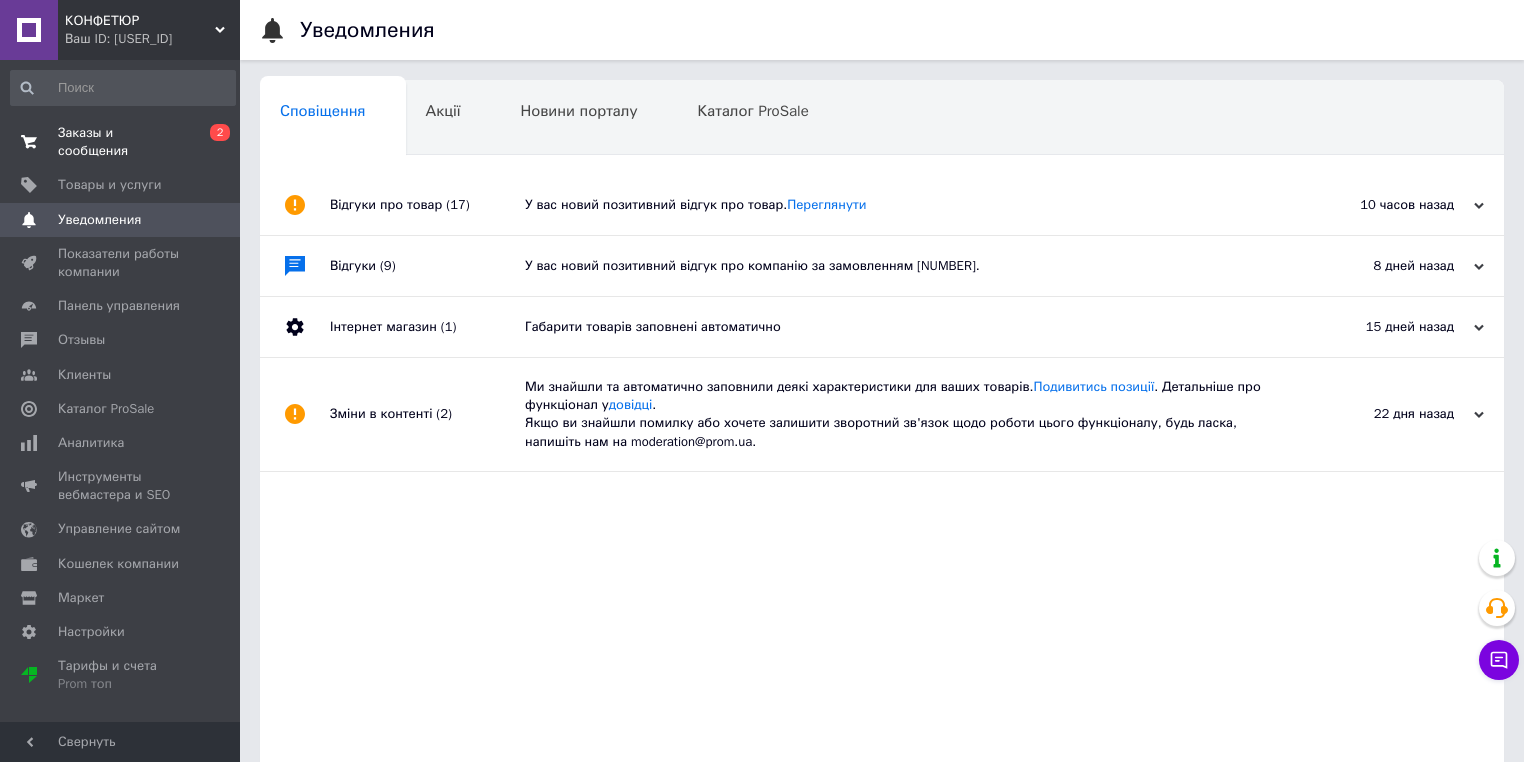click on "Заказы и сообщения" at bounding box center [121, 142] 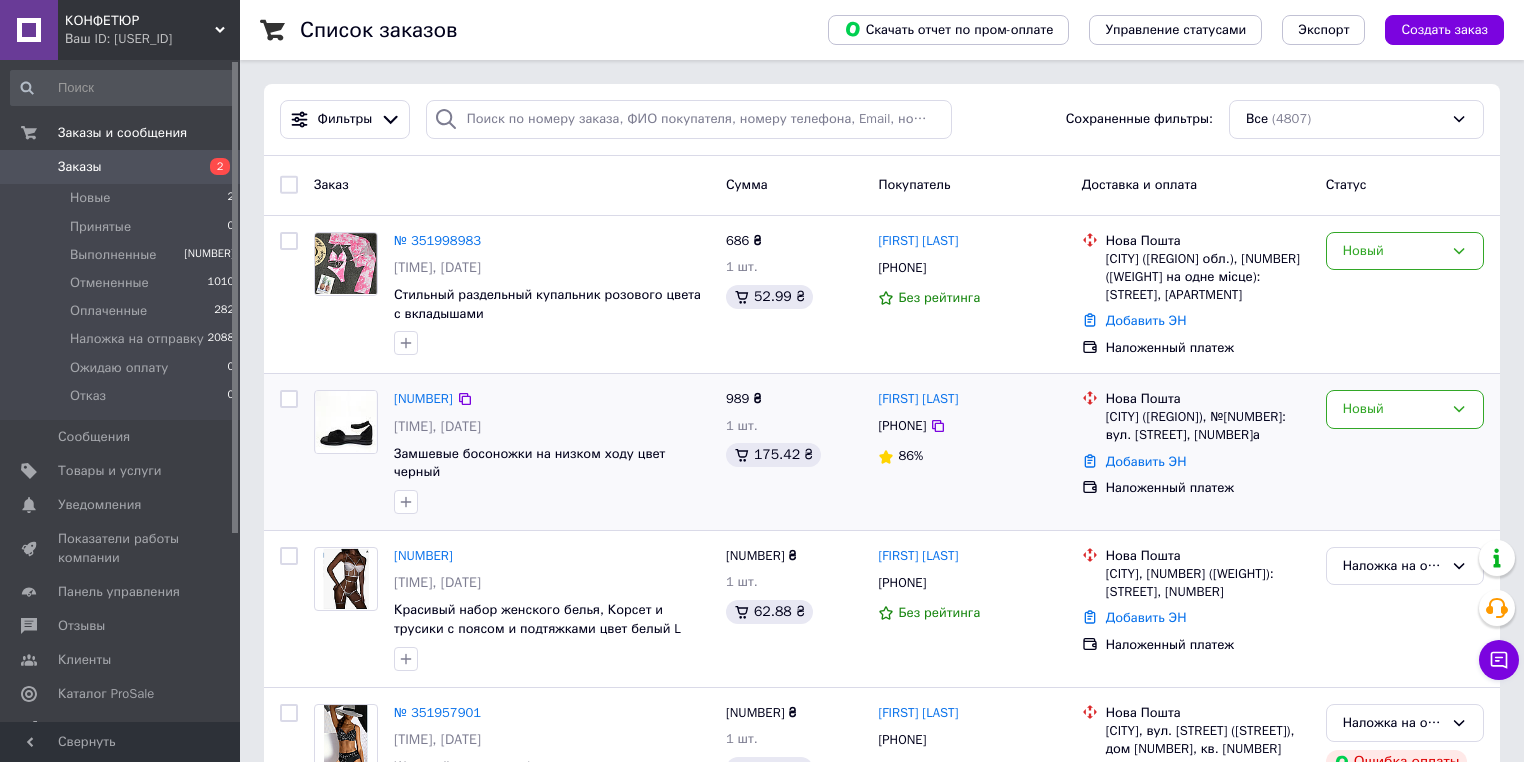 click at bounding box center (289, 295) 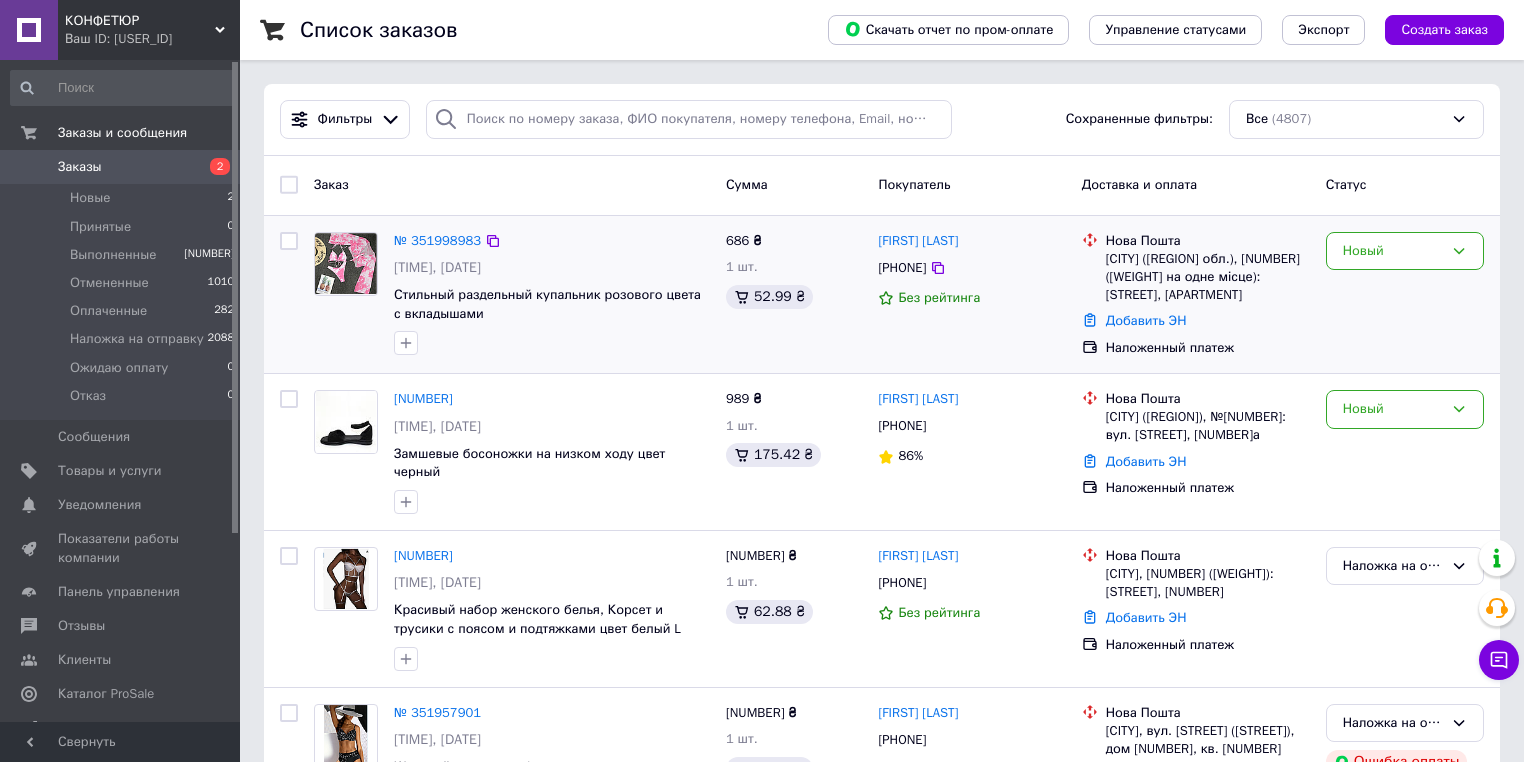 click at bounding box center [346, 294] 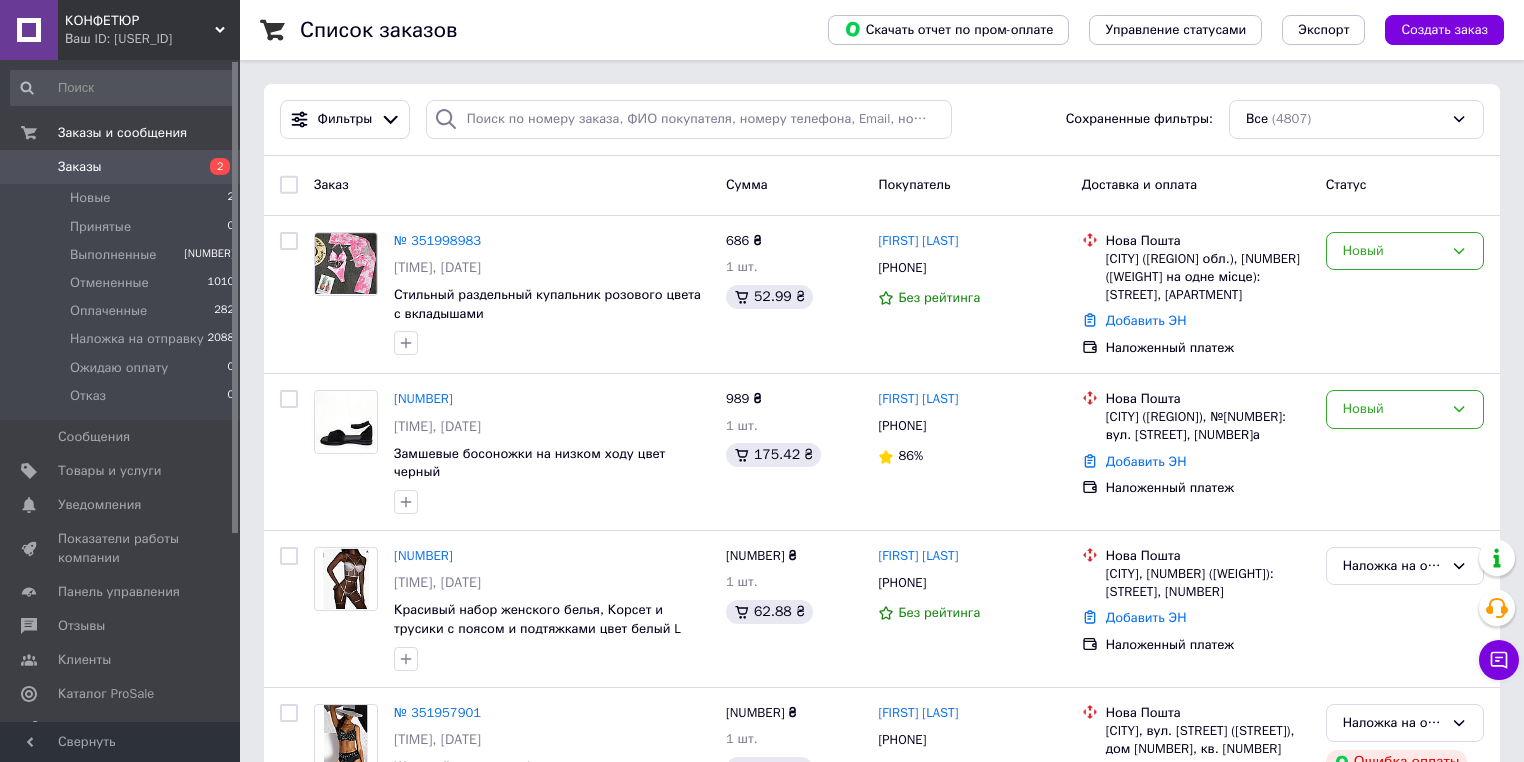 click on "Ваш ID: 3776081" at bounding box center (152, 39) 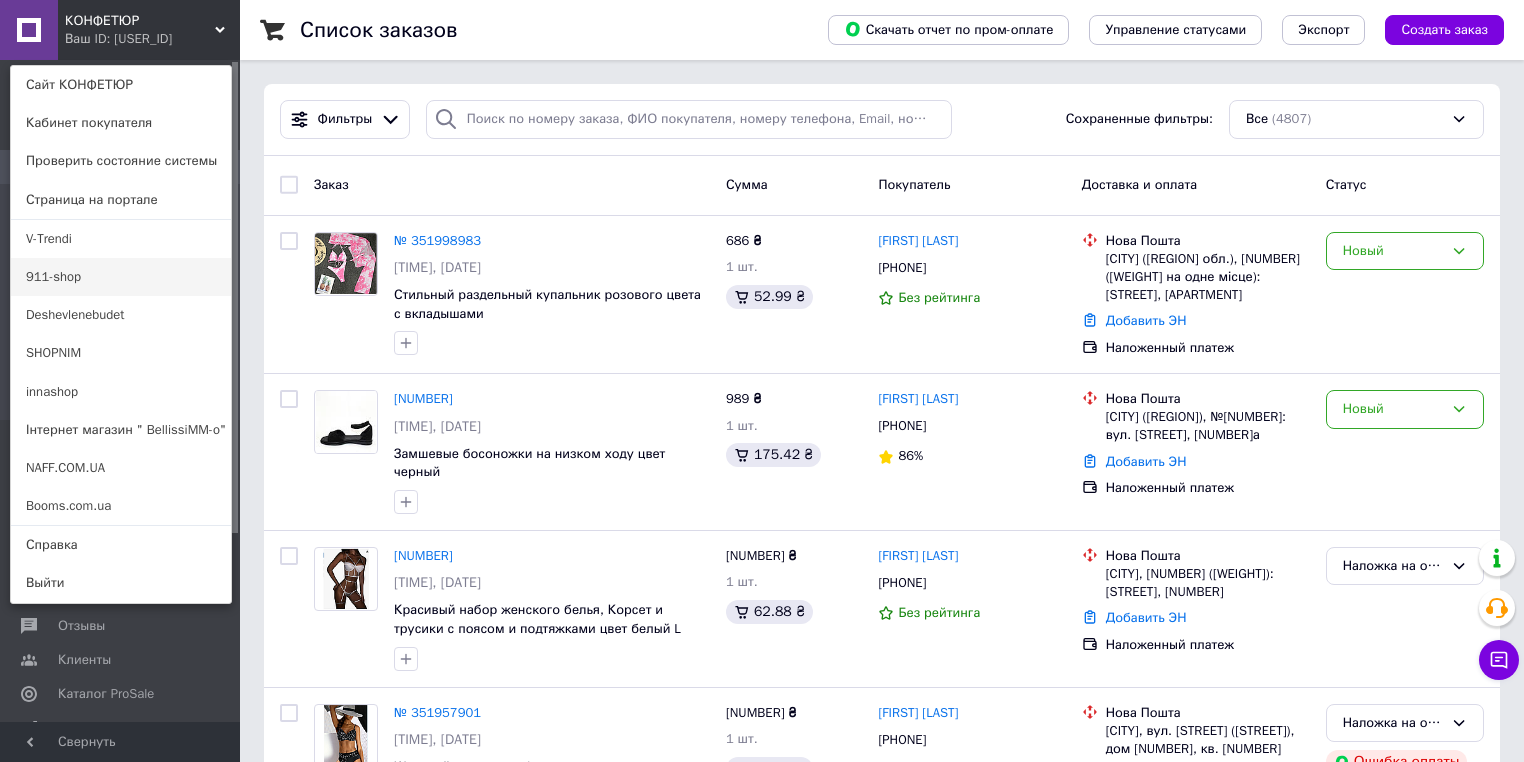 click on "911-shop" at bounding box center (121, 277) 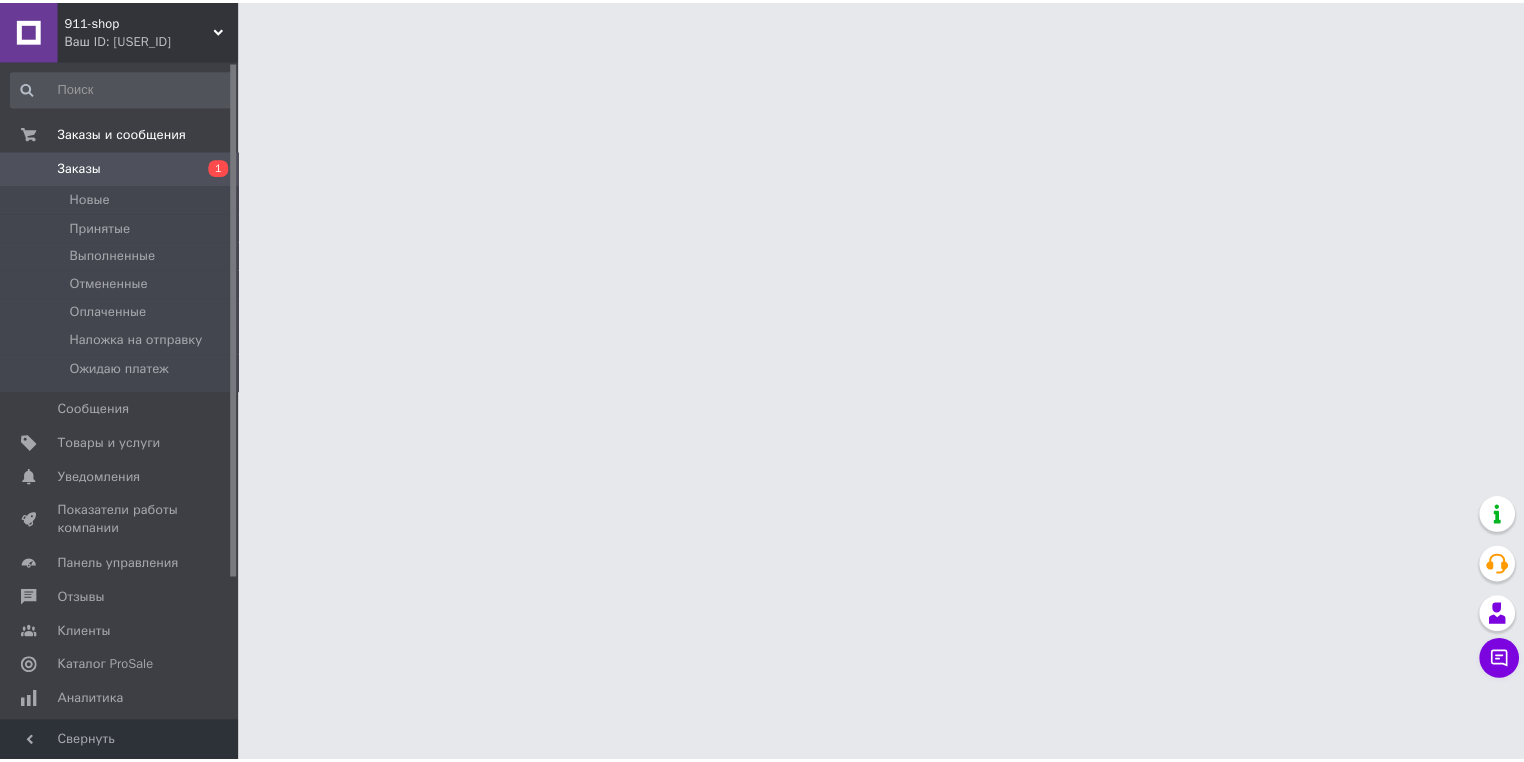 scroll, scrollTop: 0, scrollLeft: 0, axis: both 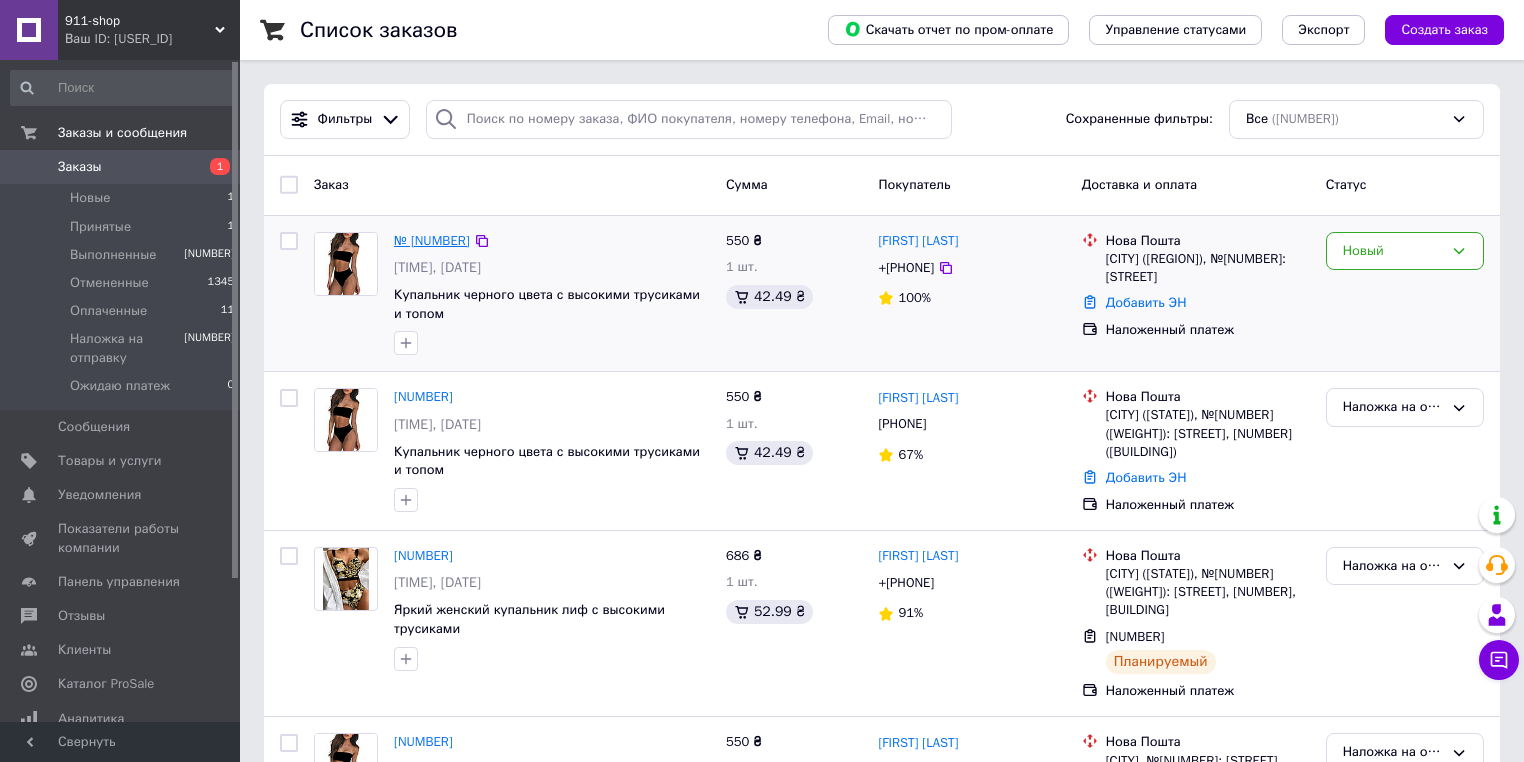 click on "№ 351980220" at bounding box center [432, 240] 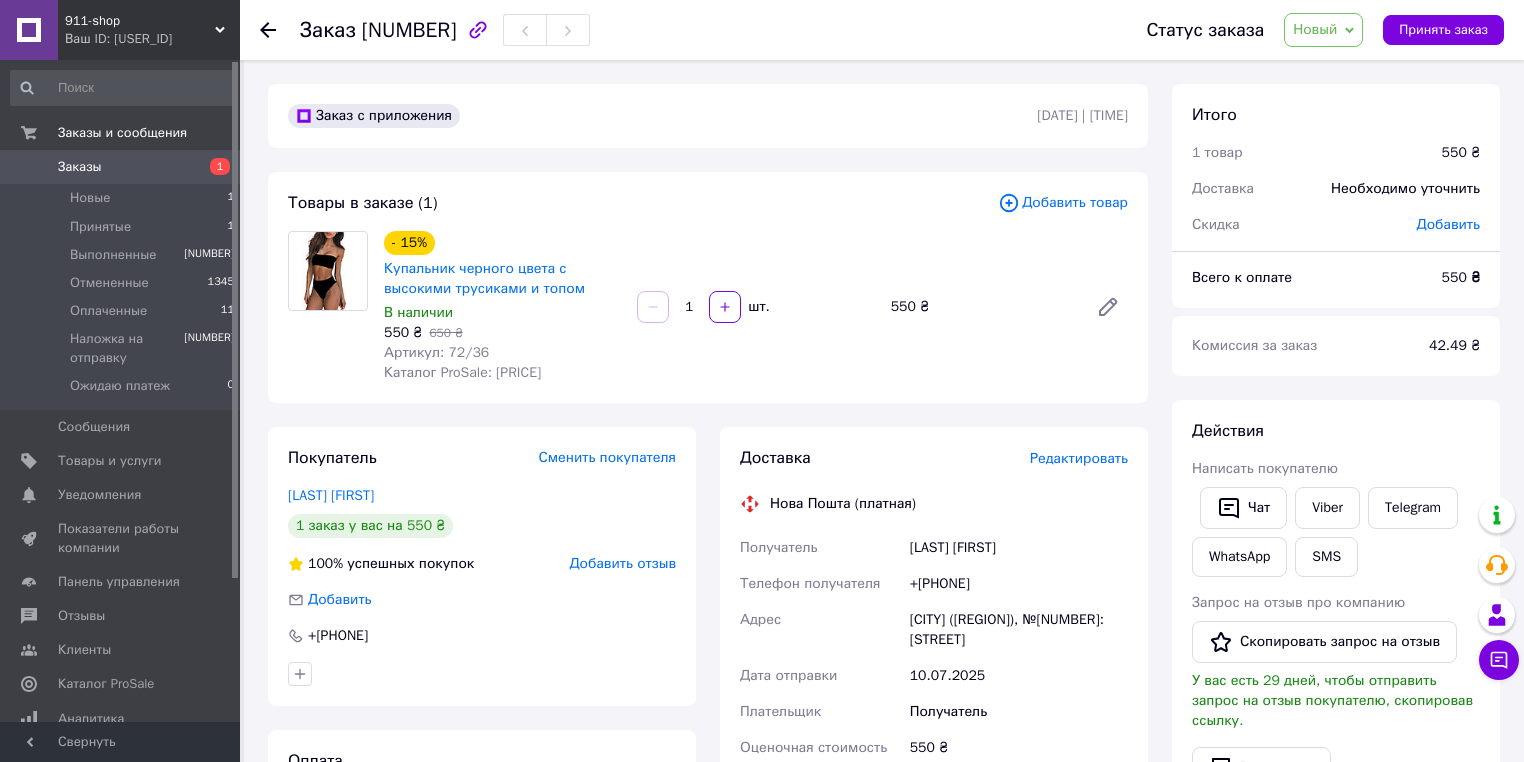 click on "Новый" at bounding box center [1315, 29] 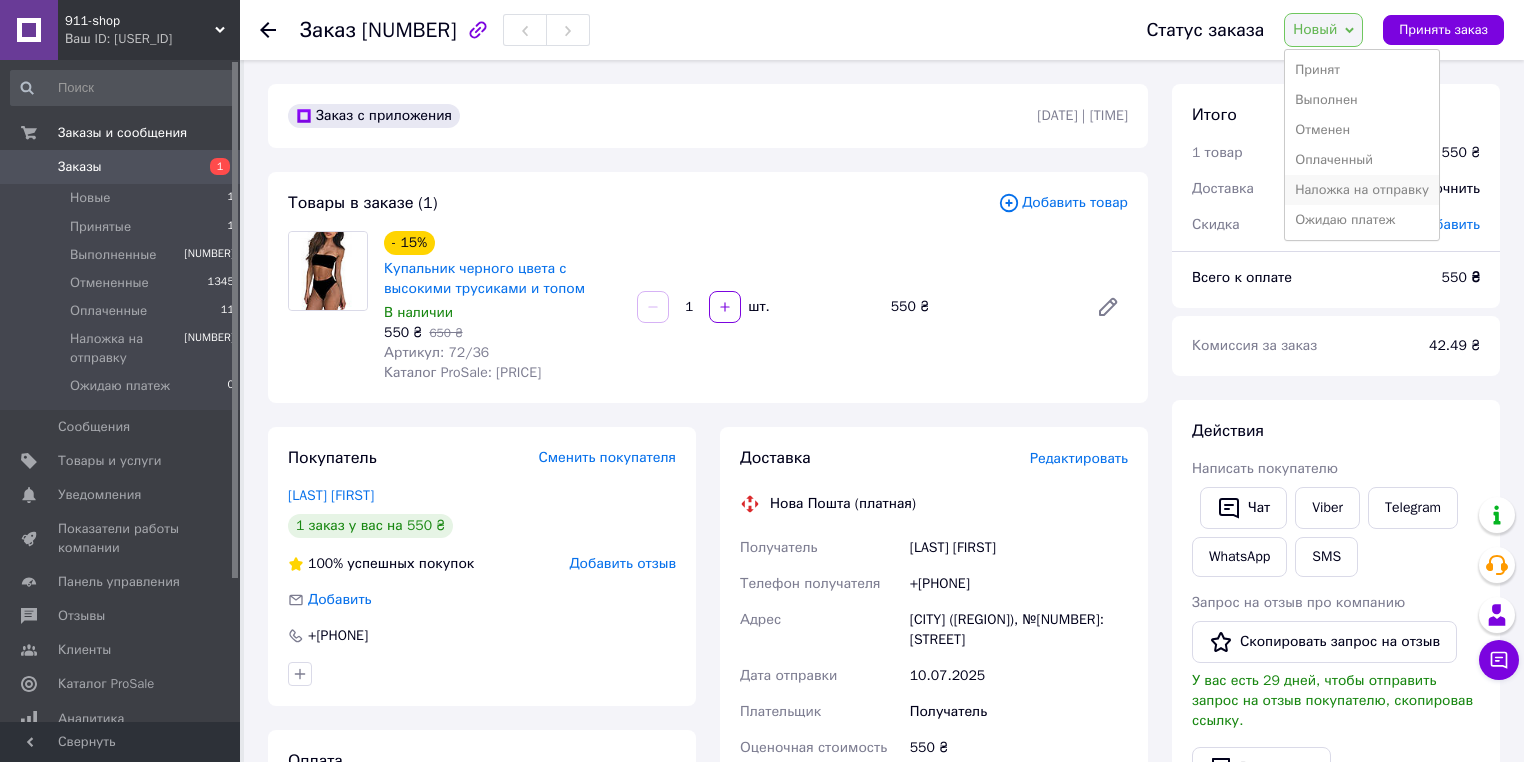 click on "Наложка на отправку" at bounding box center (1362, 190) 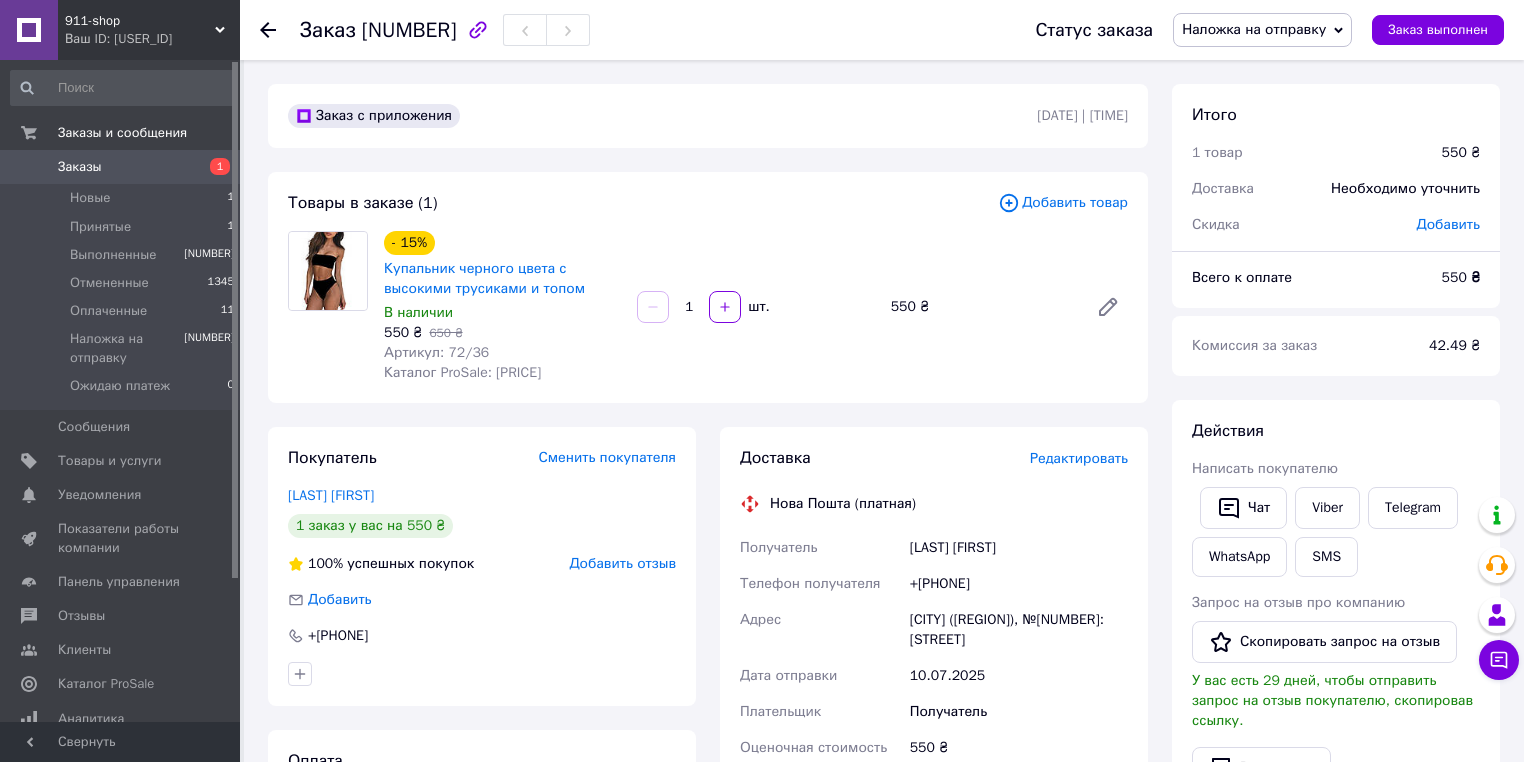 click at bounding box center (328, 307) 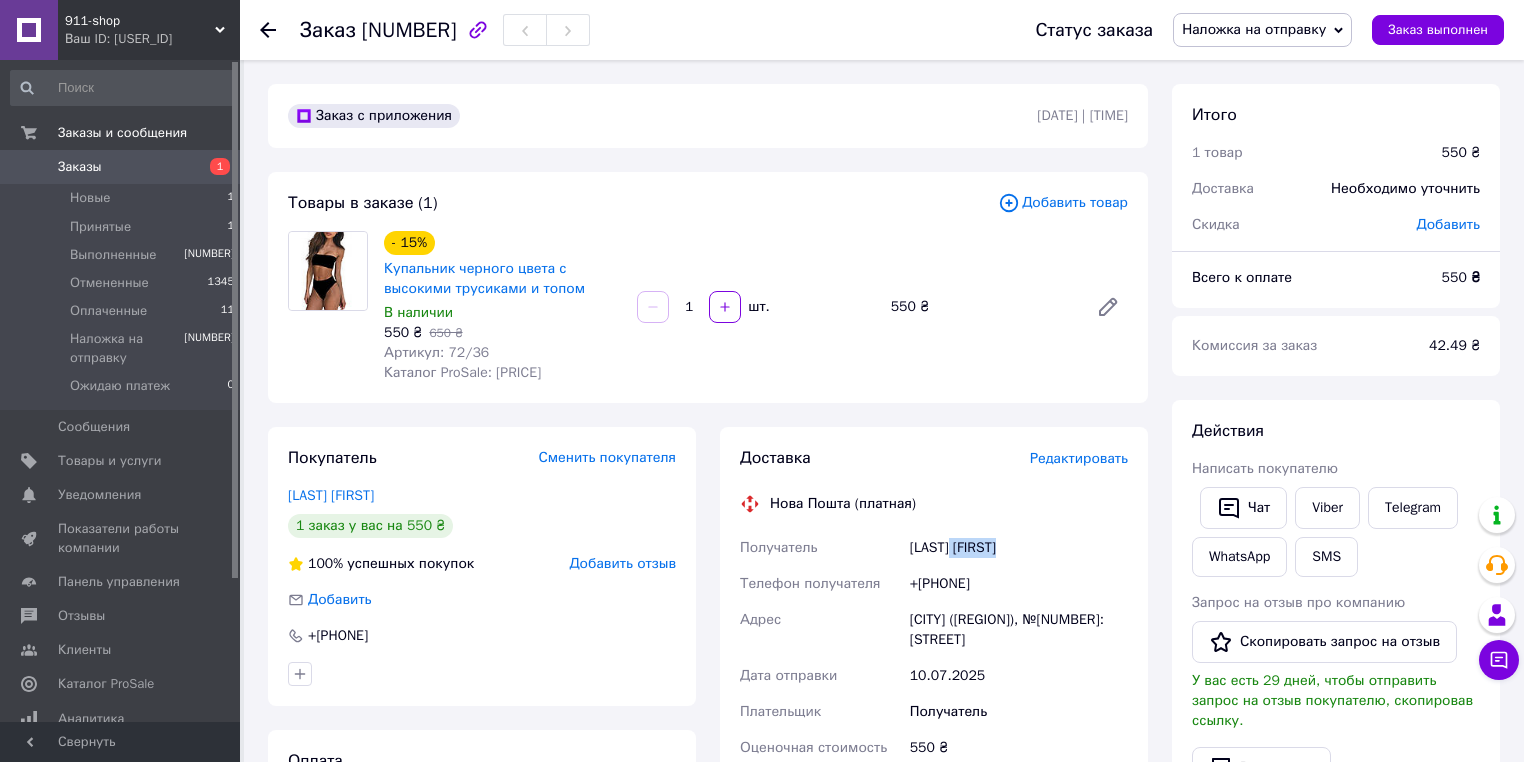 click on "Дідук Вікторія" at bounding box center (1019, 548) 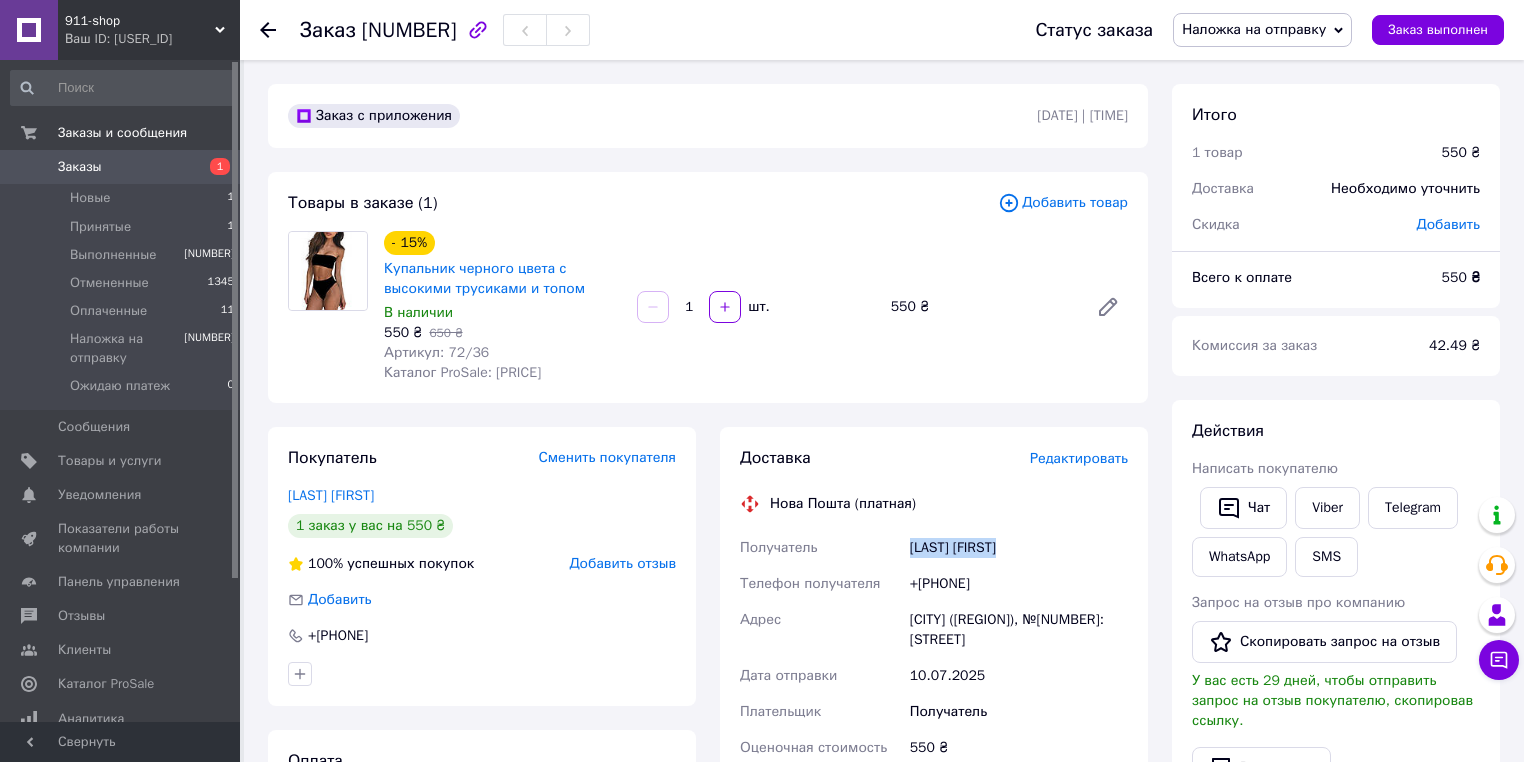 click on "Дідук Вікторія" at bounding box center [1019, 548] 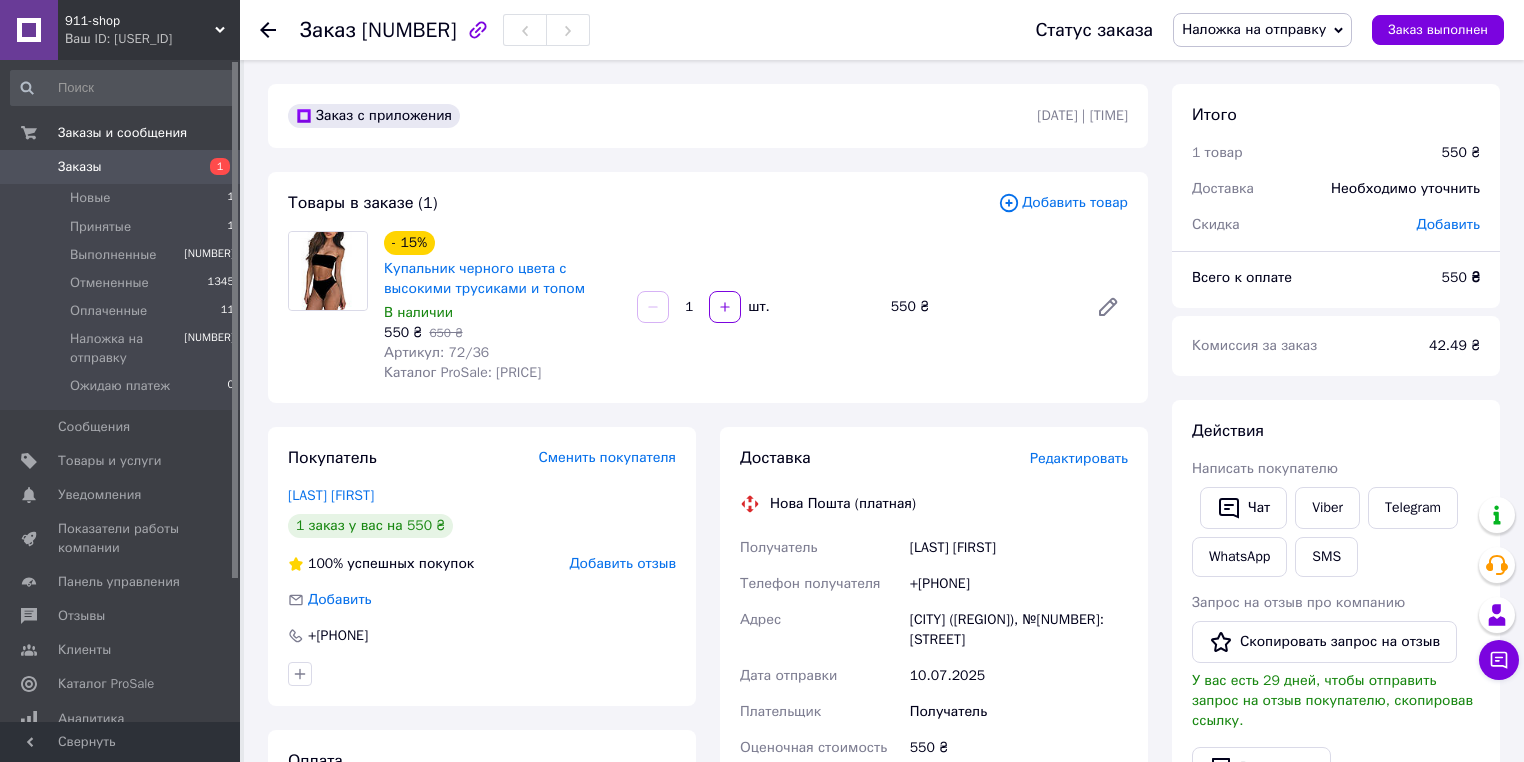 click on "+380661912655" at bounding box center [1019, 584] 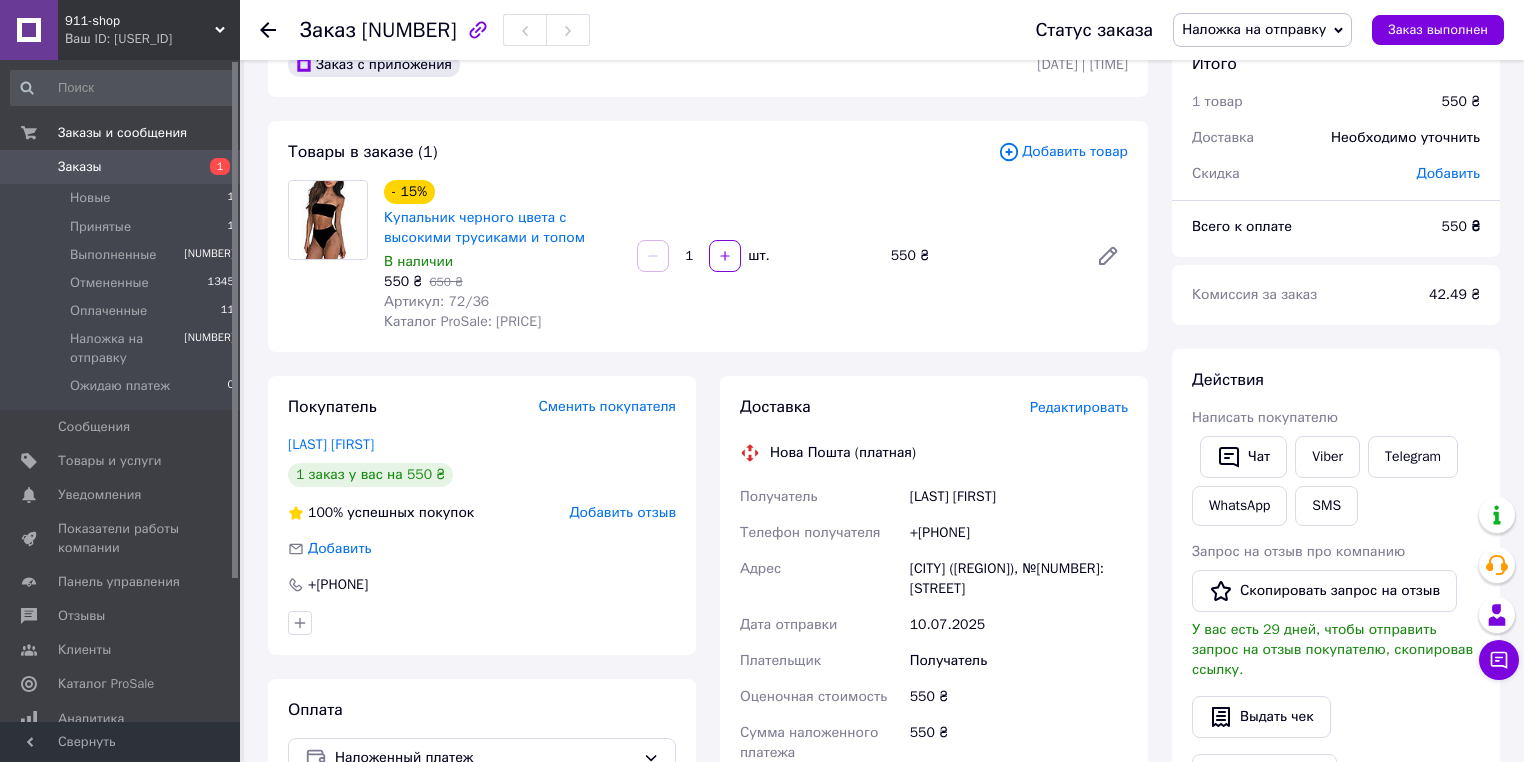 scroll, scrollTop: 80, scrollLeft: 0, axis: vertical 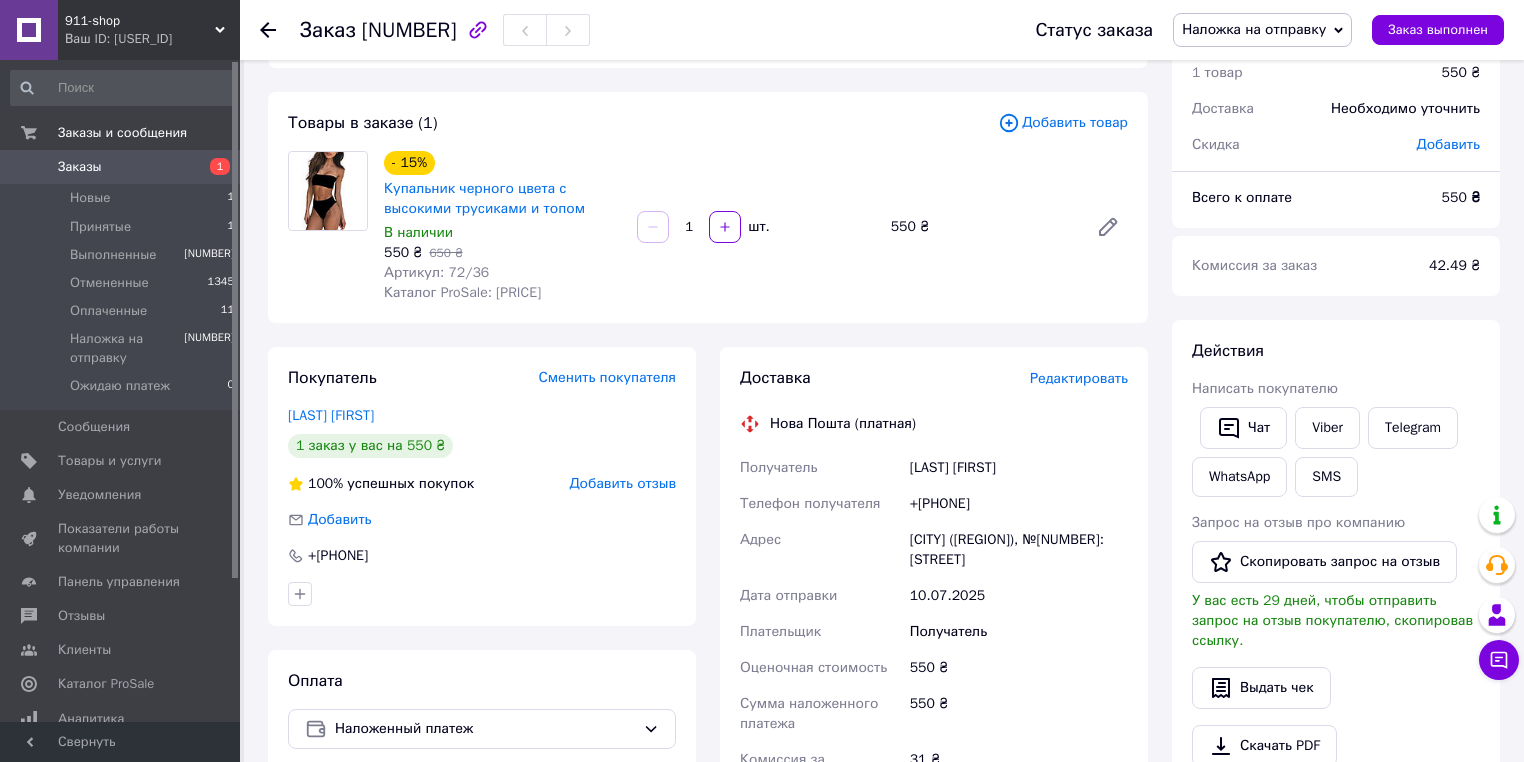 drag, startPoint x: 733, startPoint y: 467, endPoint x: 1080, endPoint y: 563, distance: 360.03473 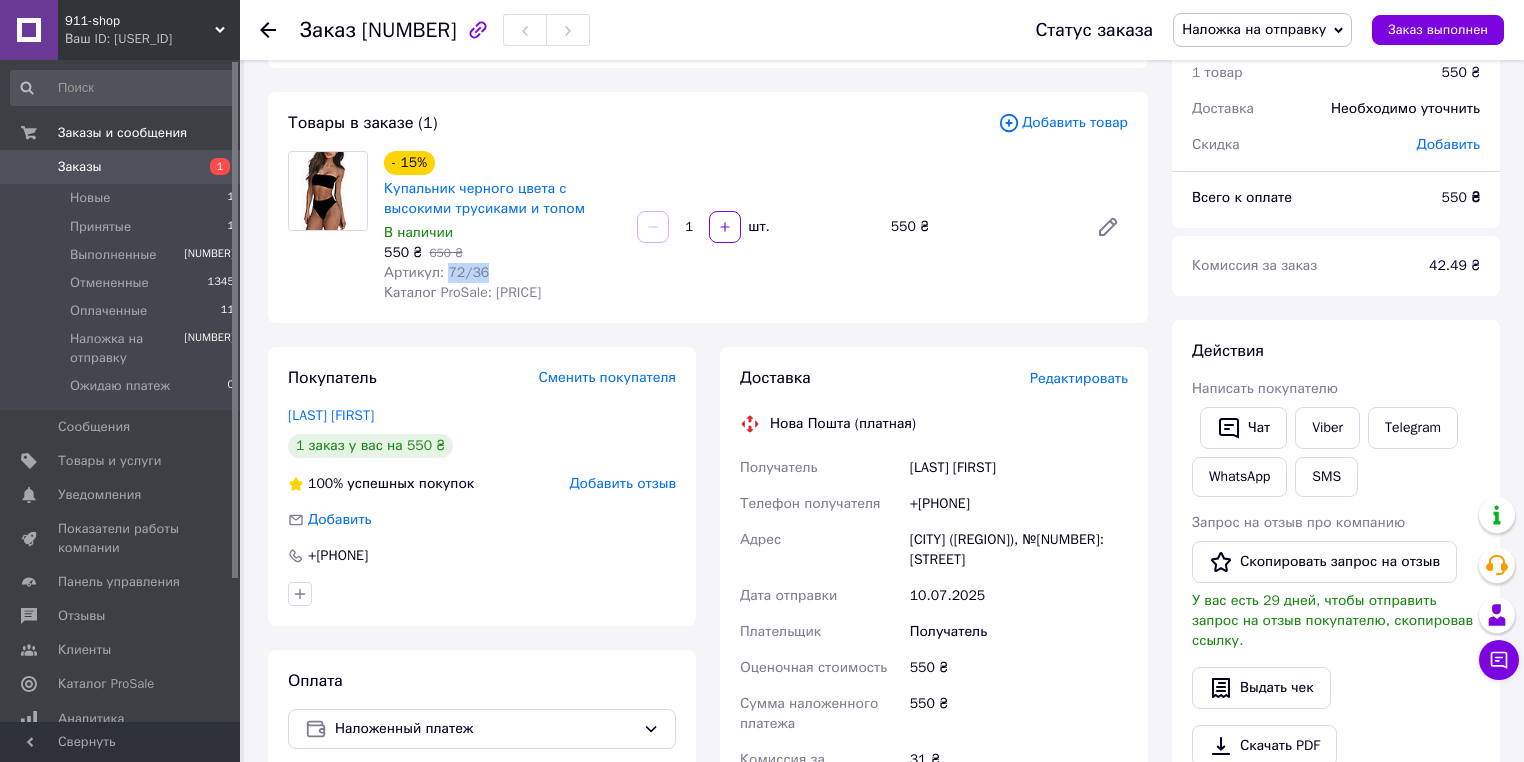 drag, startPoint x: 444, startPoint y: 272, endPoint x: 478, endPoint y: 274, distance: 34.058773 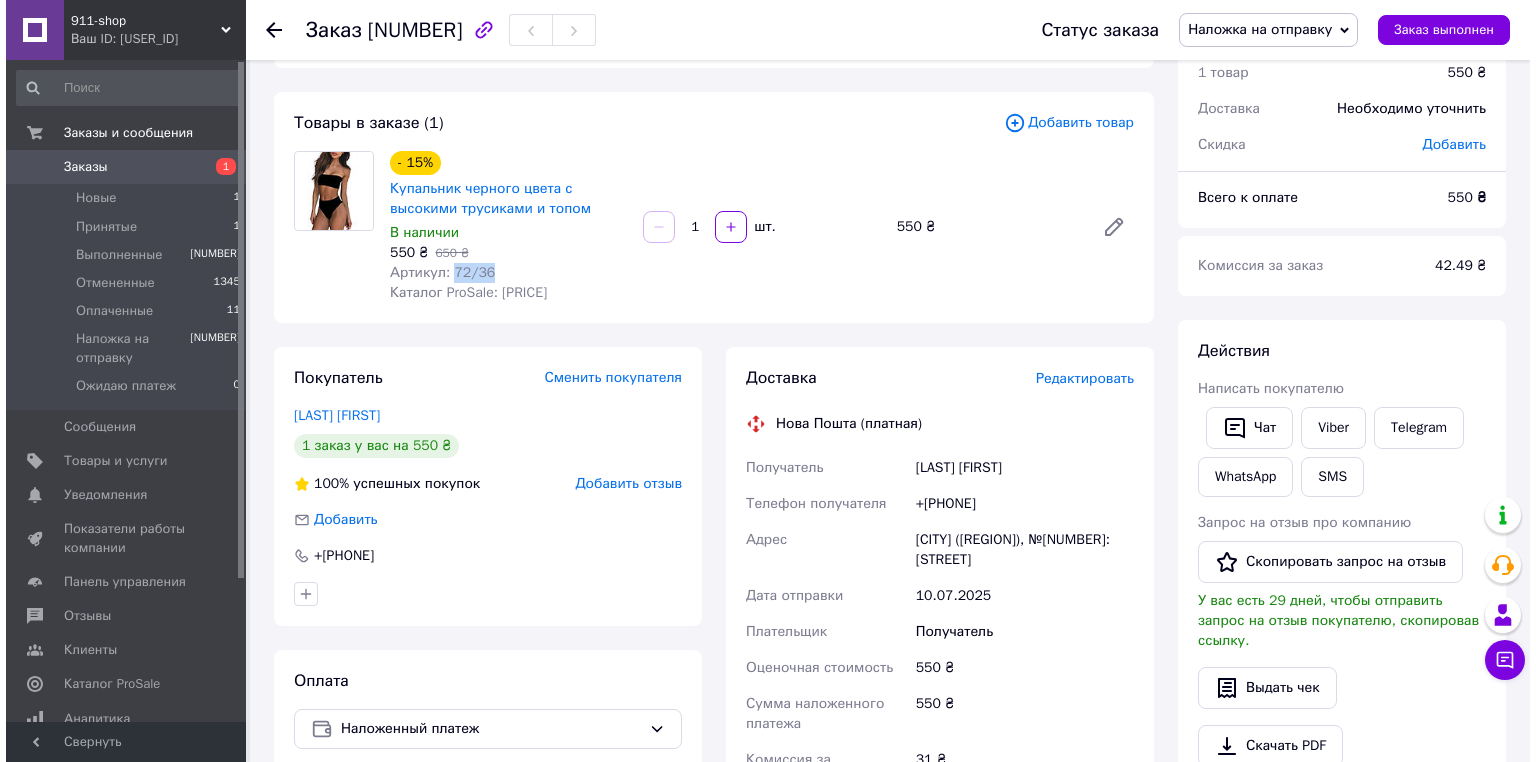 scroll, scrollTop: 0, scrollLeft: 0, axis: both 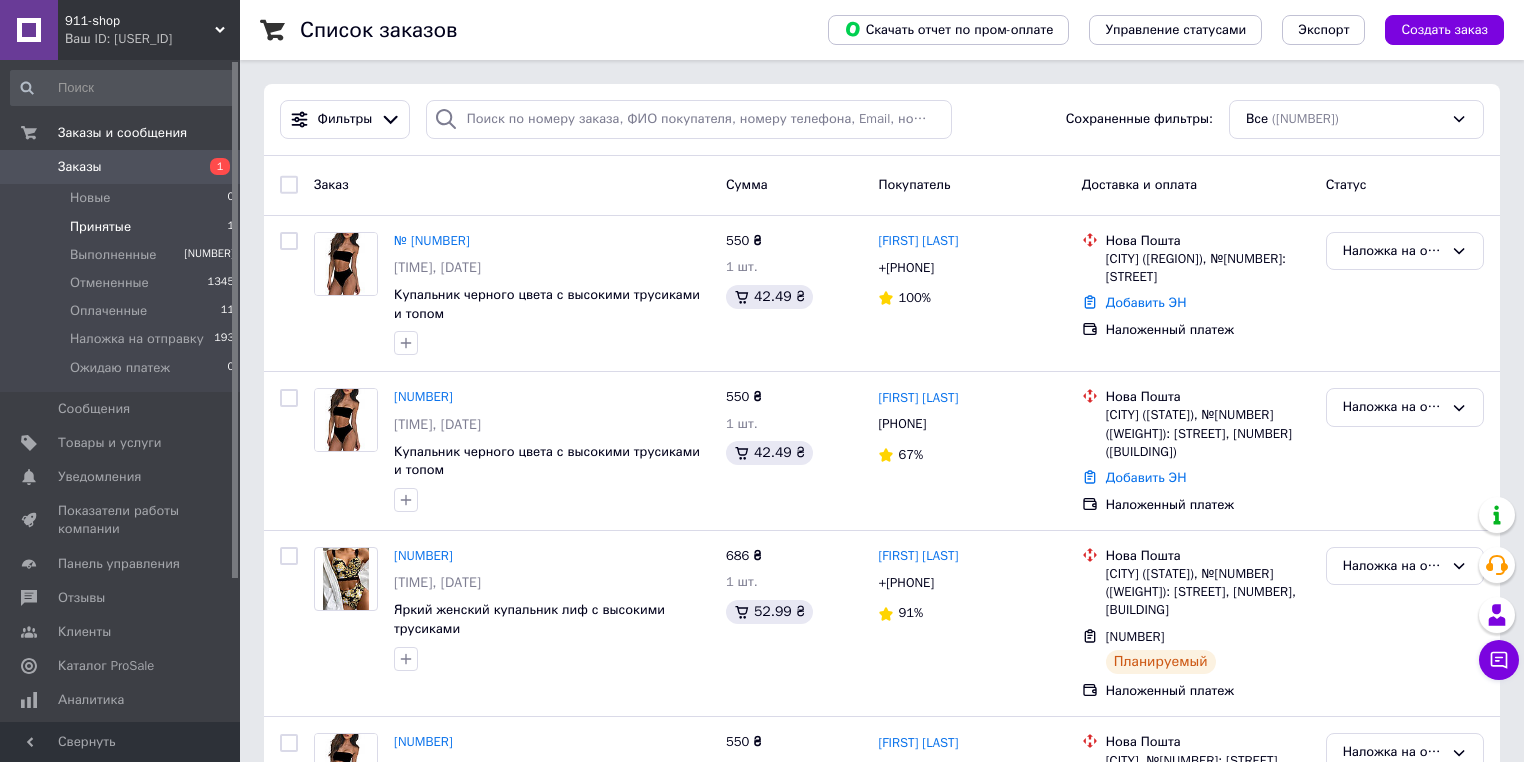 click on "Принятые" at bounding box center [90, 198] 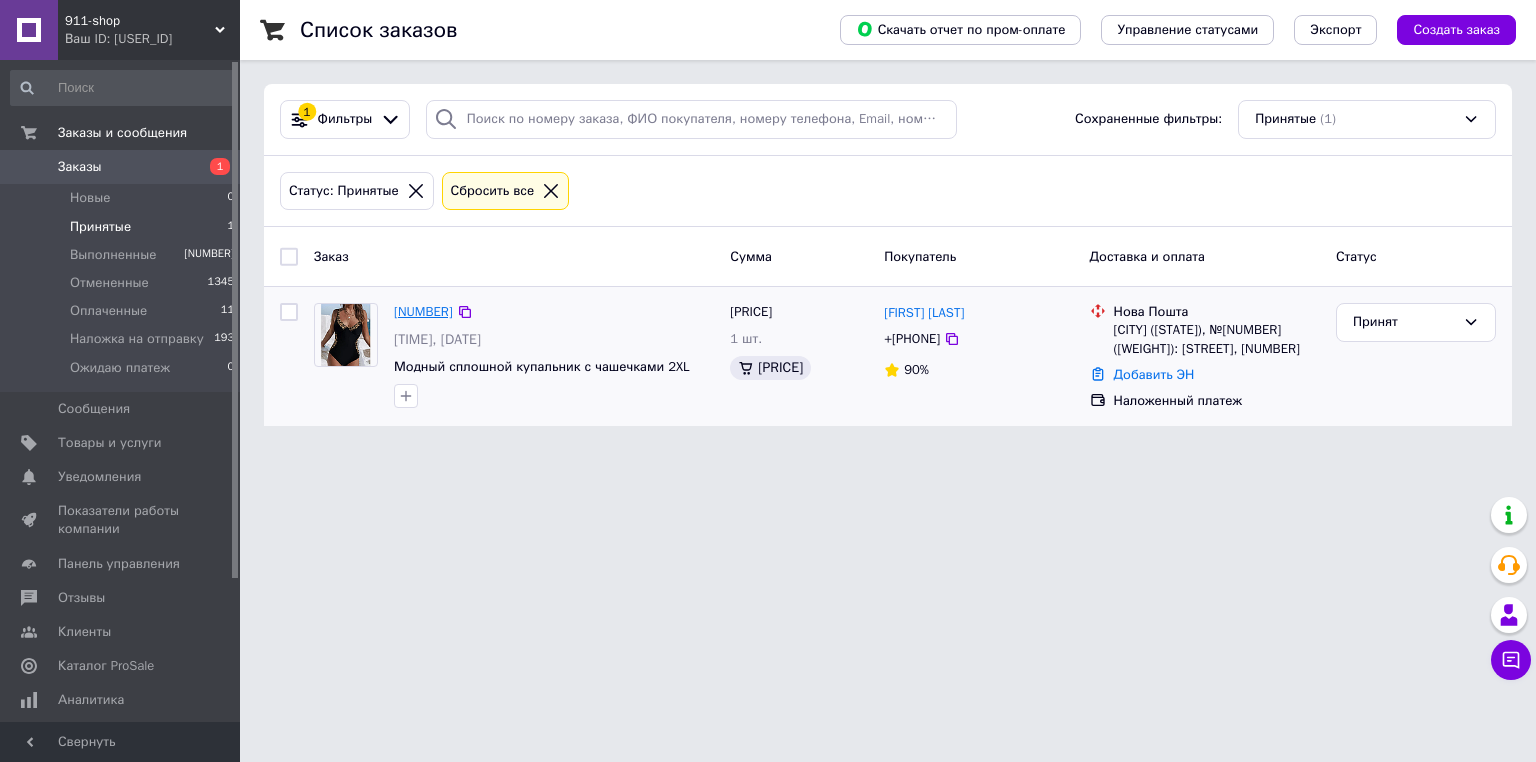 click on "№ 351932085" at bounding box center [423, 311] 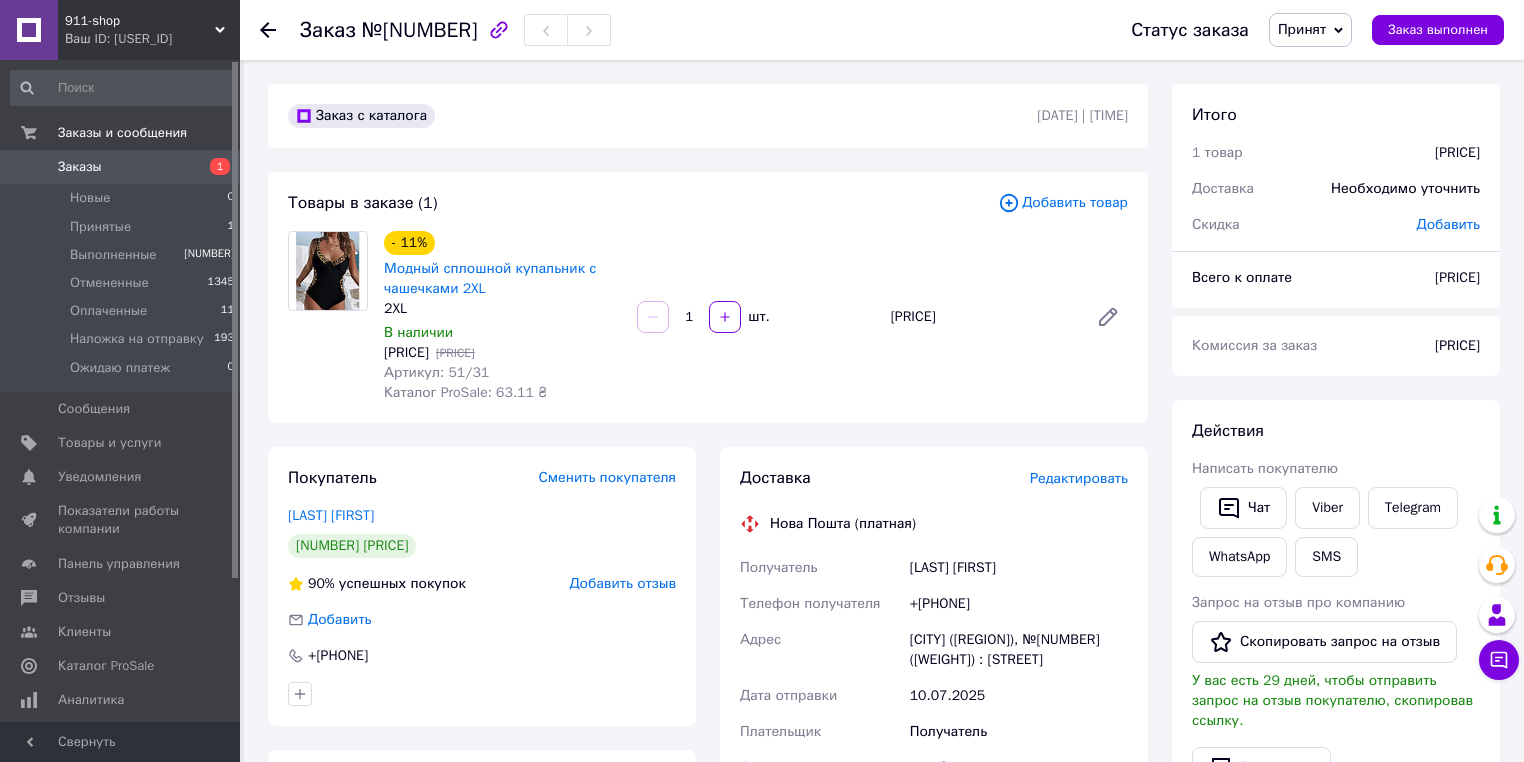 click on "Добавить отзыв" at bounding box center [622, 583] 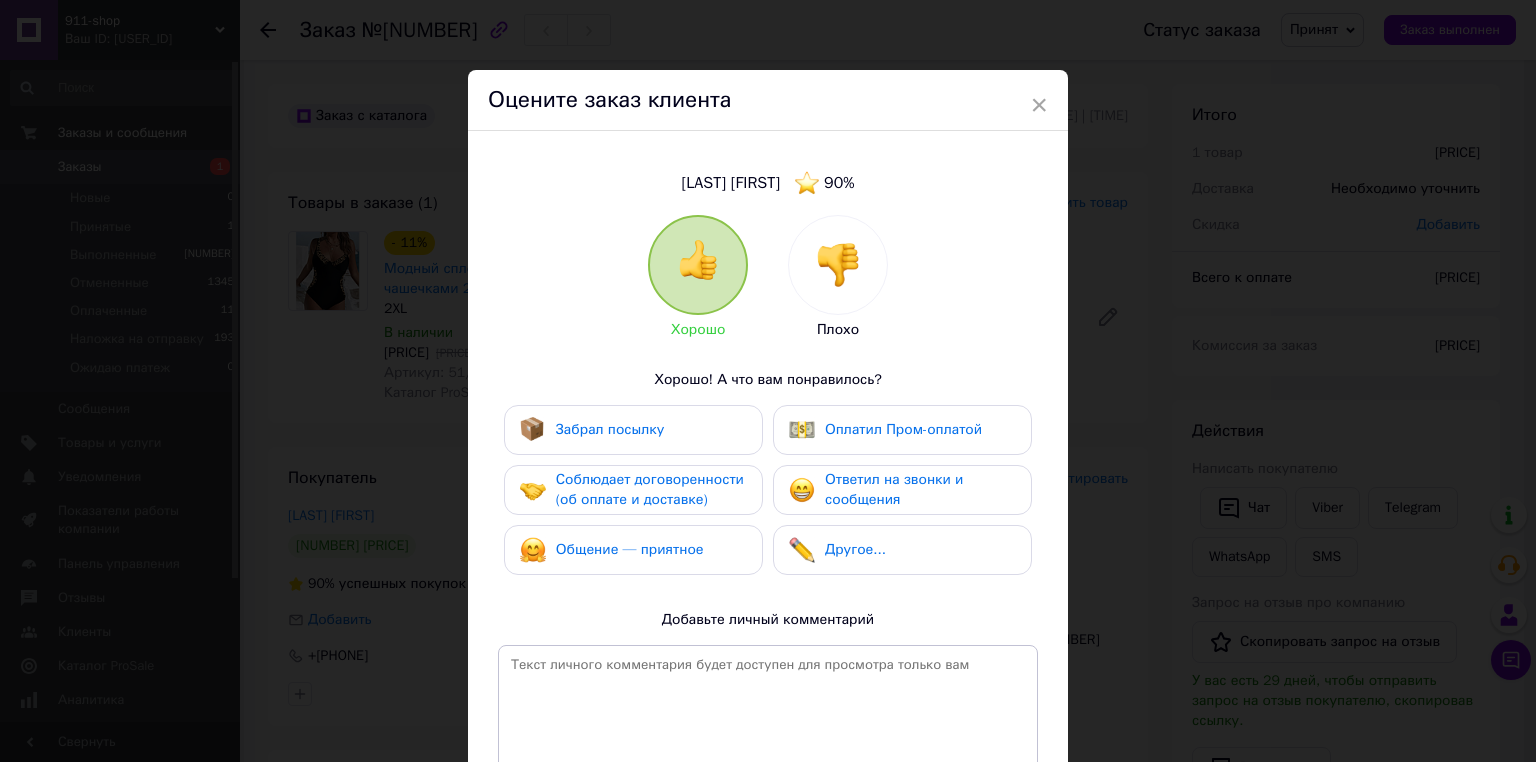 click at bounding box center (838, 265) 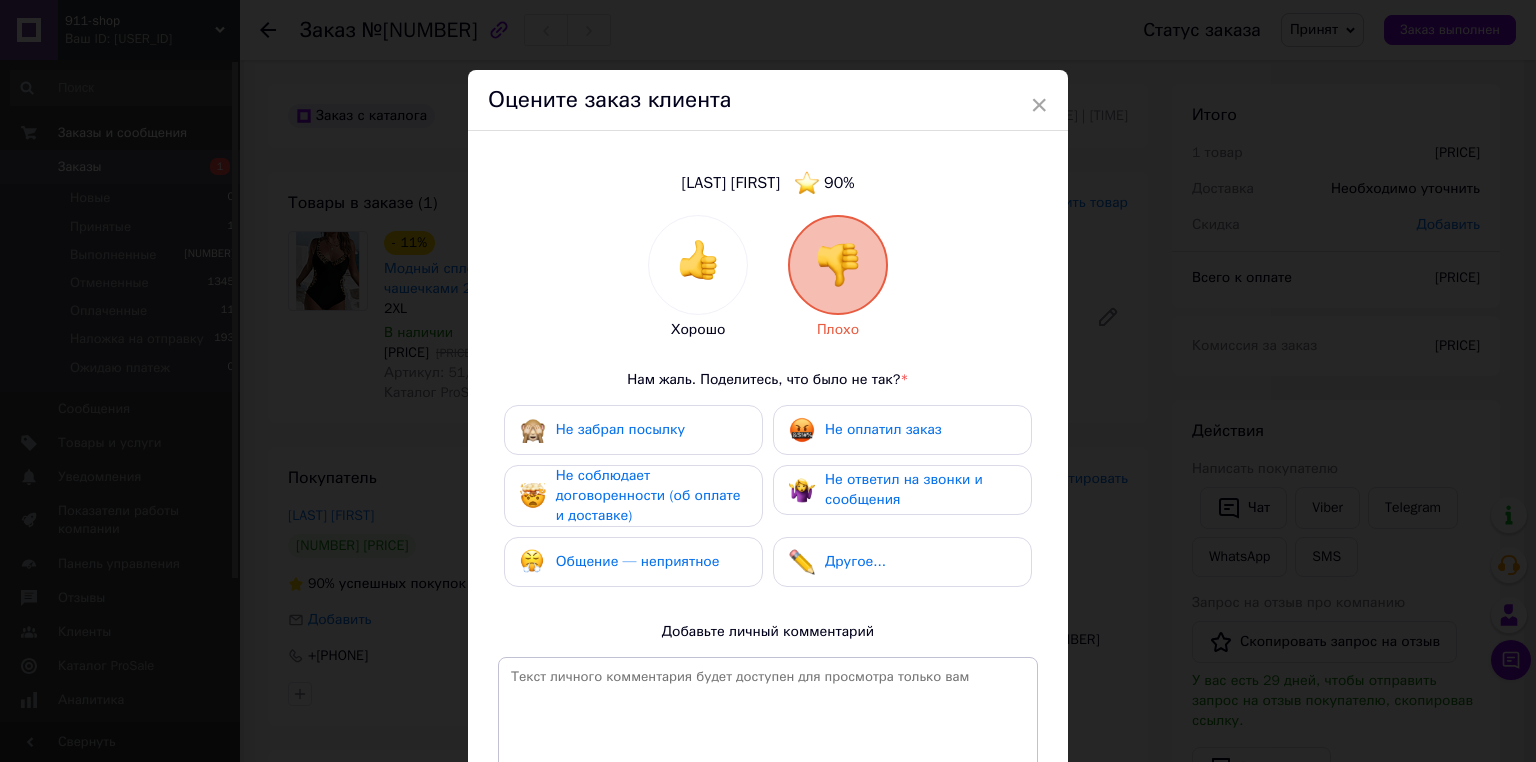 click on "Не ответил на звонки и сообщения" at bounding box center [620, 429] 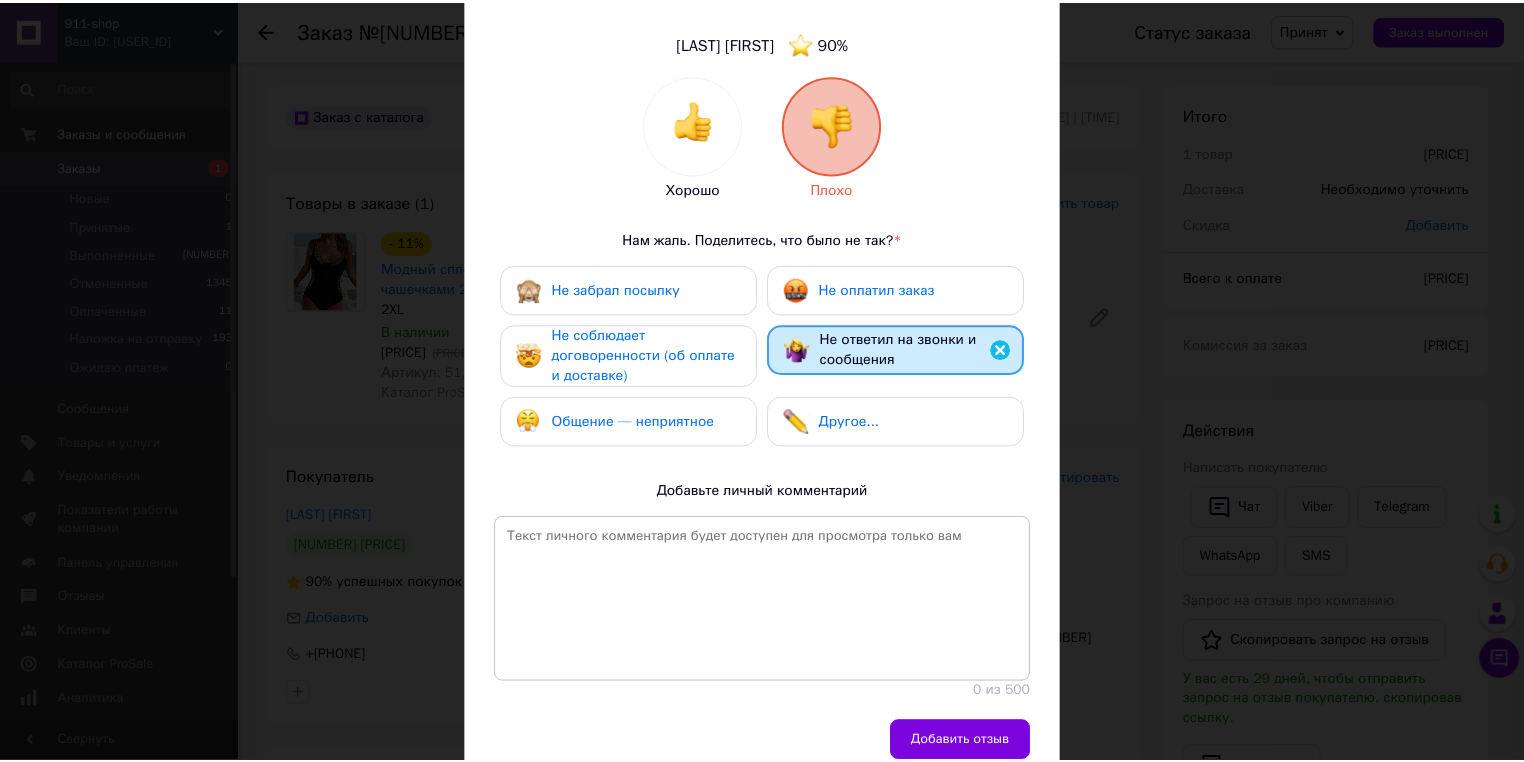 scroll, scrollTop: 228, scrollLeft: 0, axis: vertical 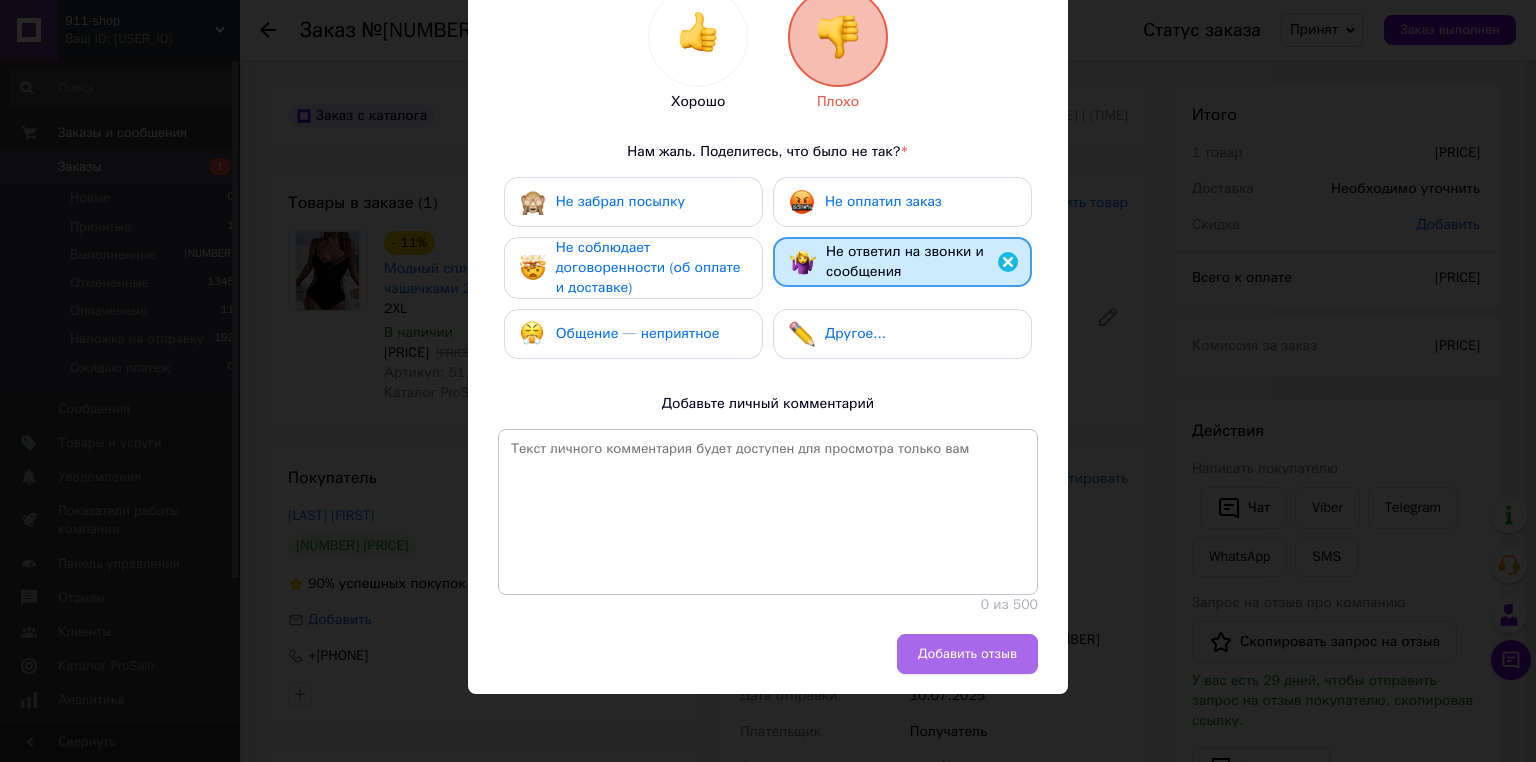 click on "Добавить отзыв" at bounding box center (967, 654) 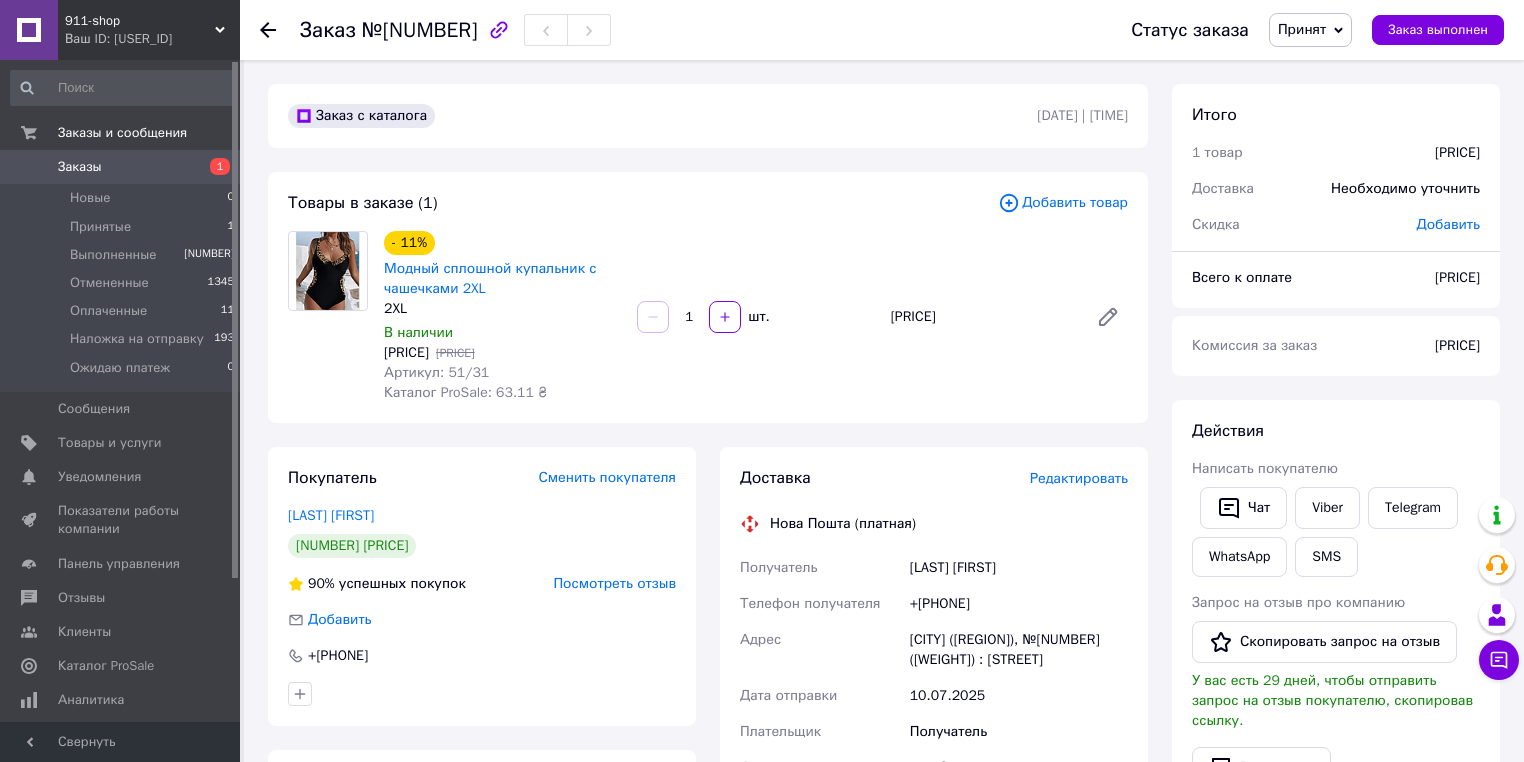 click on "[FIRST] [LAST]" at bounding box center (1019, 568) 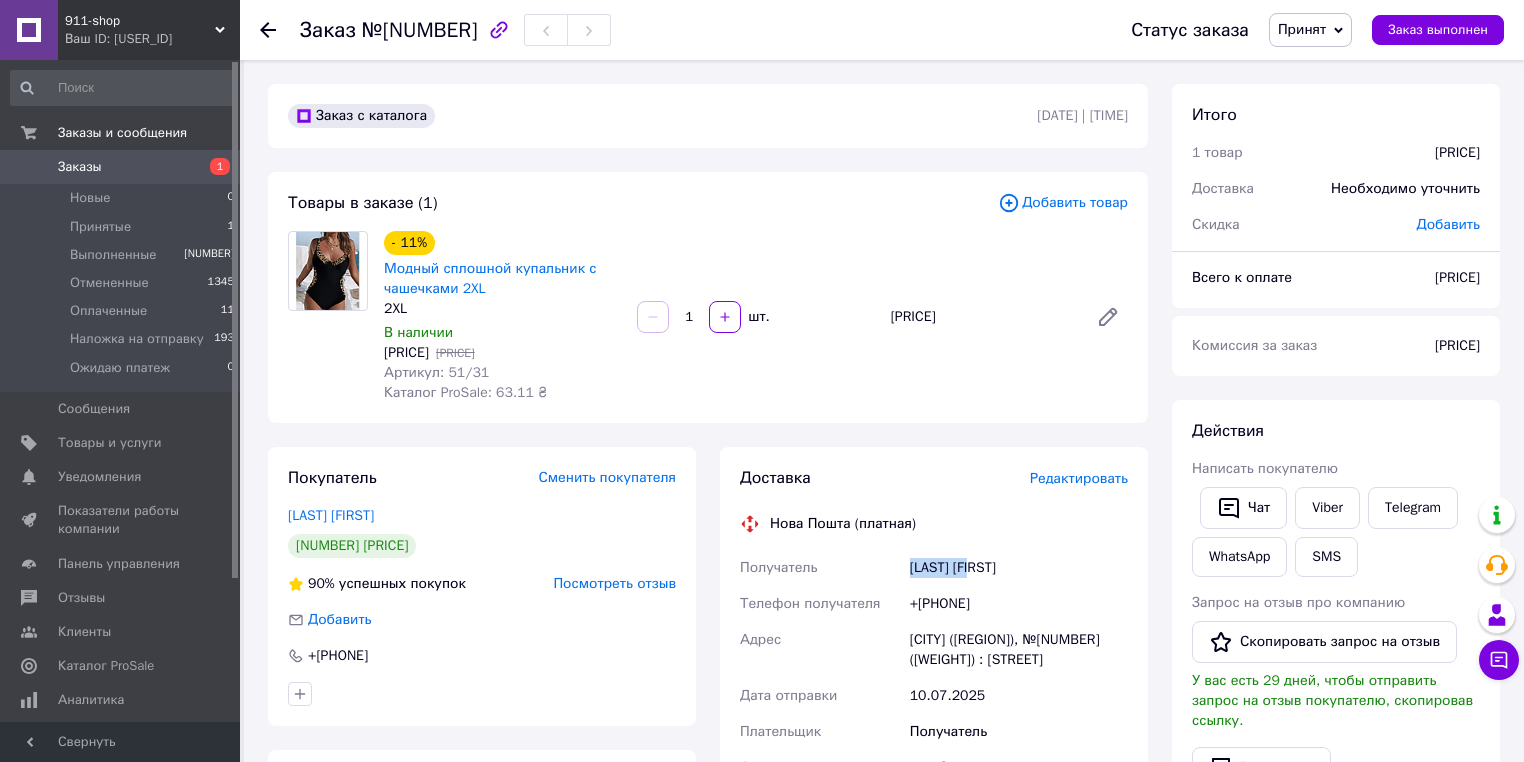 click on "[FIRST] [LAST]" at bounding box center [1019, 568] 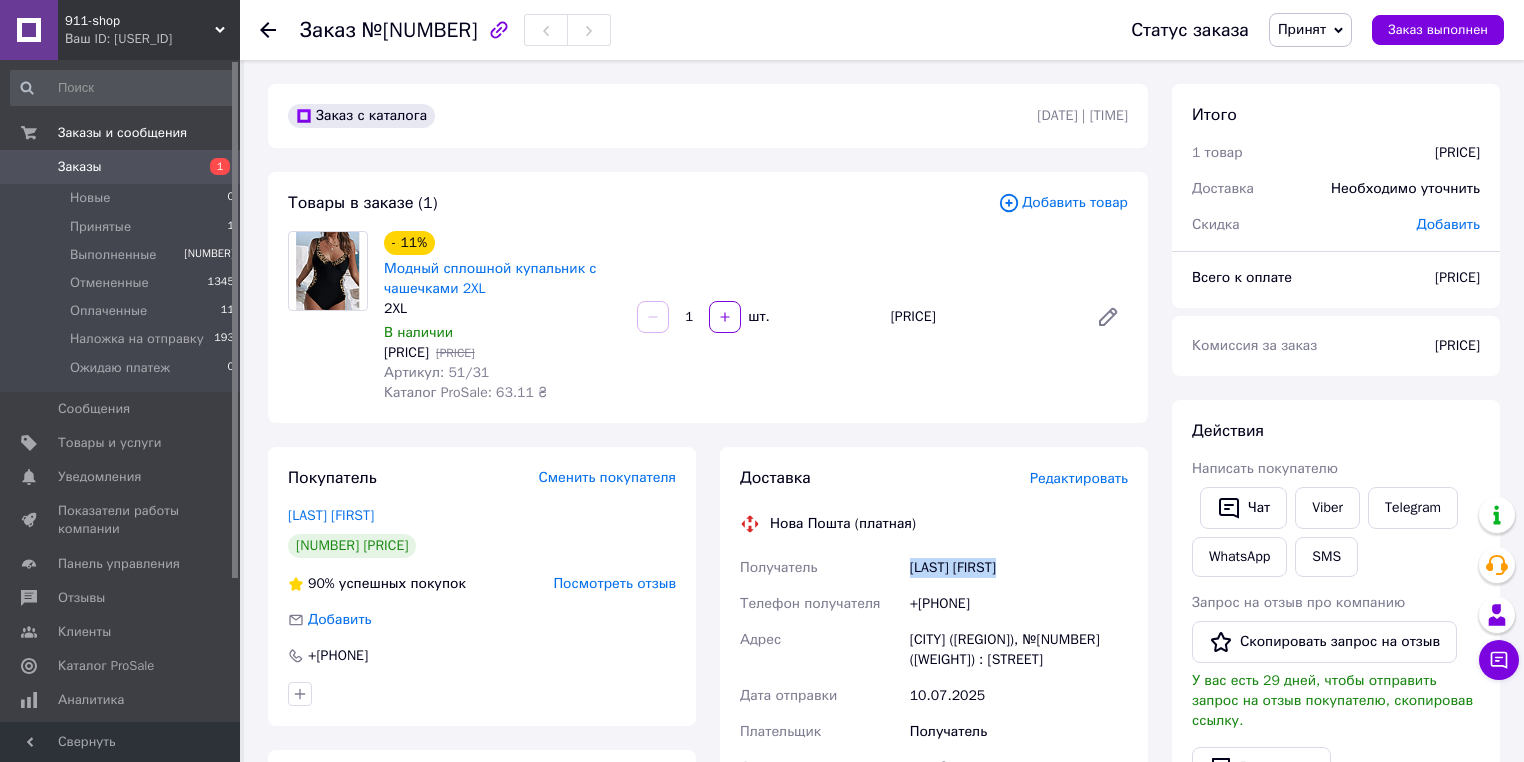 click on "[FIRST] [LAST]" at bounding box center [1019, 568] 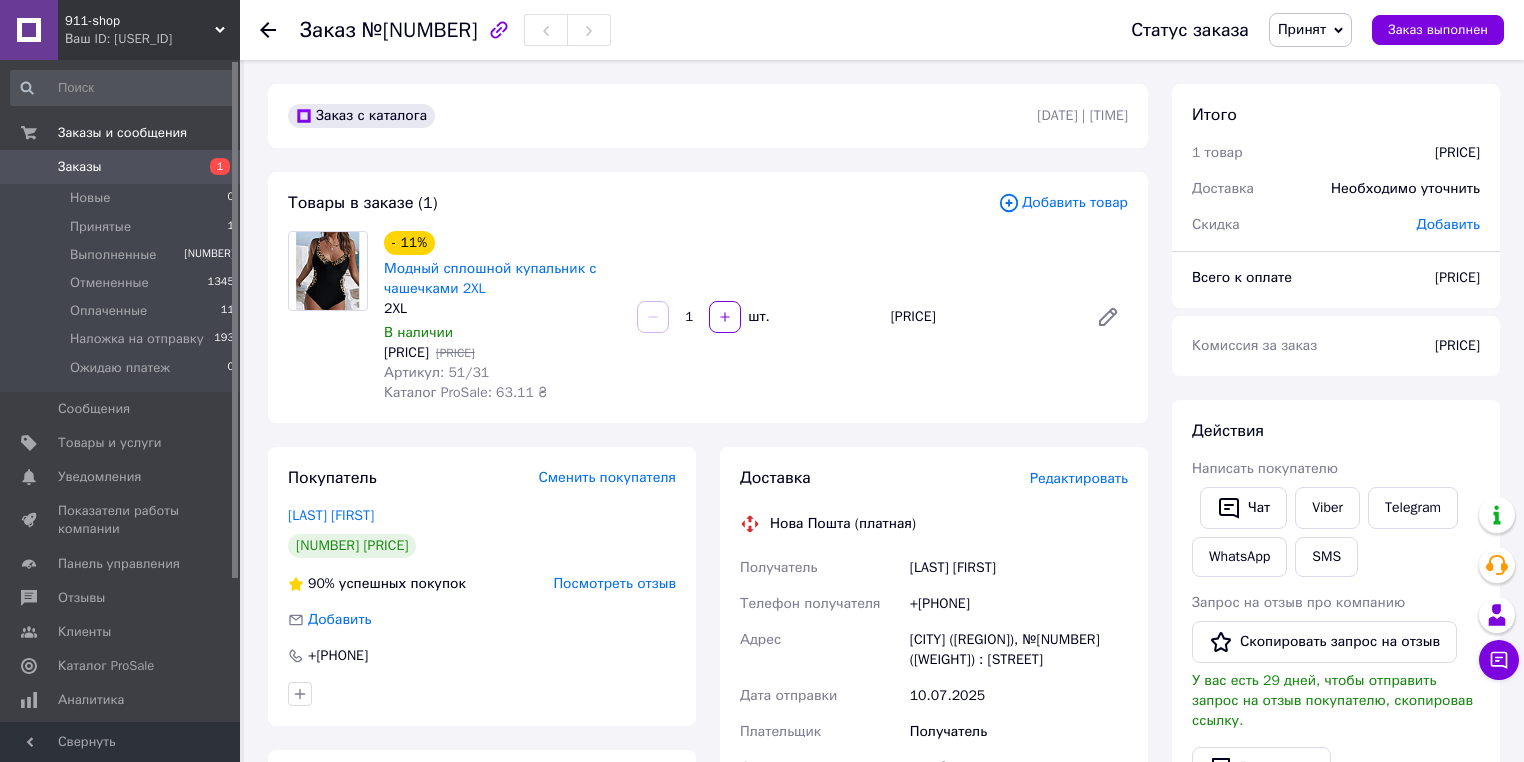 click on "Ваш ID: 3630830" at bounding box center [152, 39] 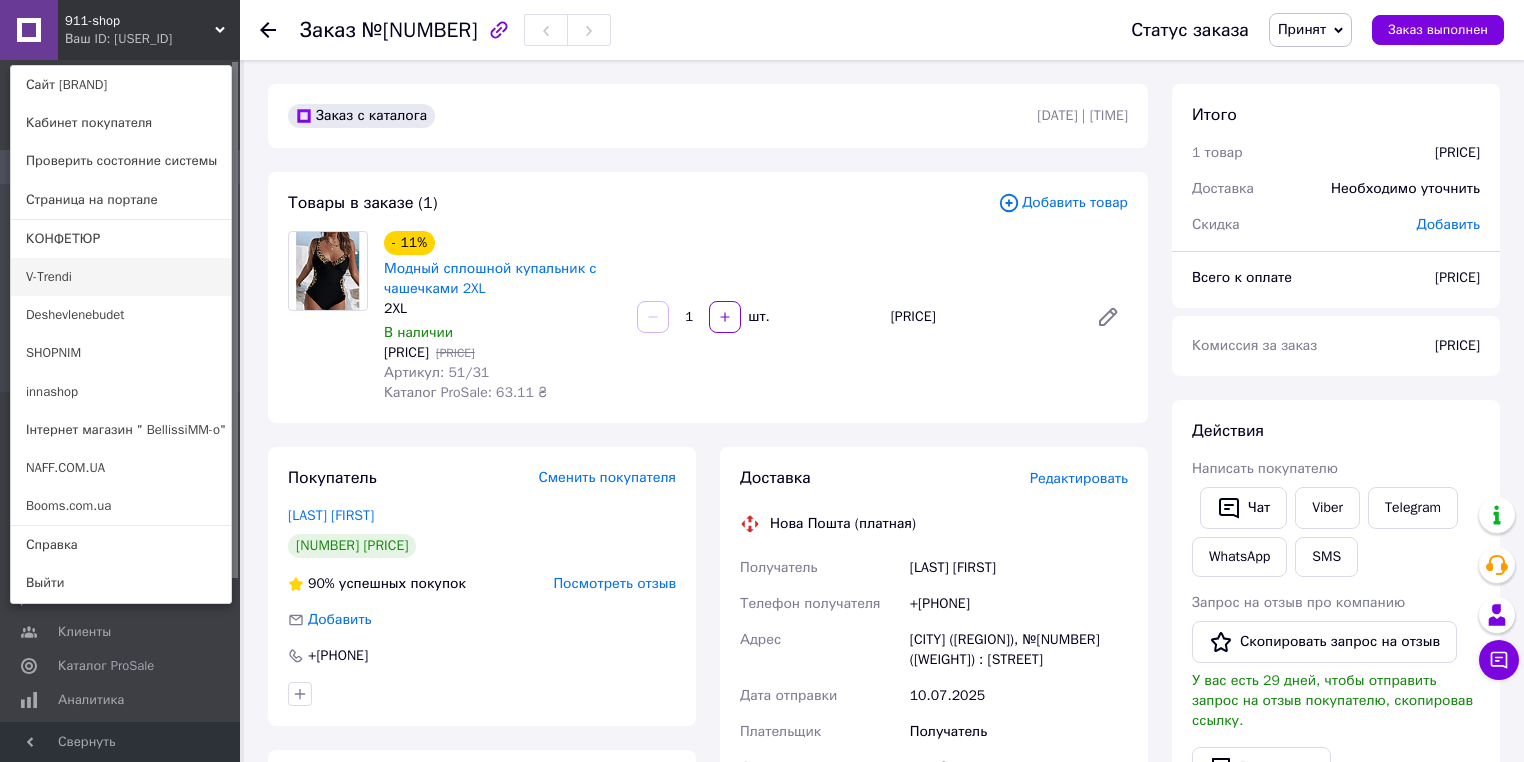click on "V-Trendi" at bounding box center (121, 277) 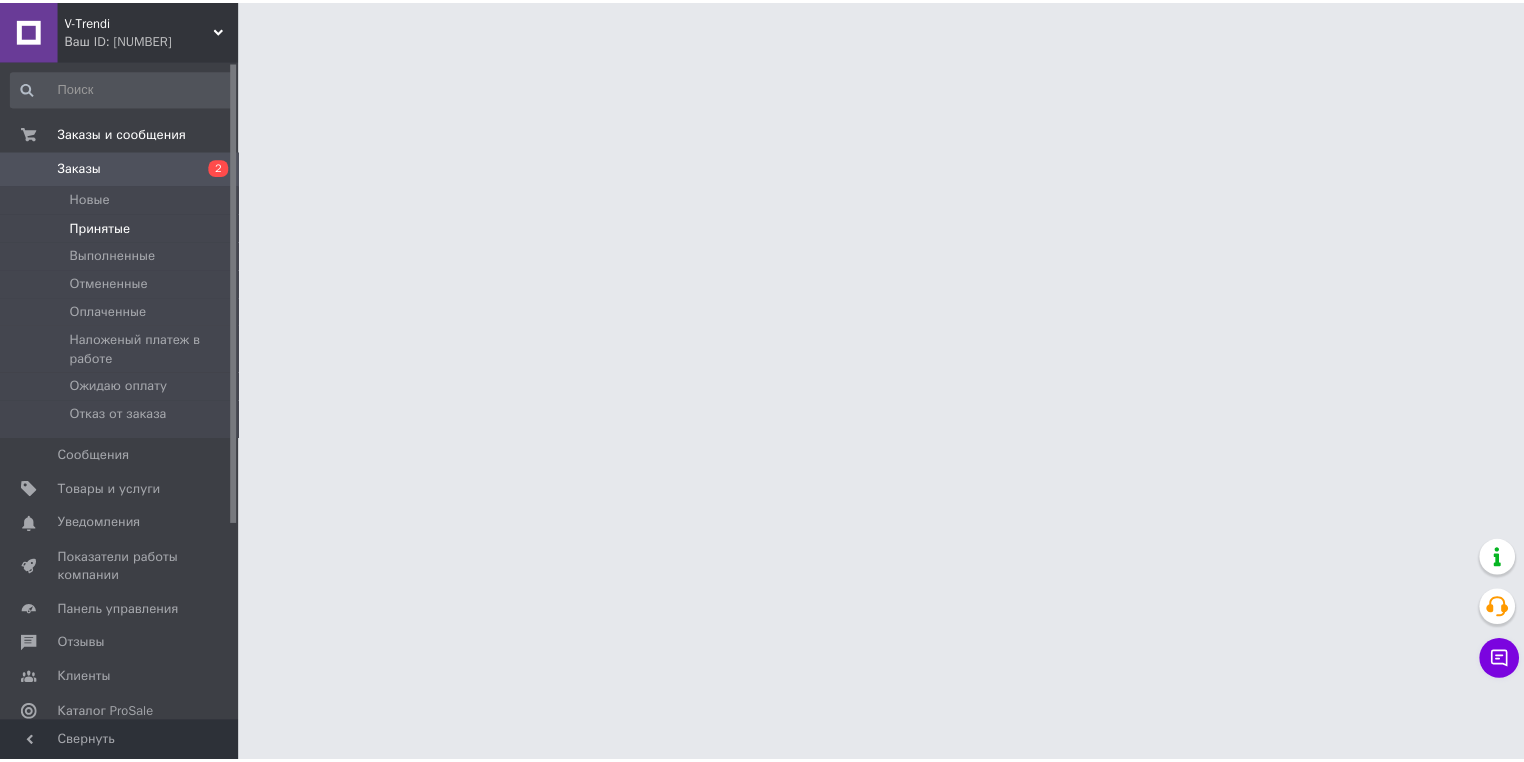 scroll, scrollTop: 0, scrollLeft: 0, axis: both 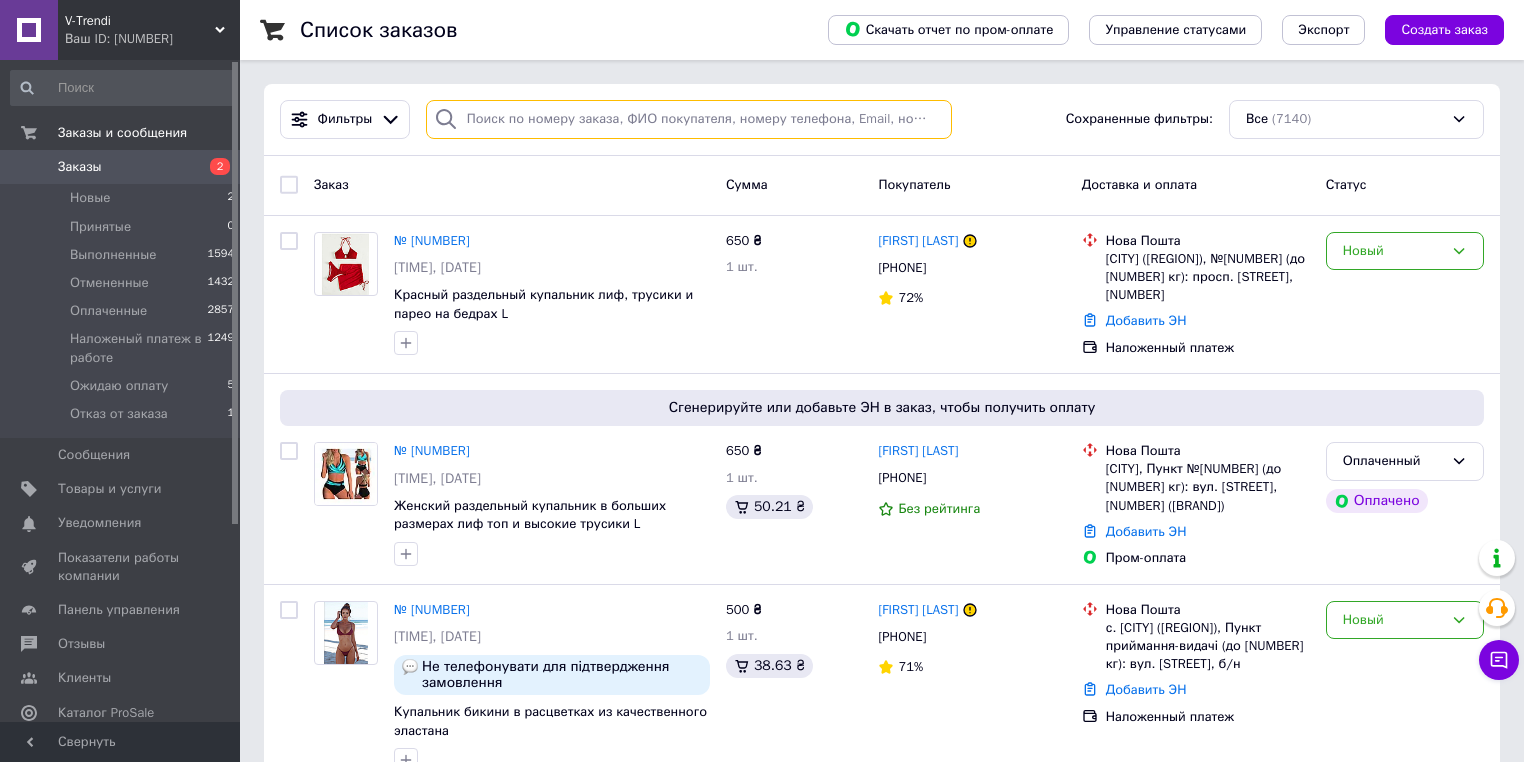 click at bounding box center [689, 119] 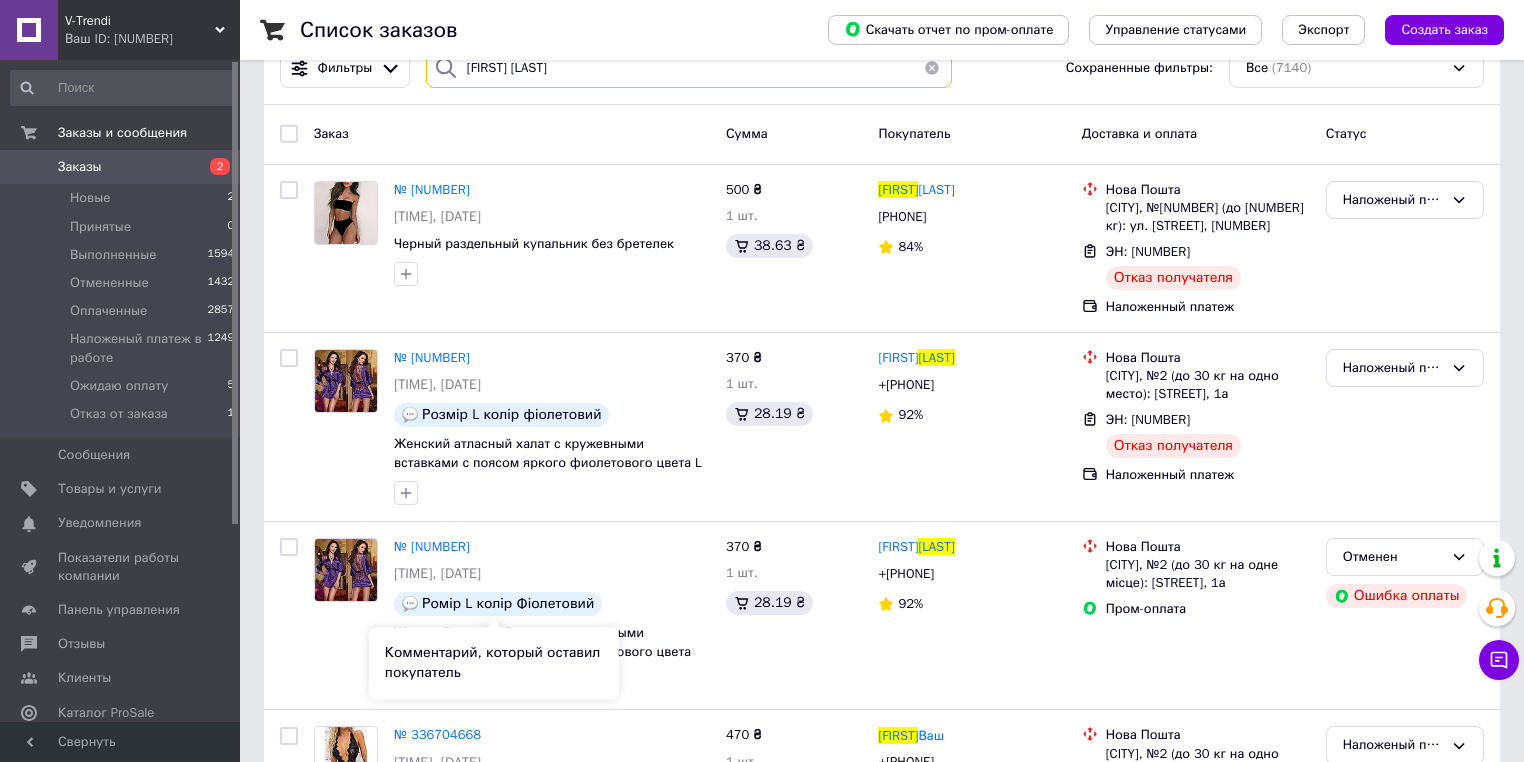 scroll, scrollTop: 0, scrollLeft: 0, axis: both 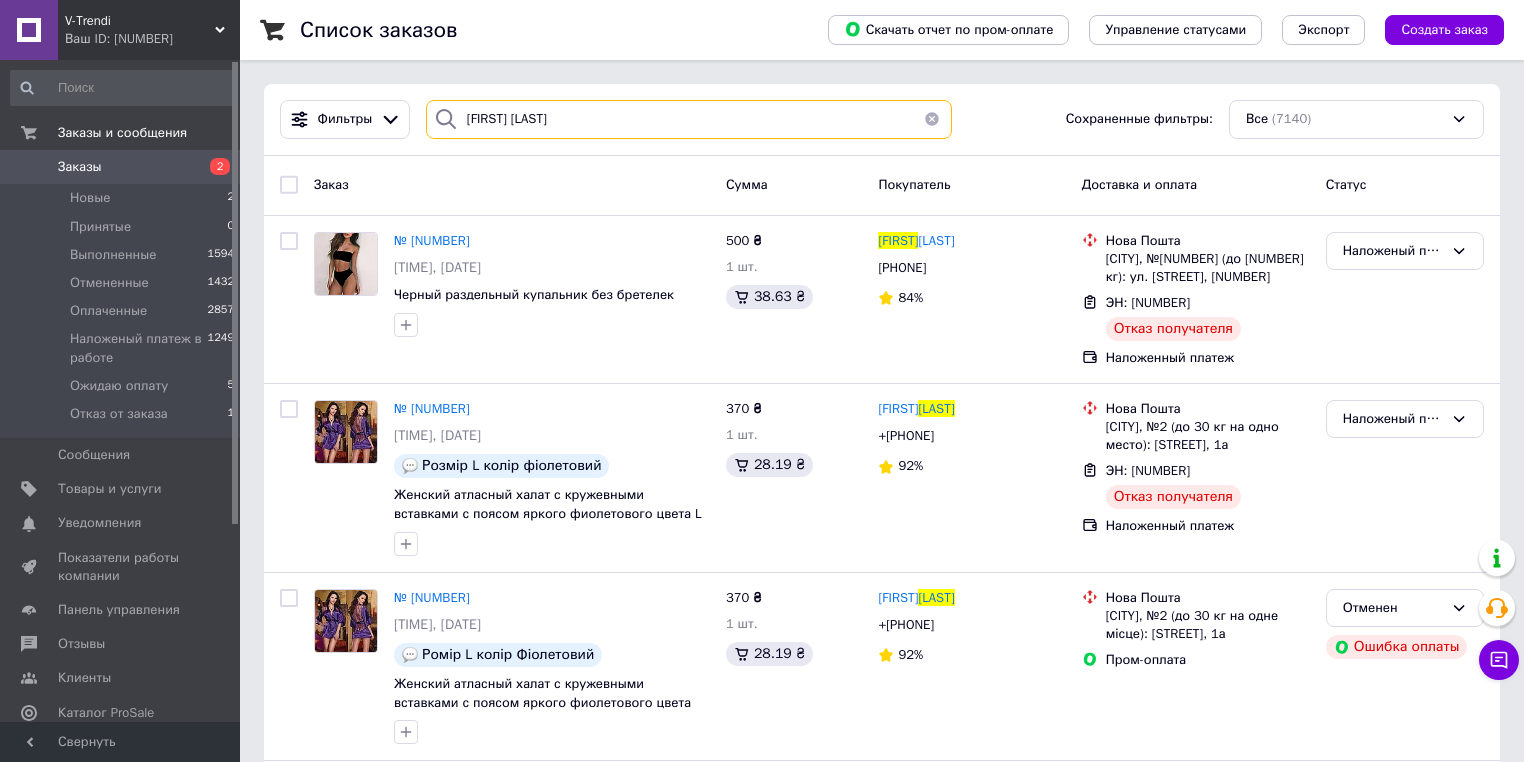 type on "[FIRST] [LAST]" 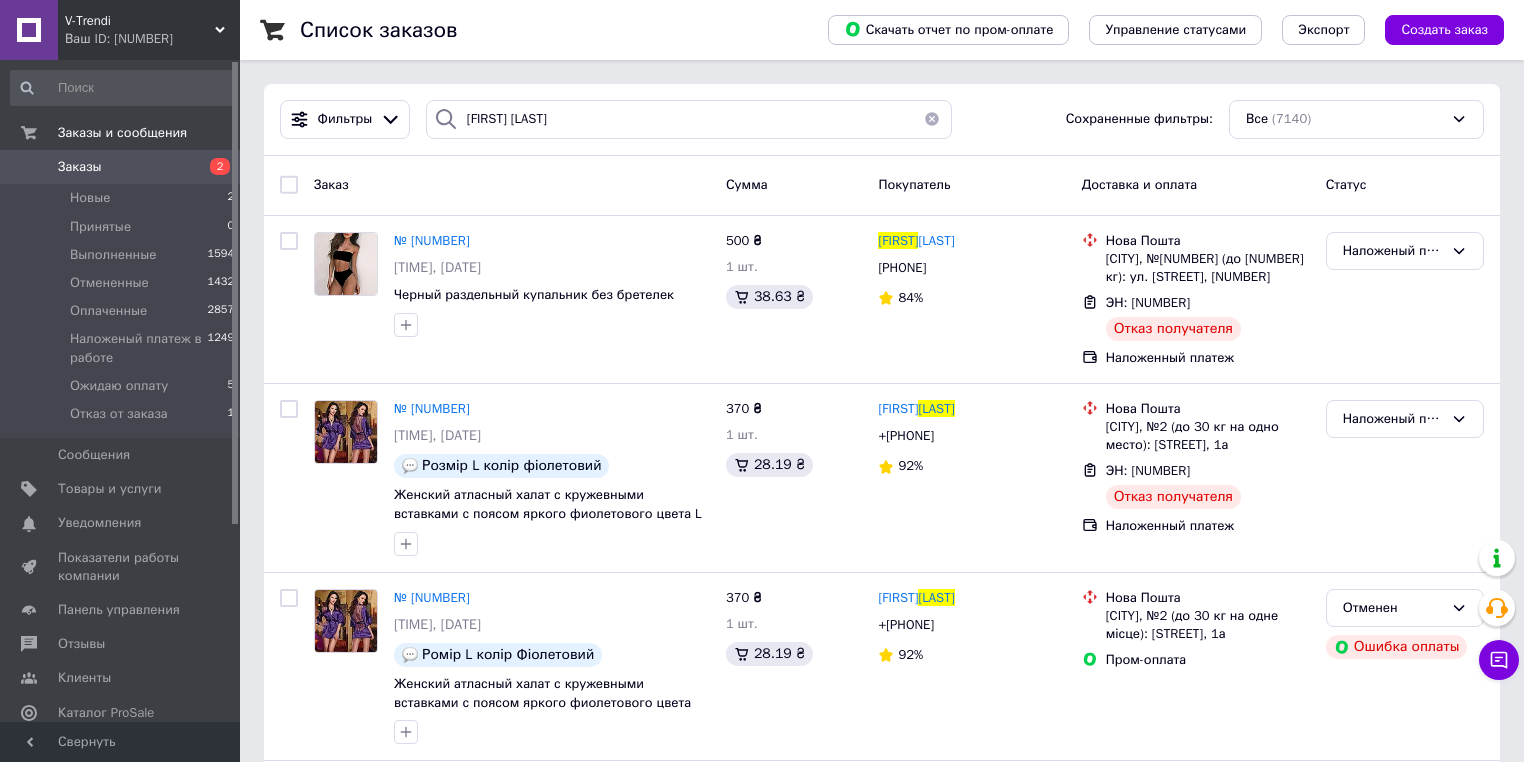 click on "Заказы" at bounding box center [80, 167] 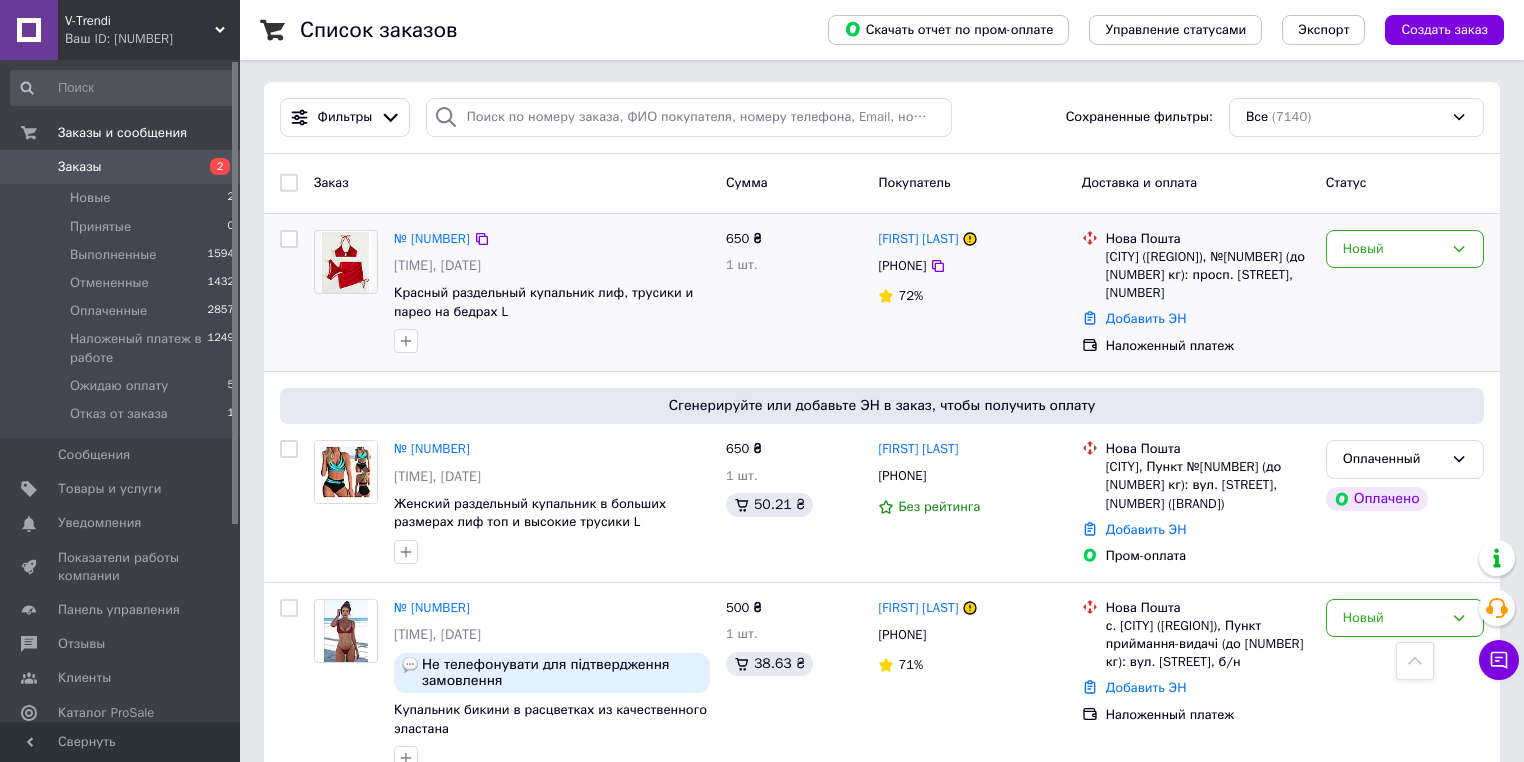 scroll, scrollTop: 0, scrollLeft: 0, axis: both 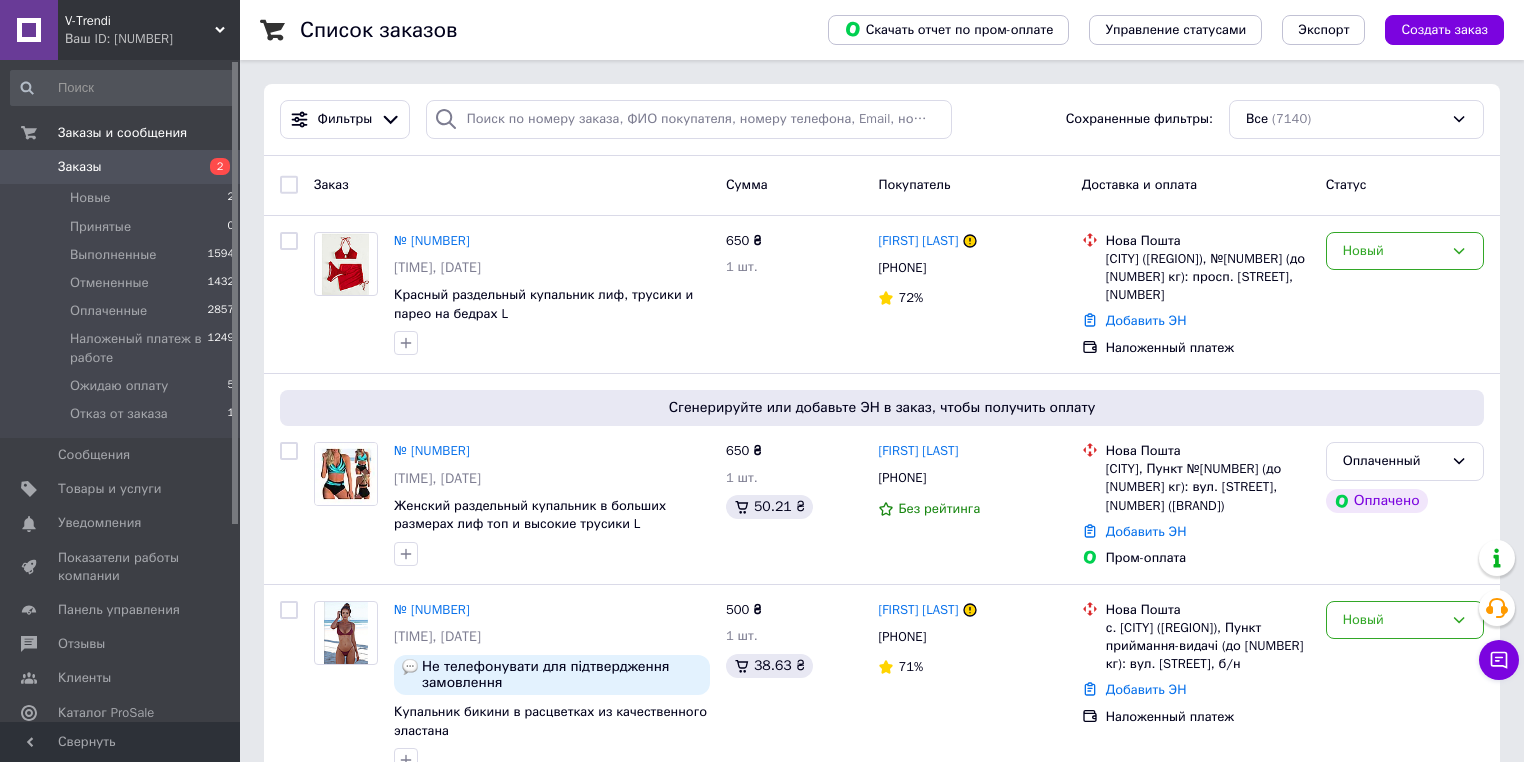 click on "Ваш ID: 3680987" at bounding box center (152, 39) 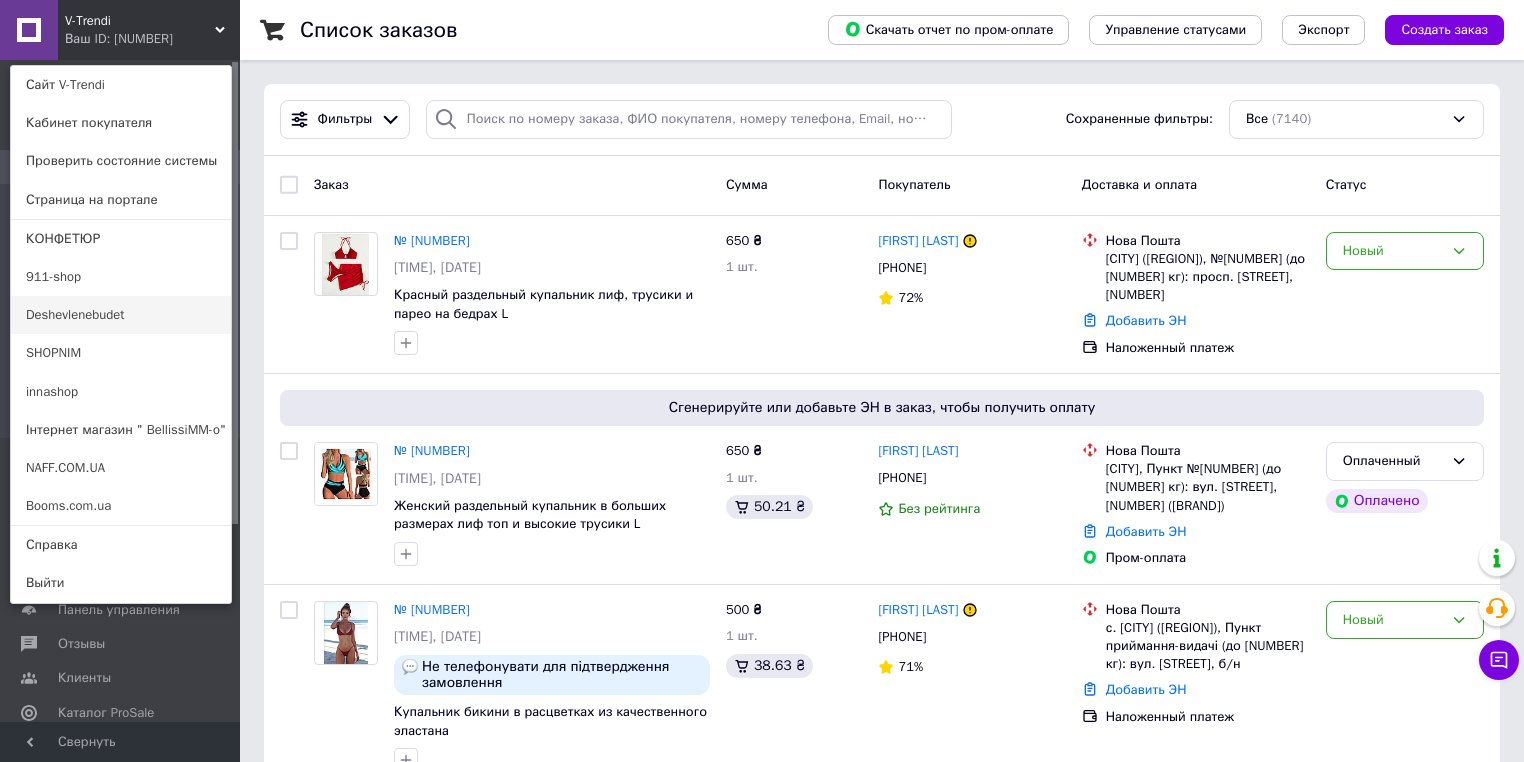 click on "Deshevlenebudet" at bounding box center (121, 315) 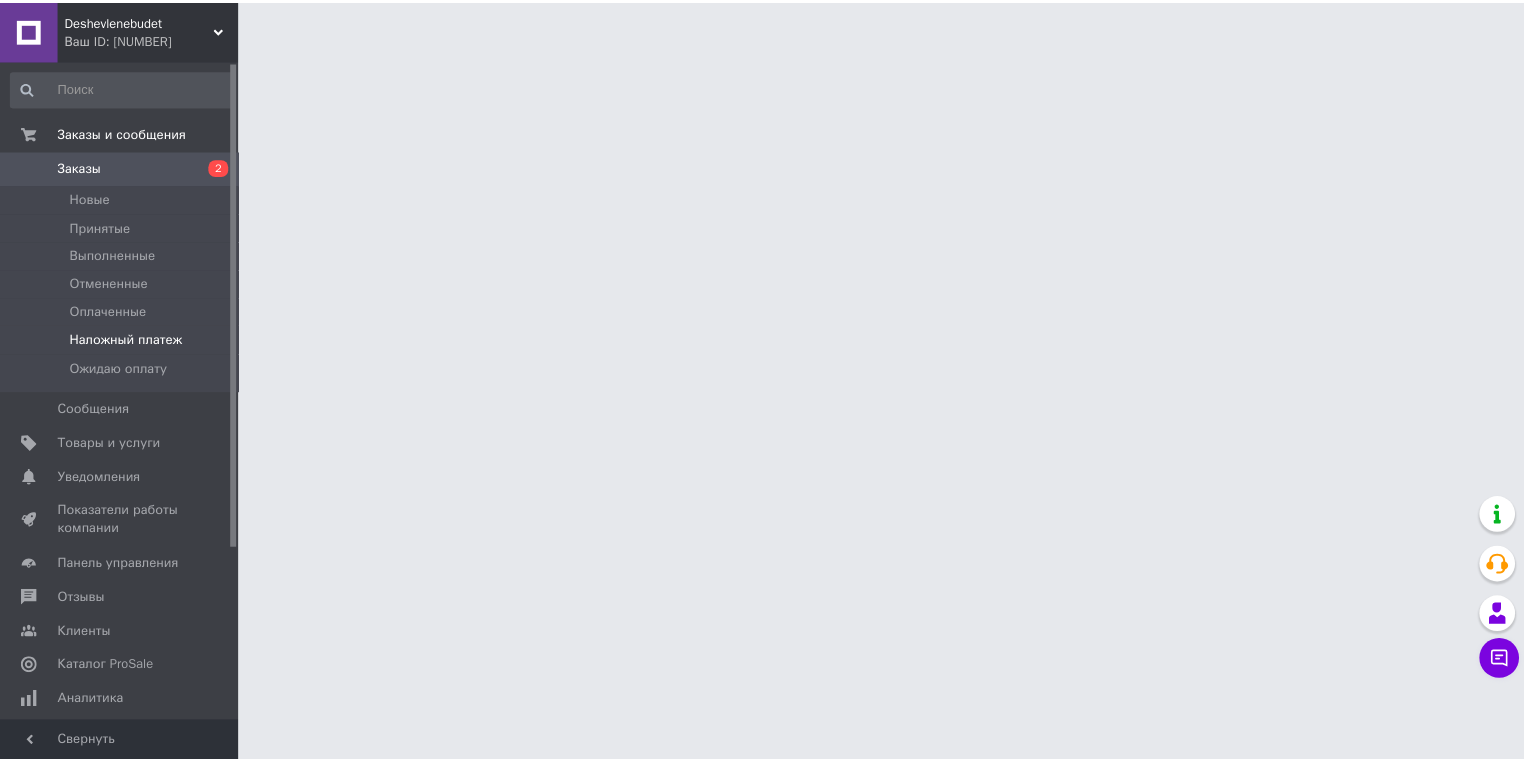 scroll, scrollTop: 0, scrollLeft: 0, axis: both 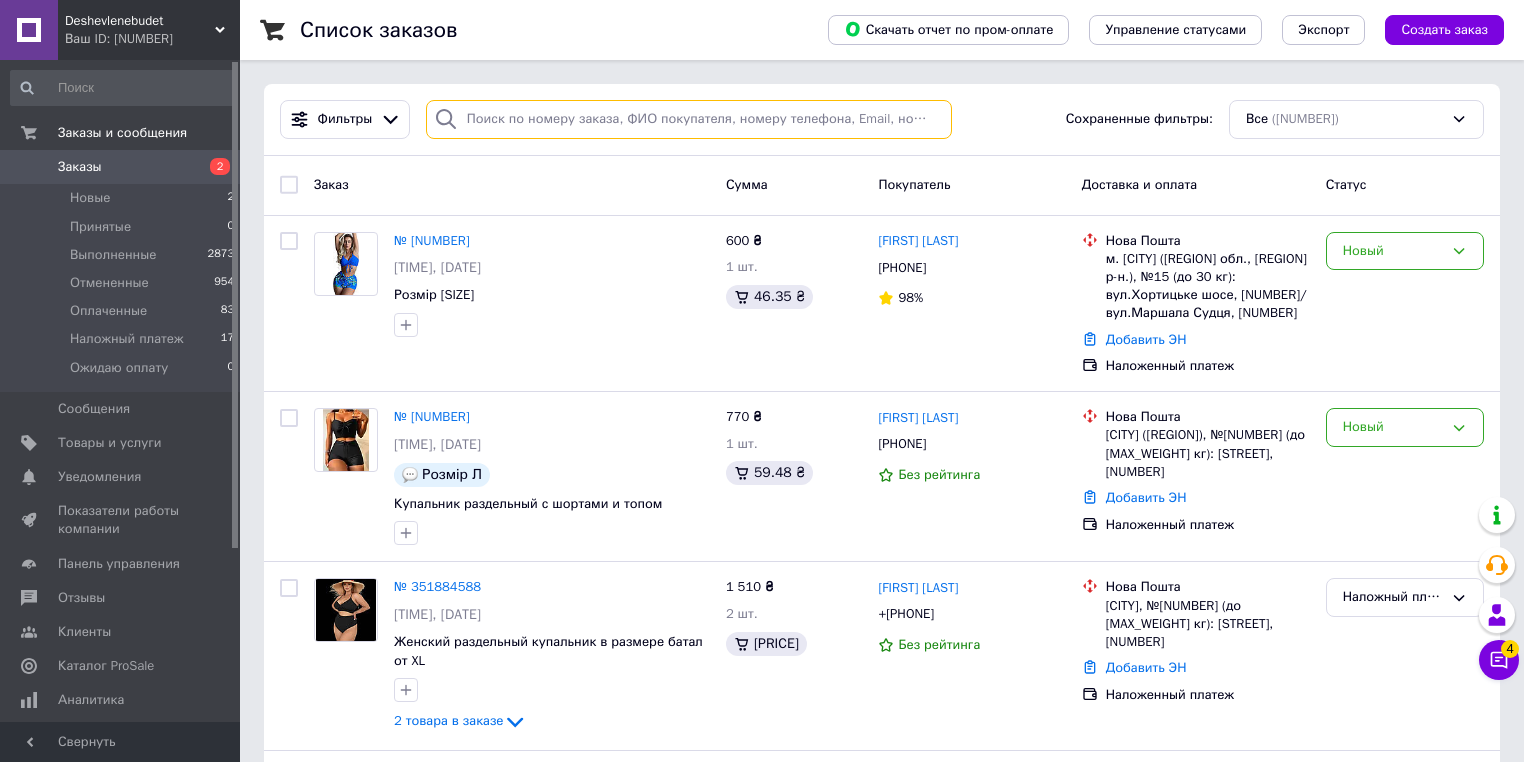 click at bounding box center [689, 119] 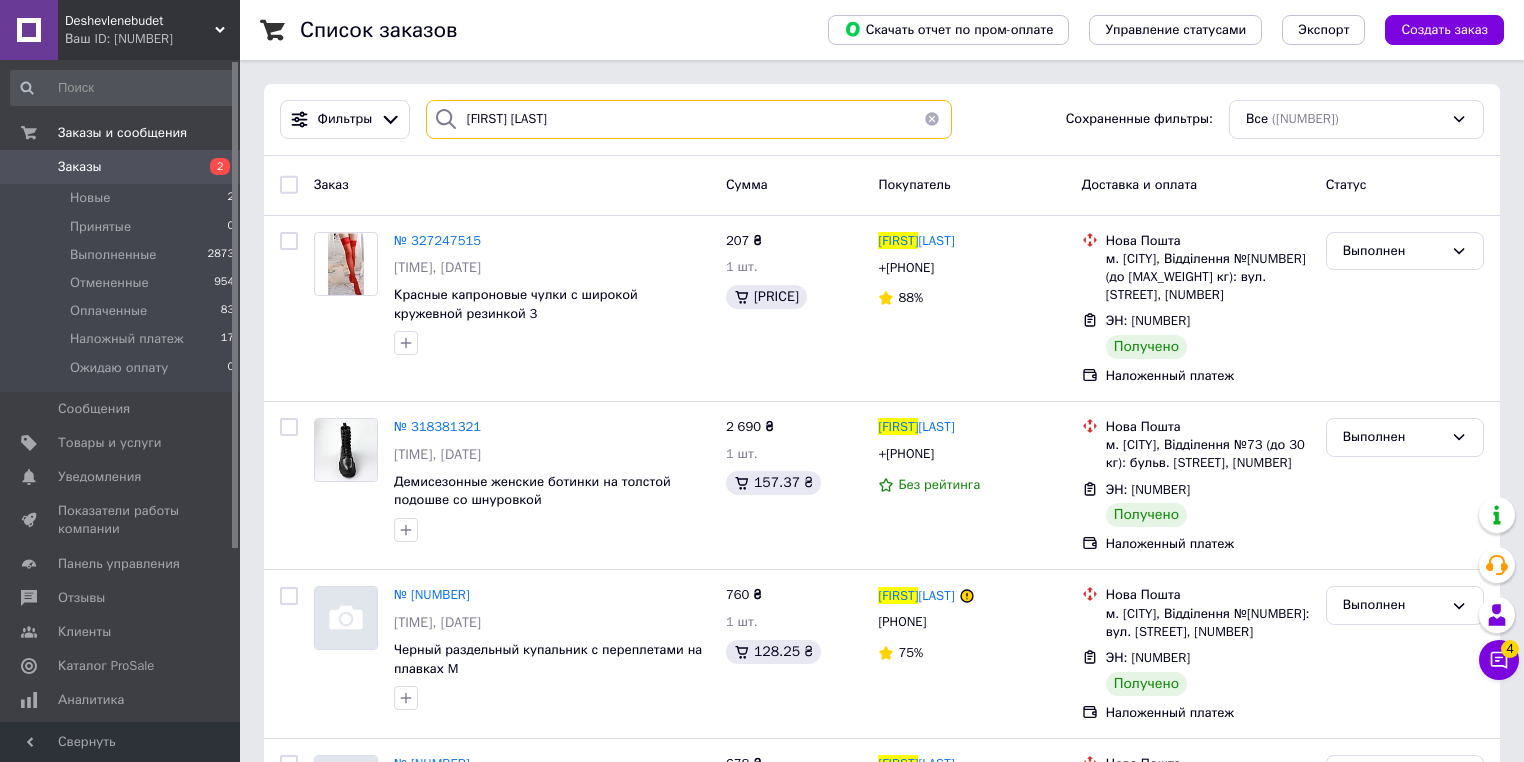 type on "[FIRST] [LAST]" 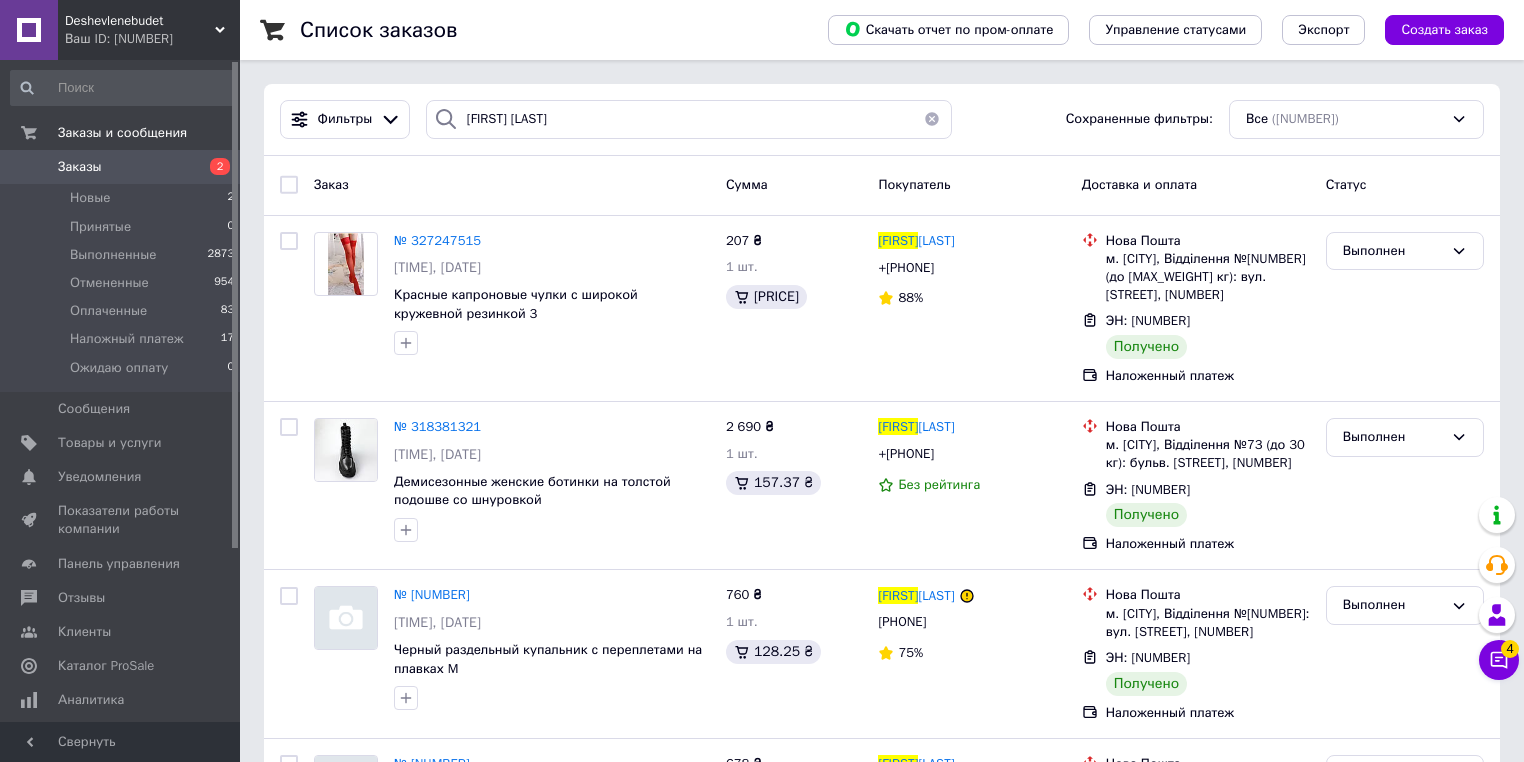 click on "[COMPANY_NAME] Ваш ID: [NUMBER]" at bounding box center [149, 30] 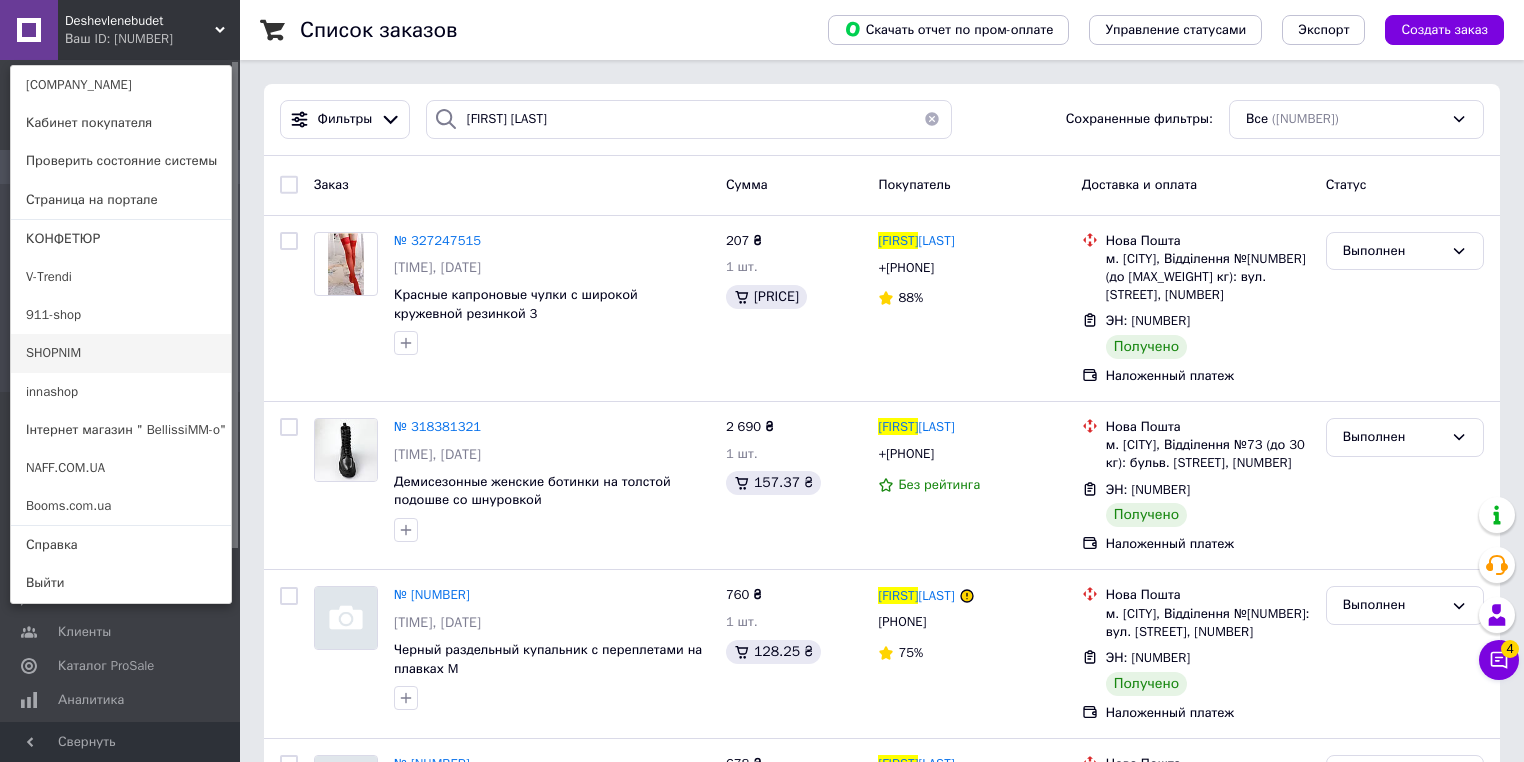 click on "SHOPNIM" at bounding box center [121, 353] 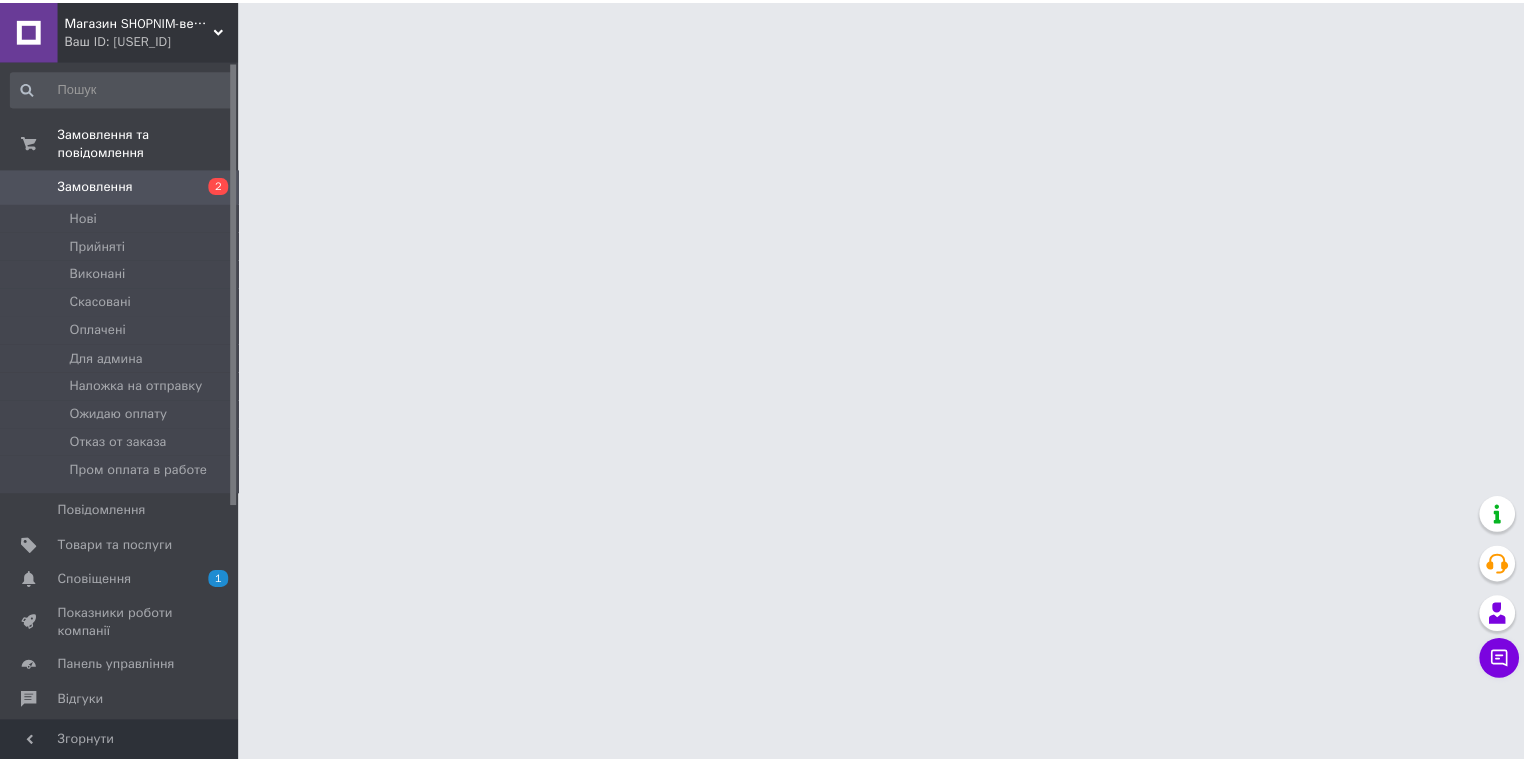 scroll, scrollTop: 0, scrollLeft: 0, axis: both 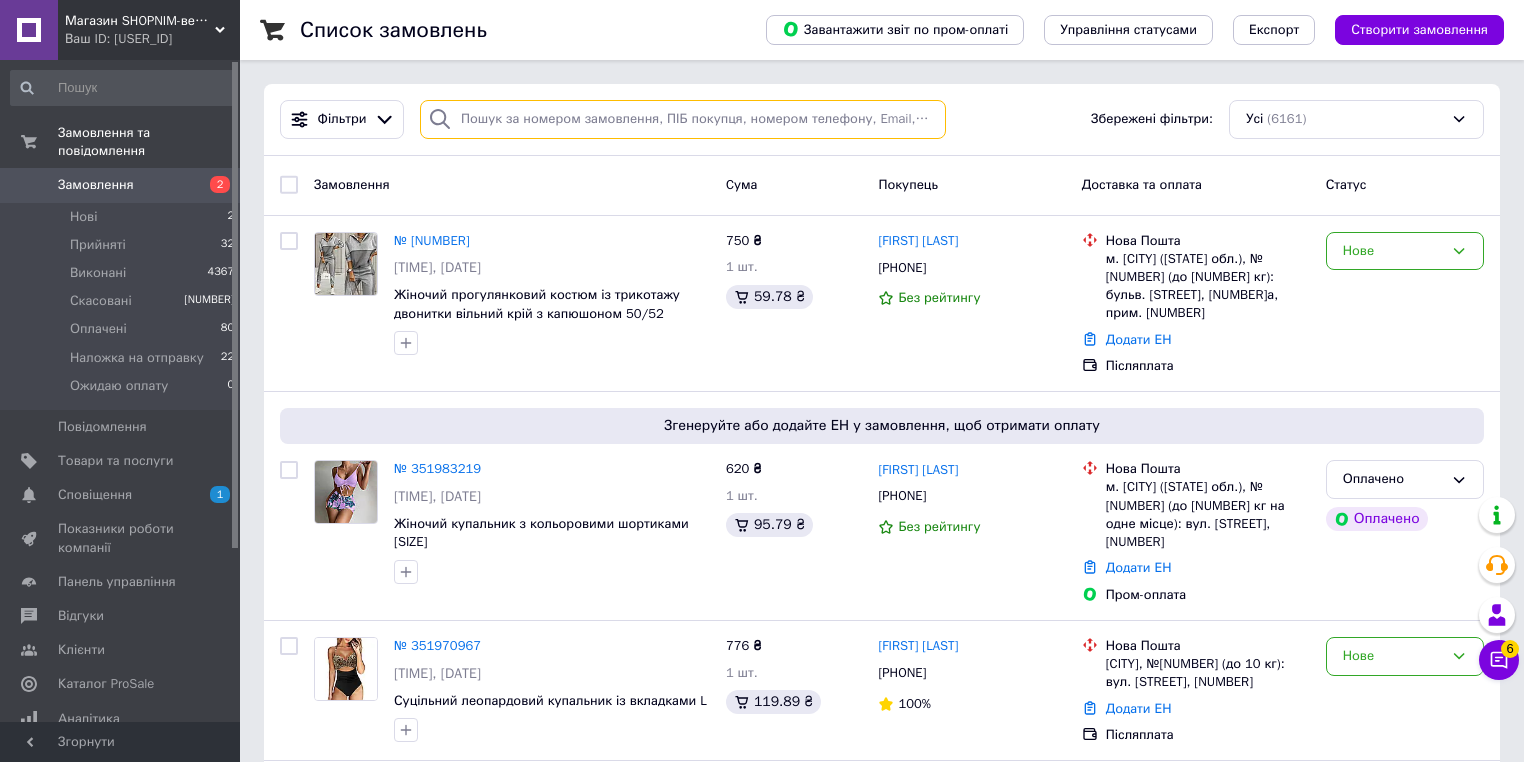 click at bounding box center (683, 119) 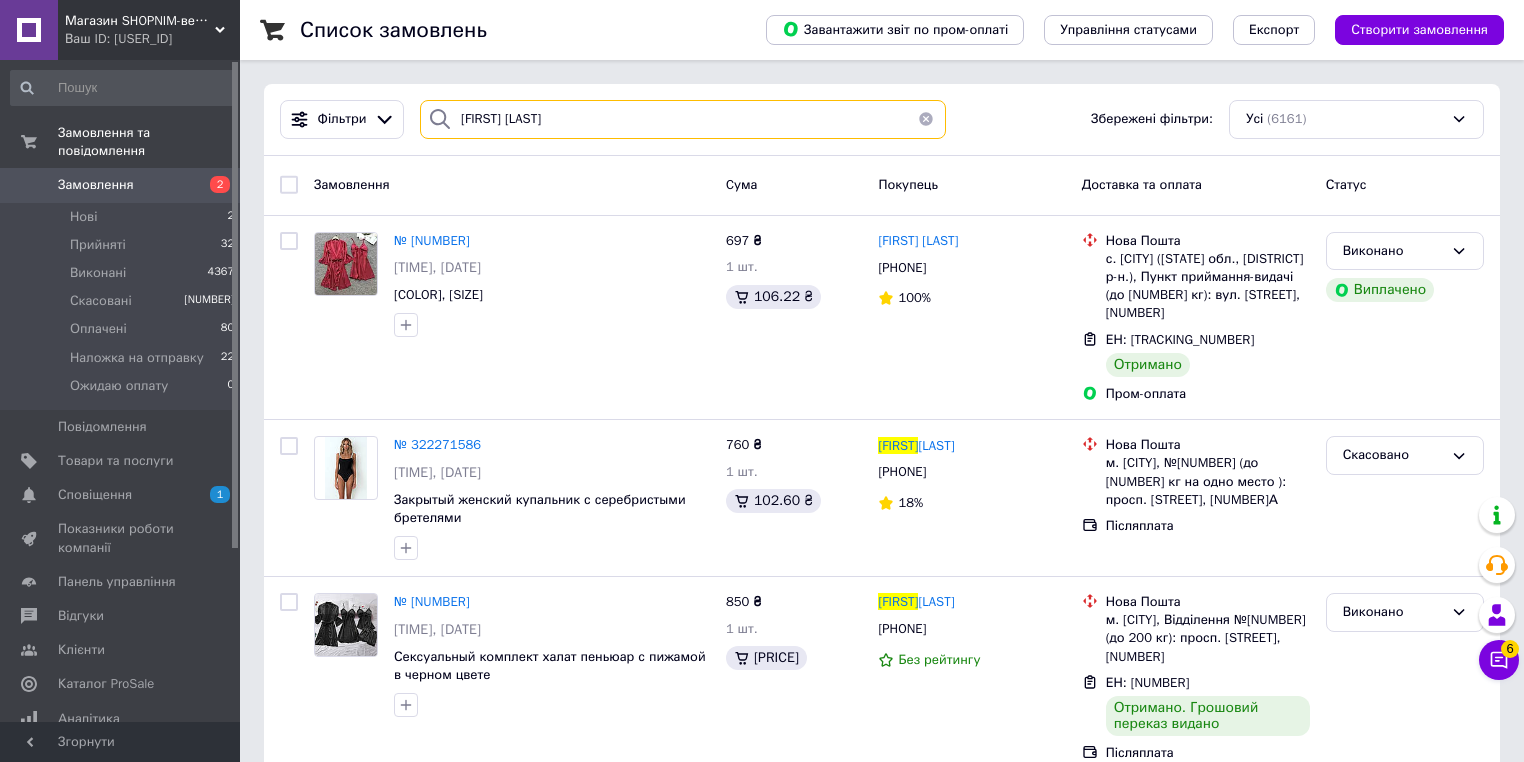 type on "[FIRST] [LAST]" 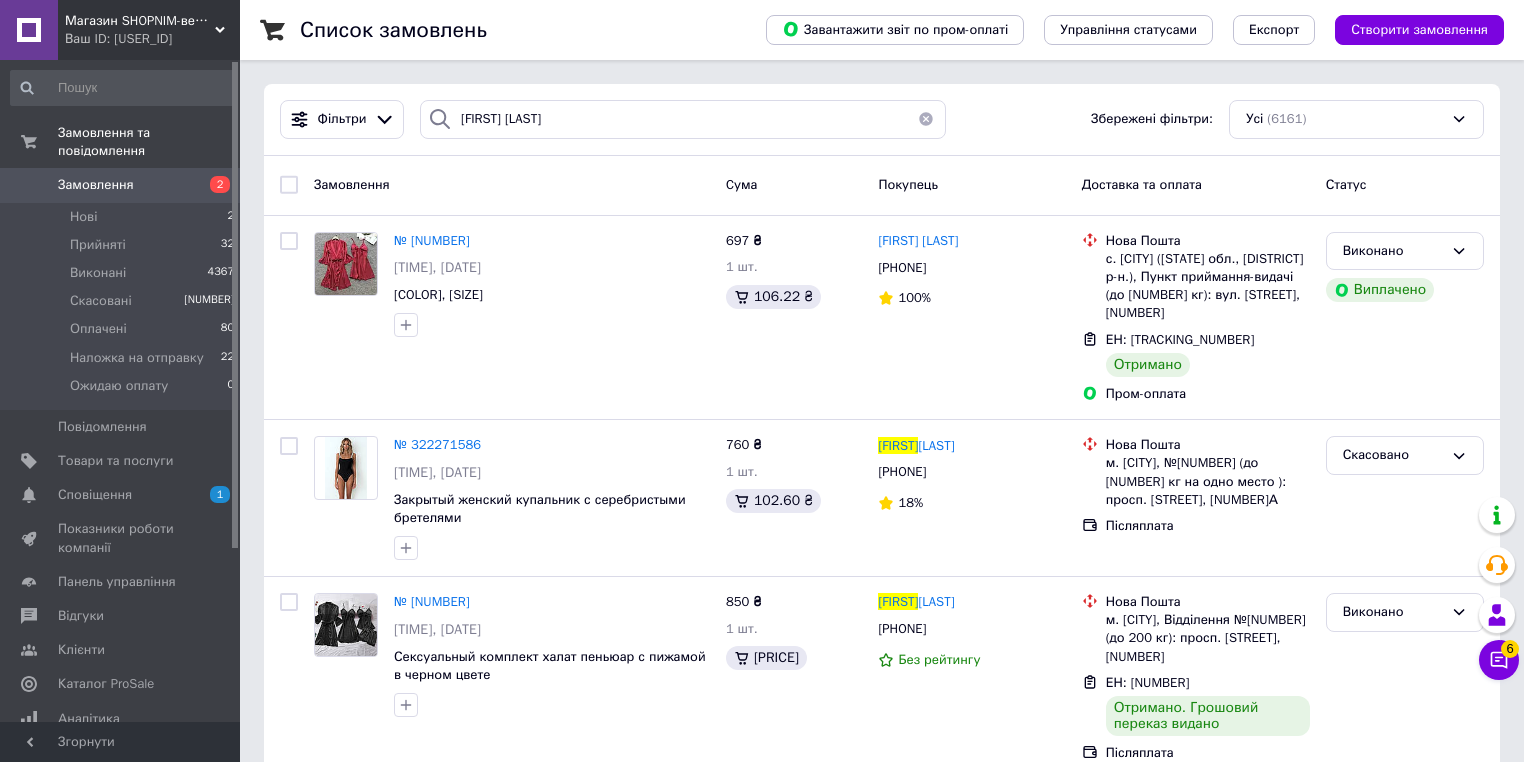 click on "Магазин SHOPNIM-великий каталог одягу та взуття для жінок, чоловіків та дітей" at bounding box center [140, 21] 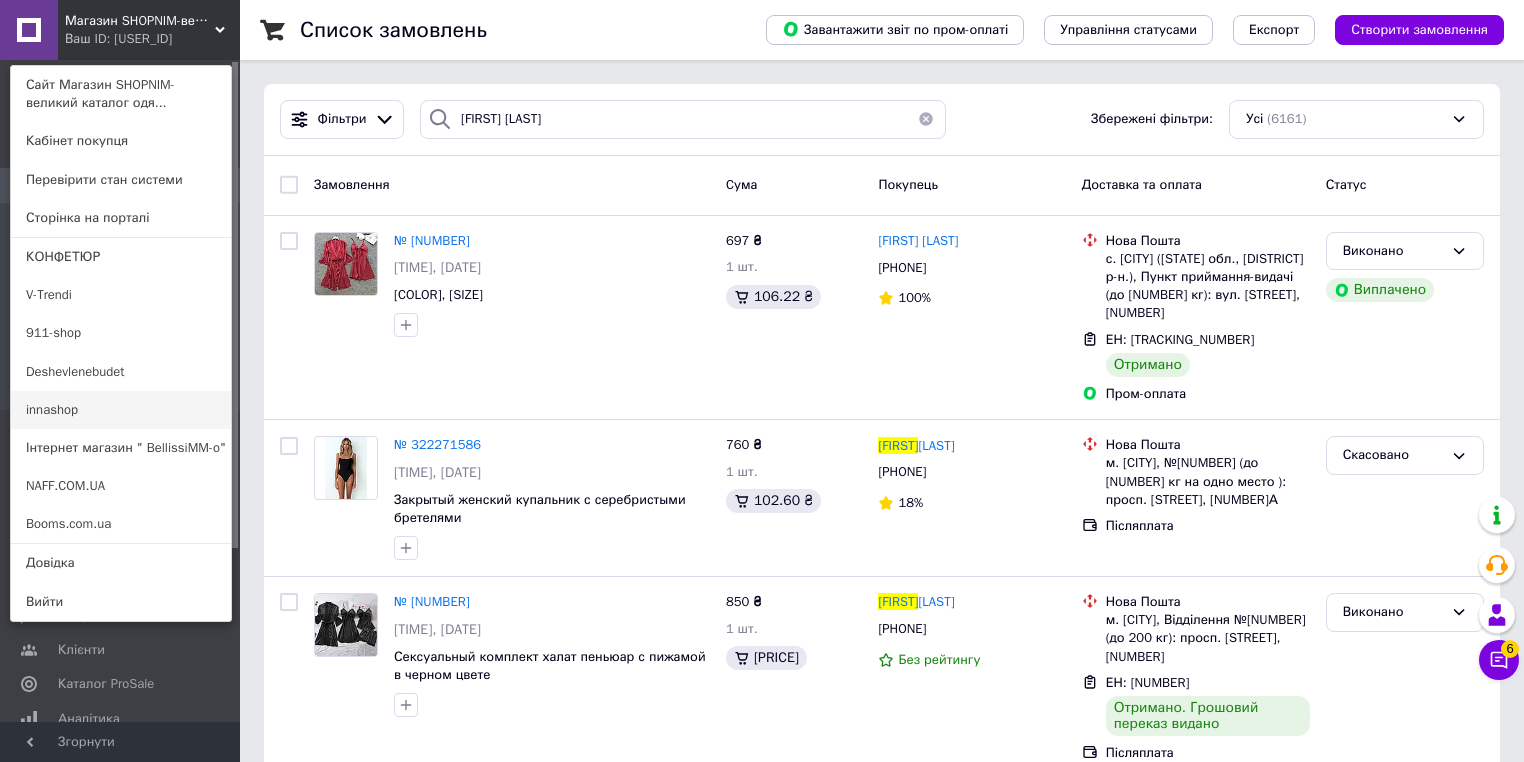 click on "innashop" at bounding box center (121, 410) 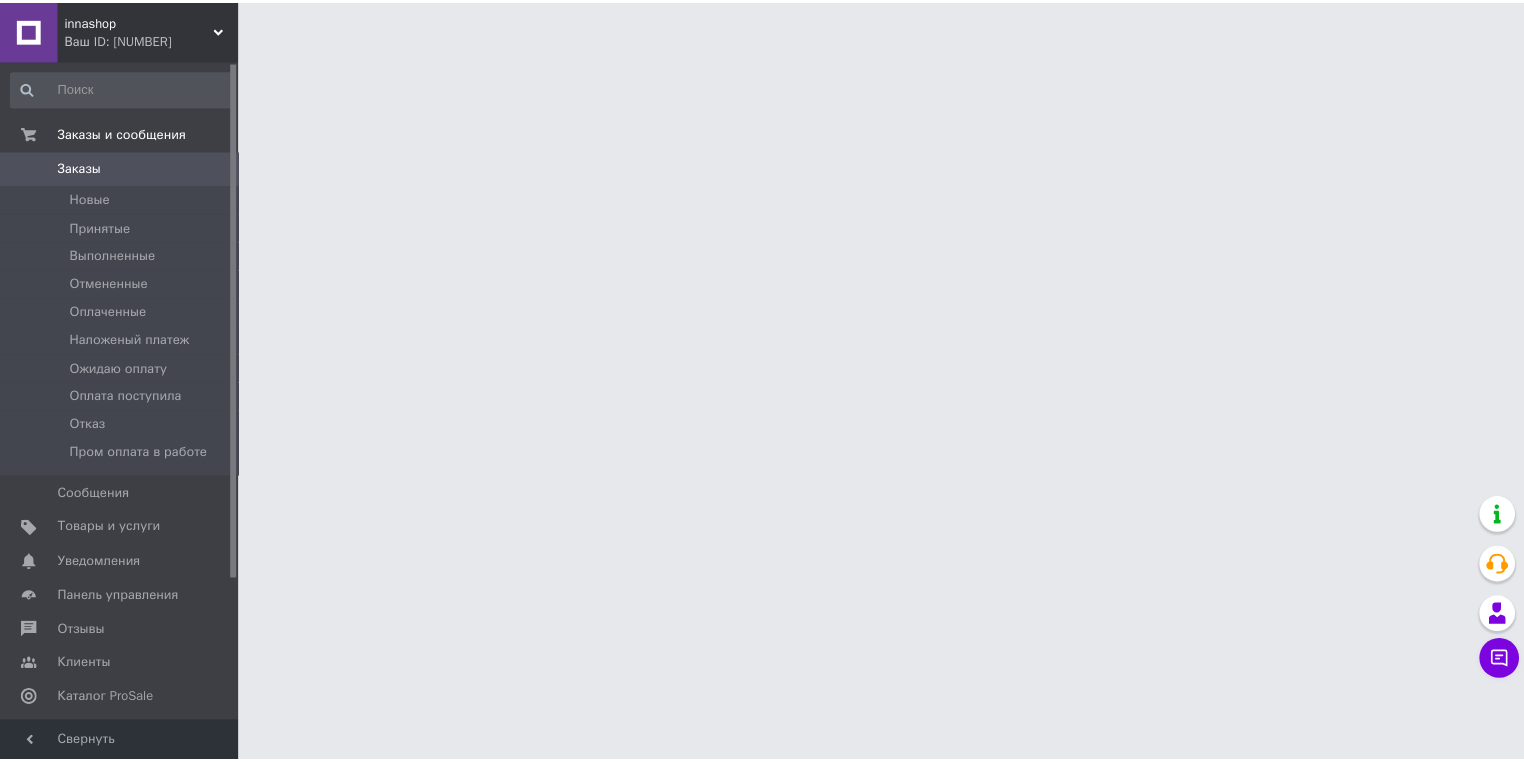 scroll, scrollTop: 0, scrollLeft: 0, axis: both 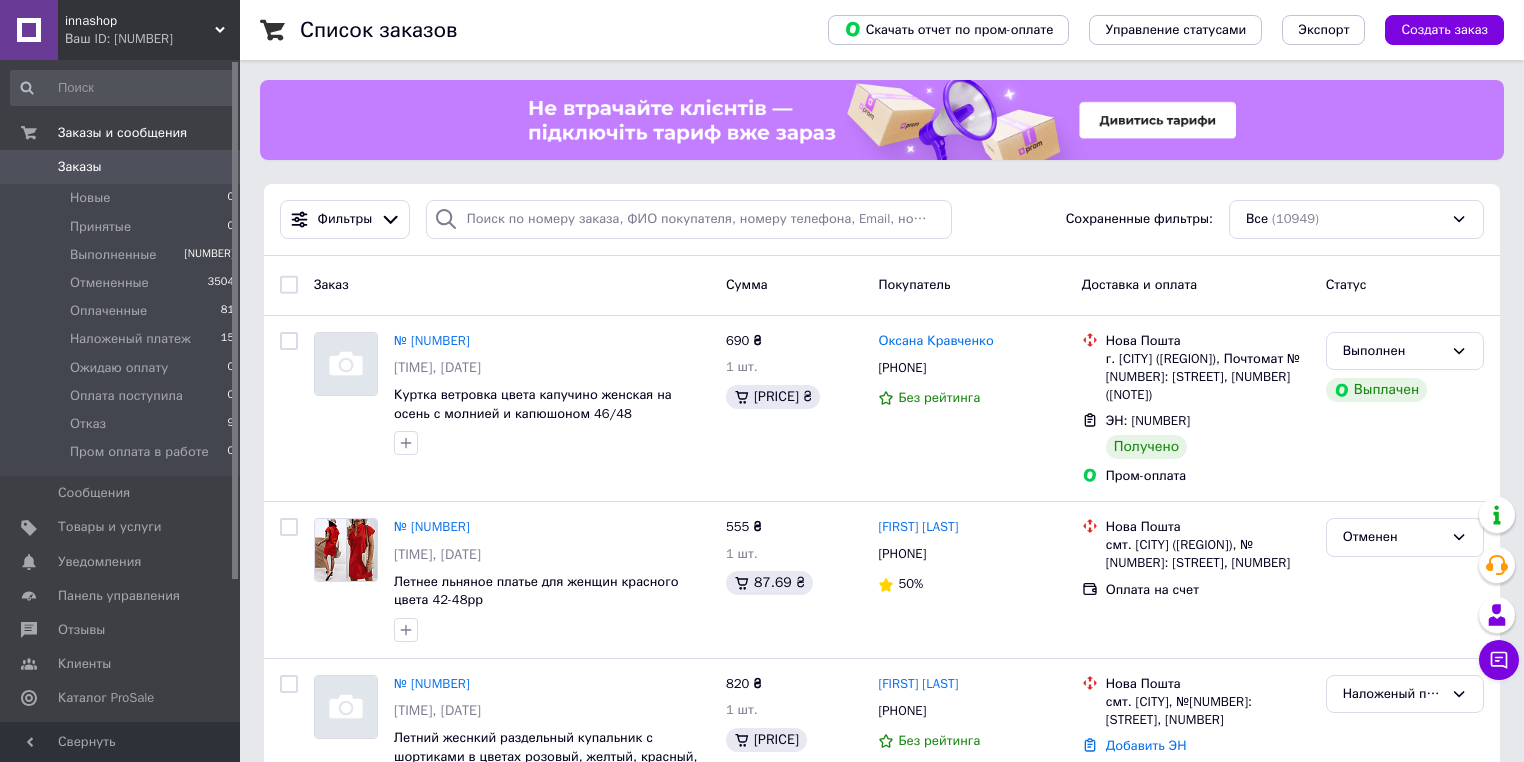 click on "Ваш ID: 3287941" at bounding box center [152, 39] 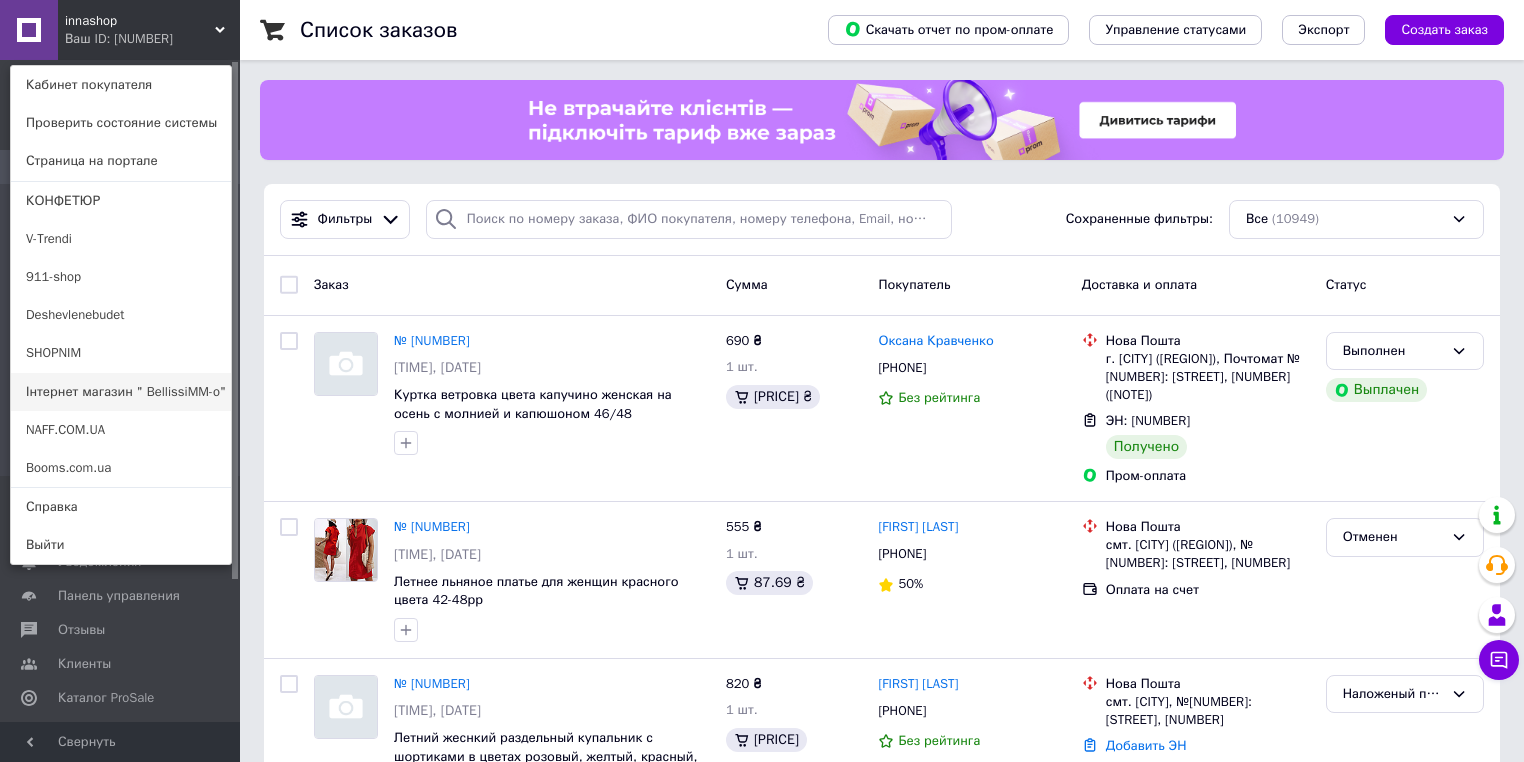 click on "Інтернет магазин " BellissiMM-o"" at bounding box center (121, 392) 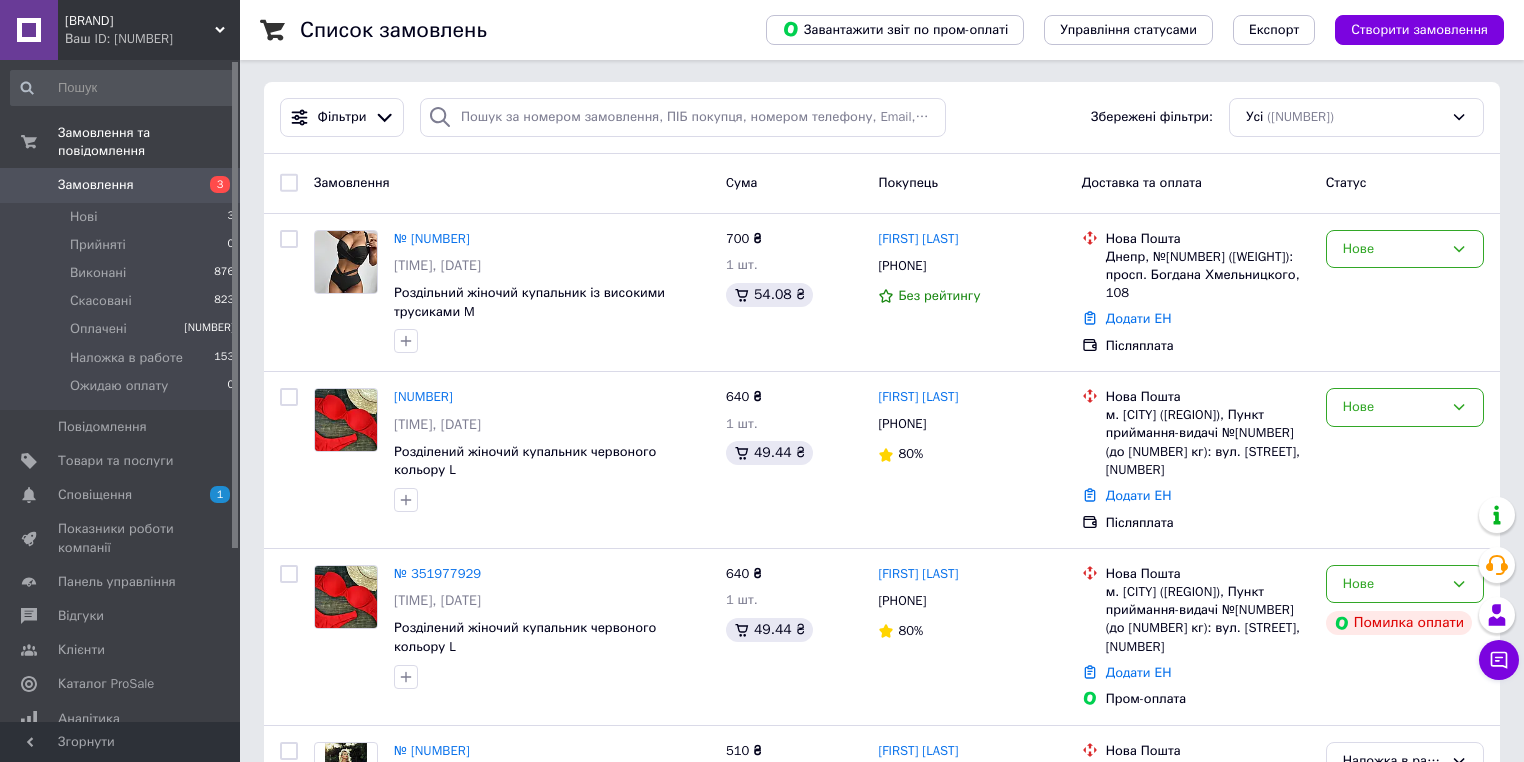 scroll, scrollTop: 0, scrollLeft: 0, axis: both 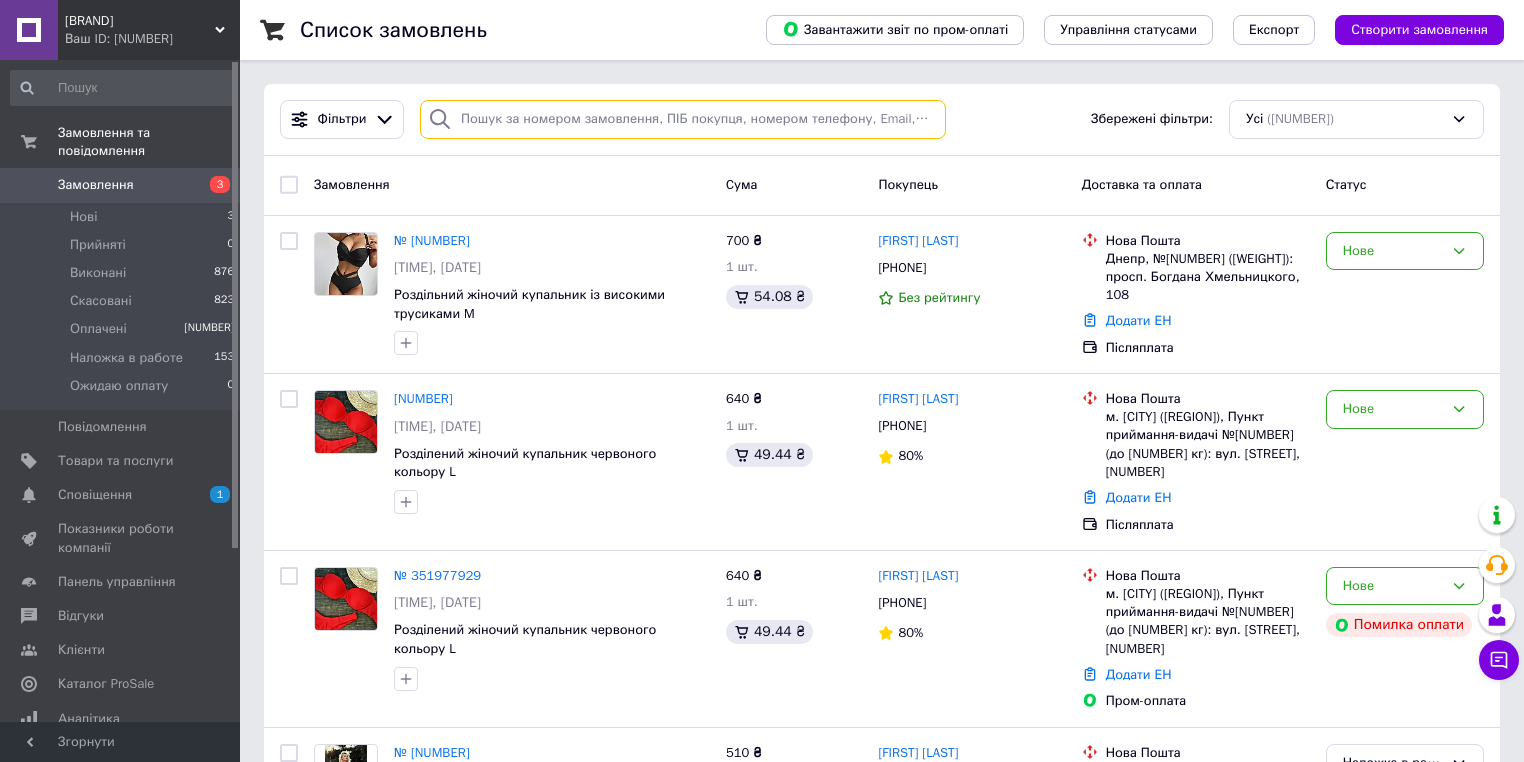 click at bounding box center [683, 119] 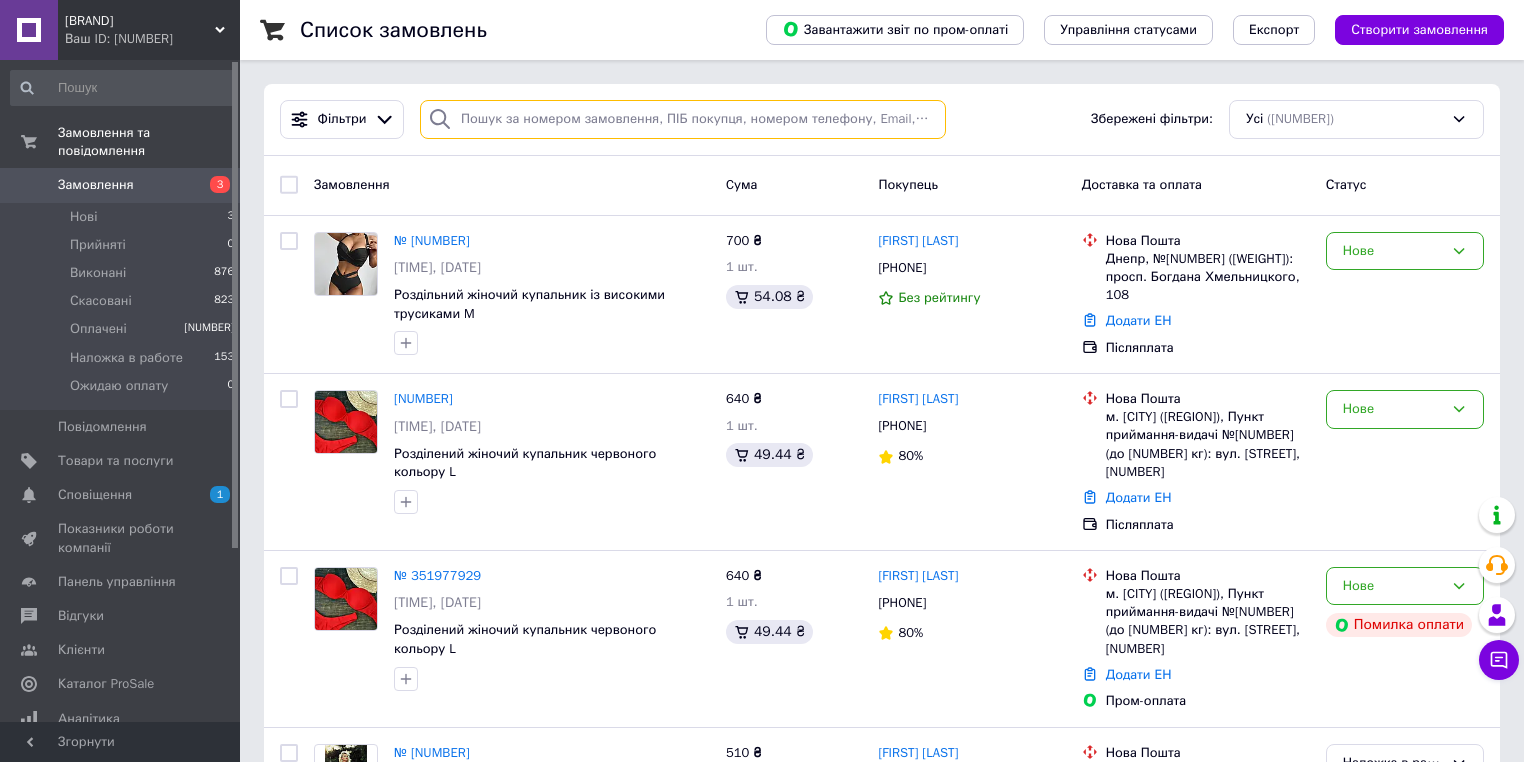 click at bounding box center [683, 119] 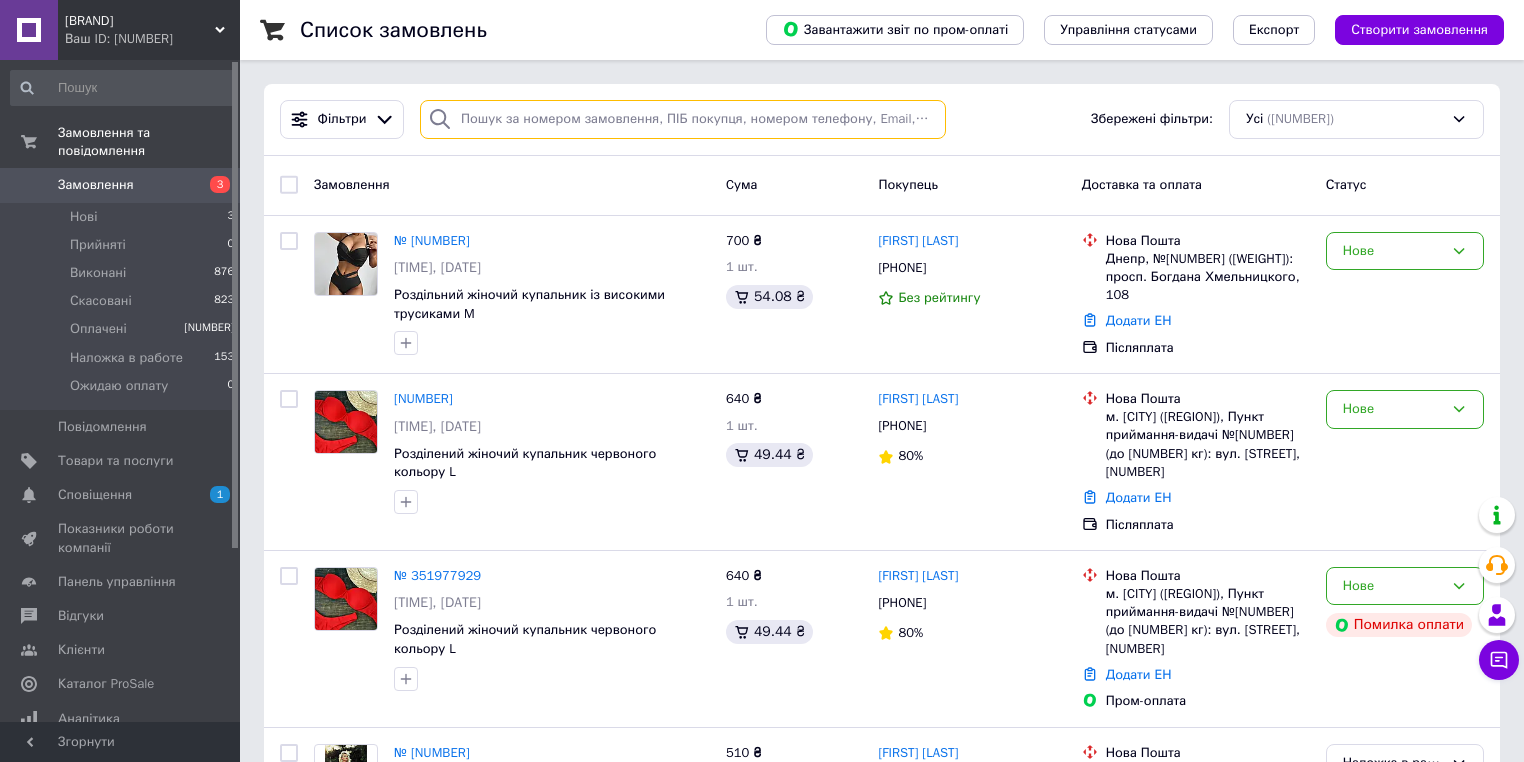 paste on "[FIRST] [LAST]" 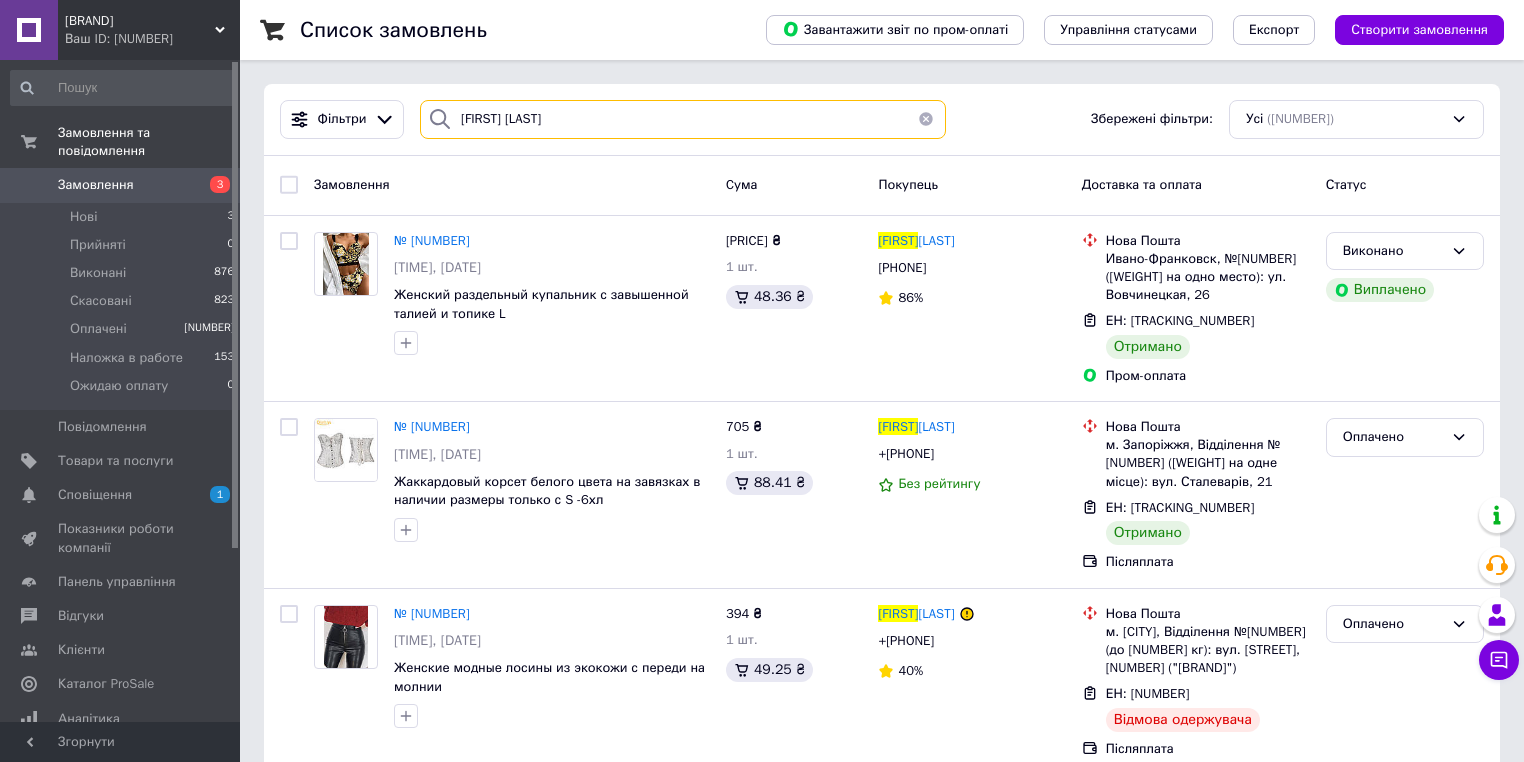 type on "[FIRST] [LAST]" 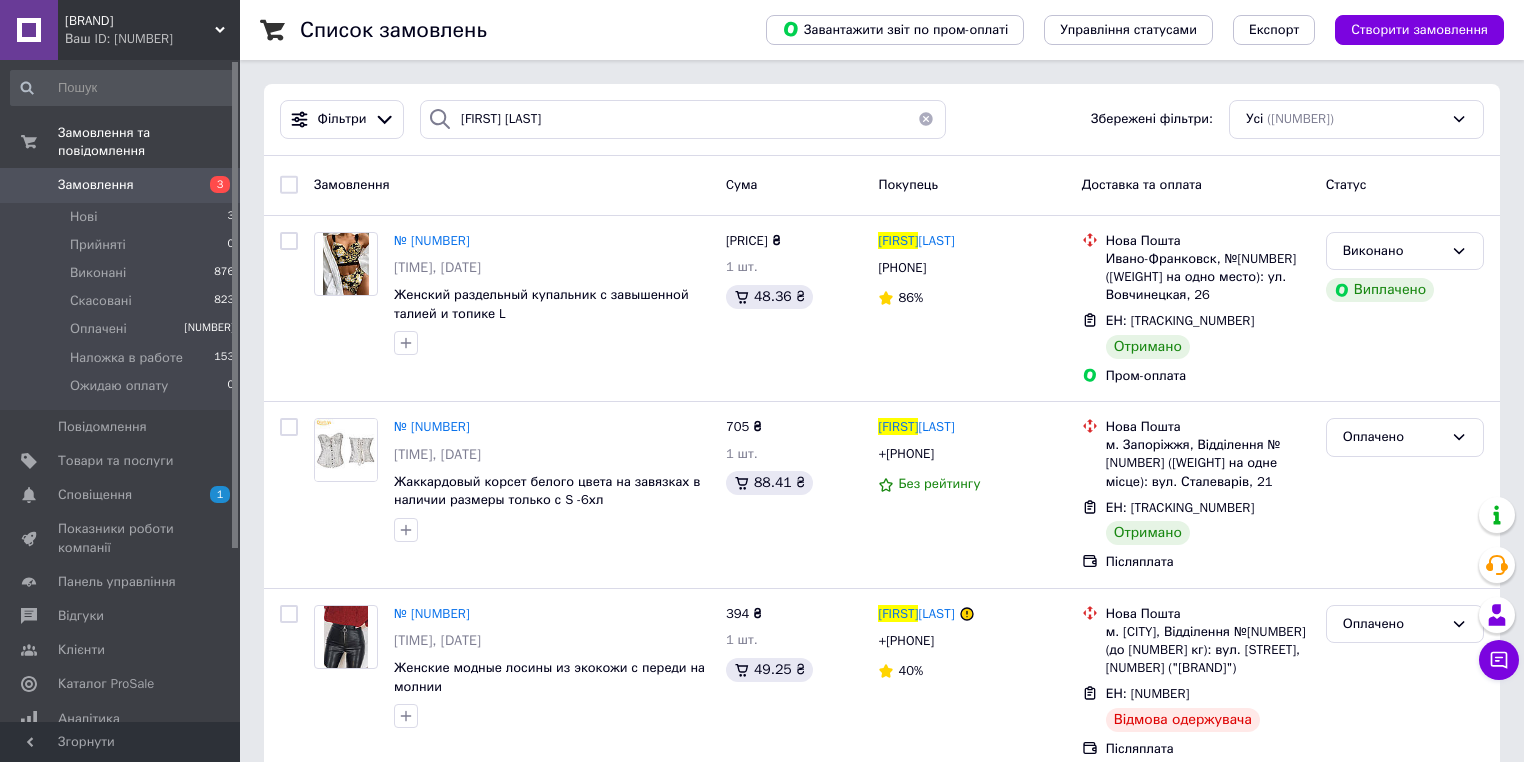 click on "Bellissimo" at bounding box center [140, 21] 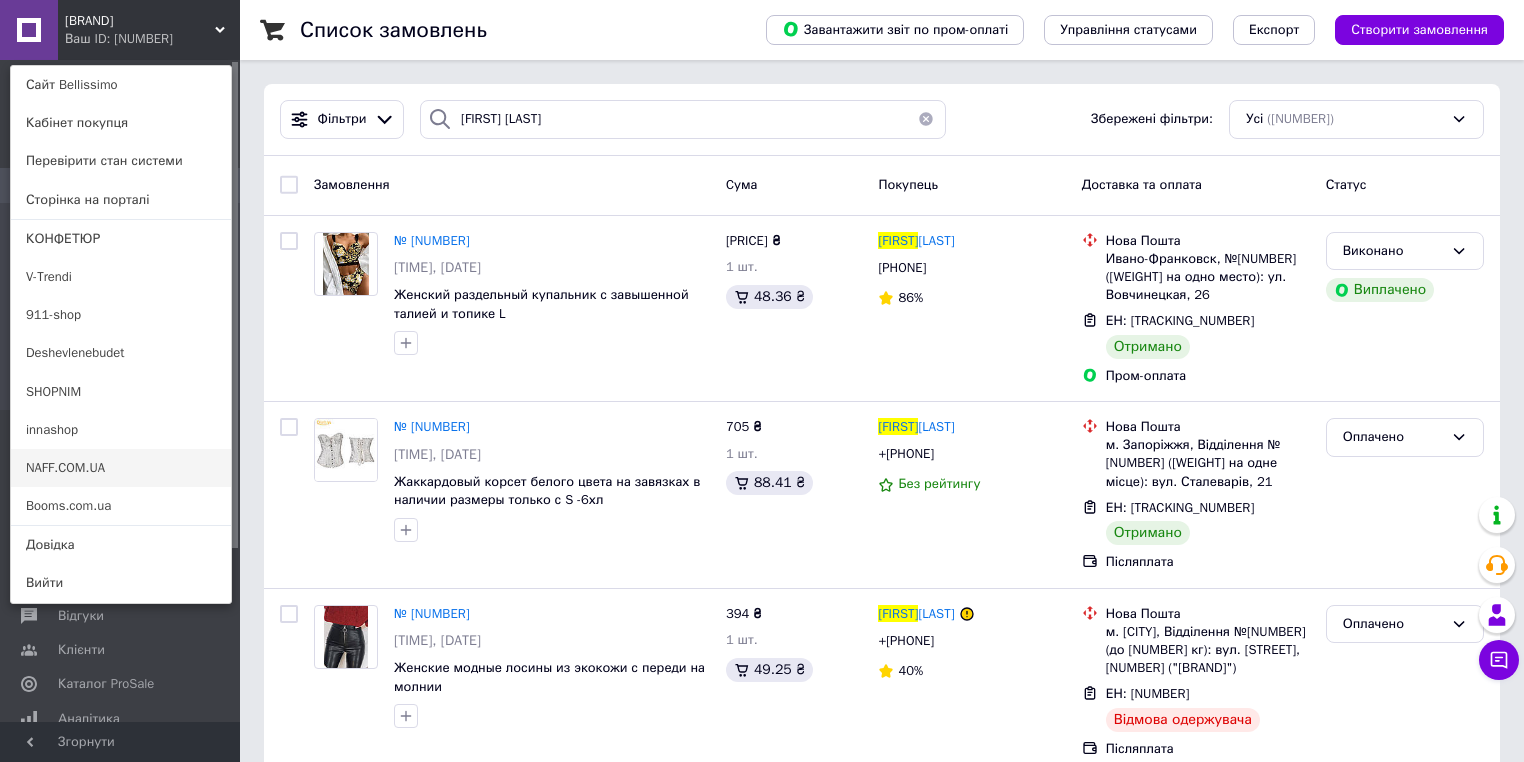 click on "NAFF.COM.UA" at bounding box center (121, 468) 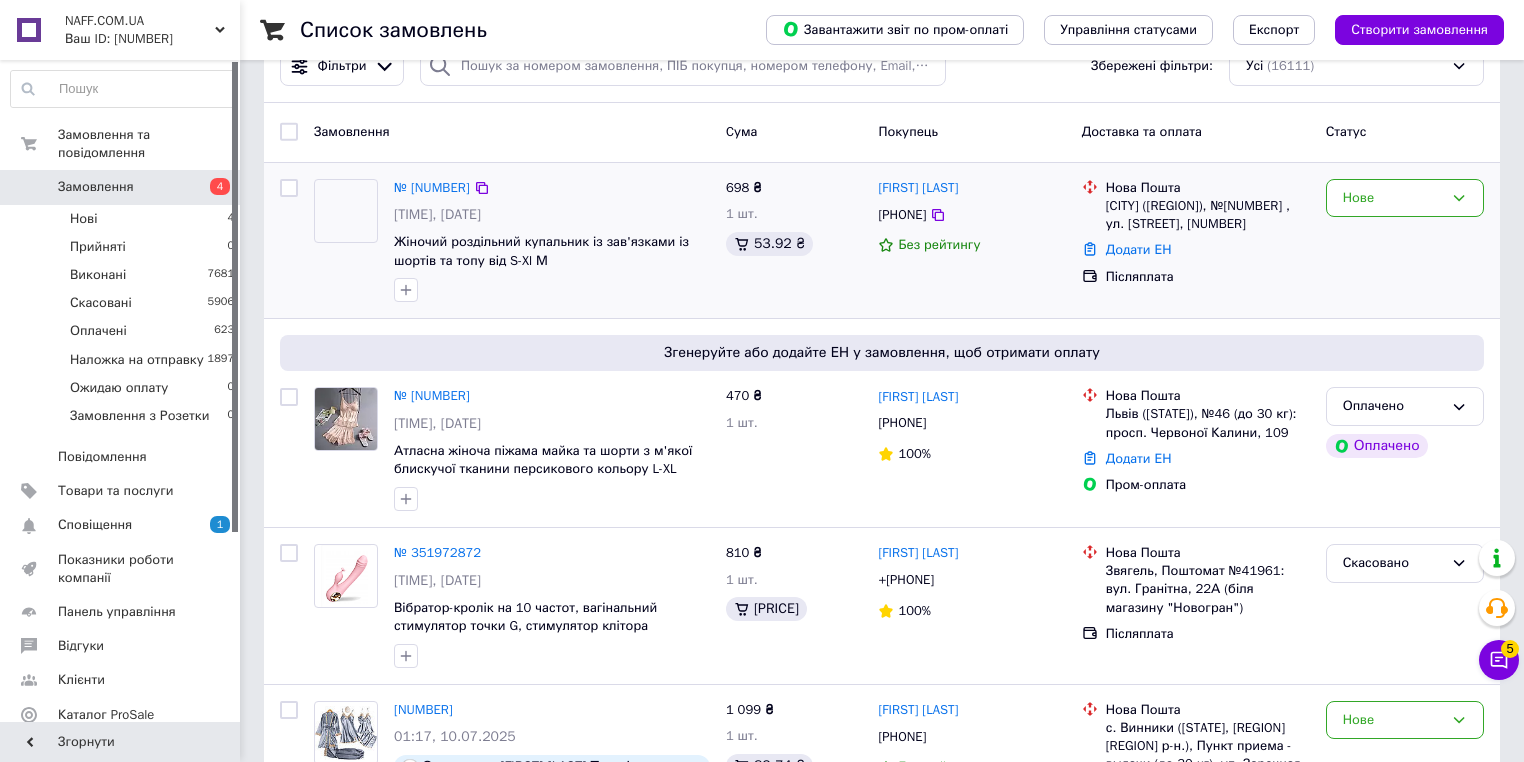 scroll, scrollTop: 0, scrollLeft: 0, axis: both 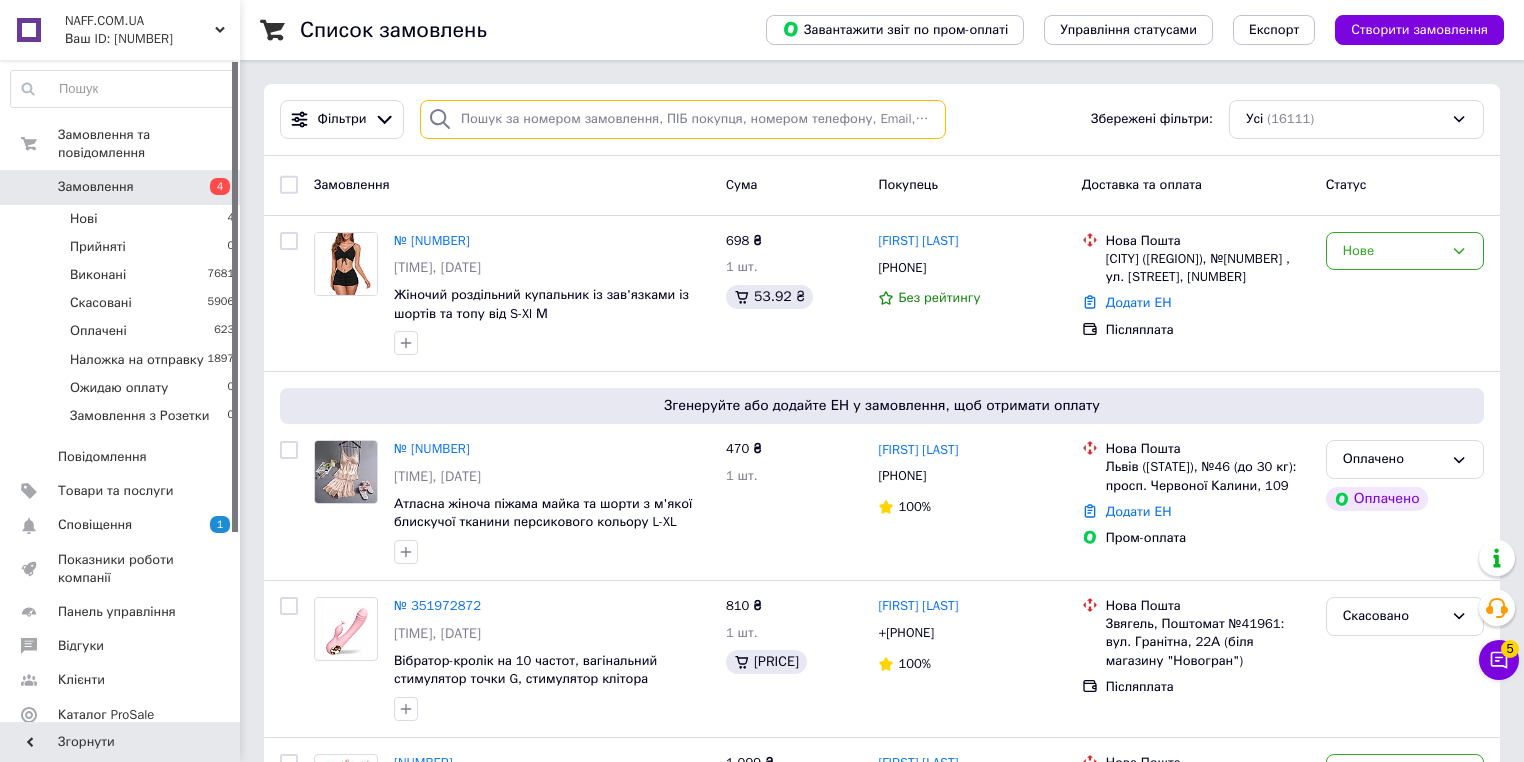 click at bounding box center [683, 119] 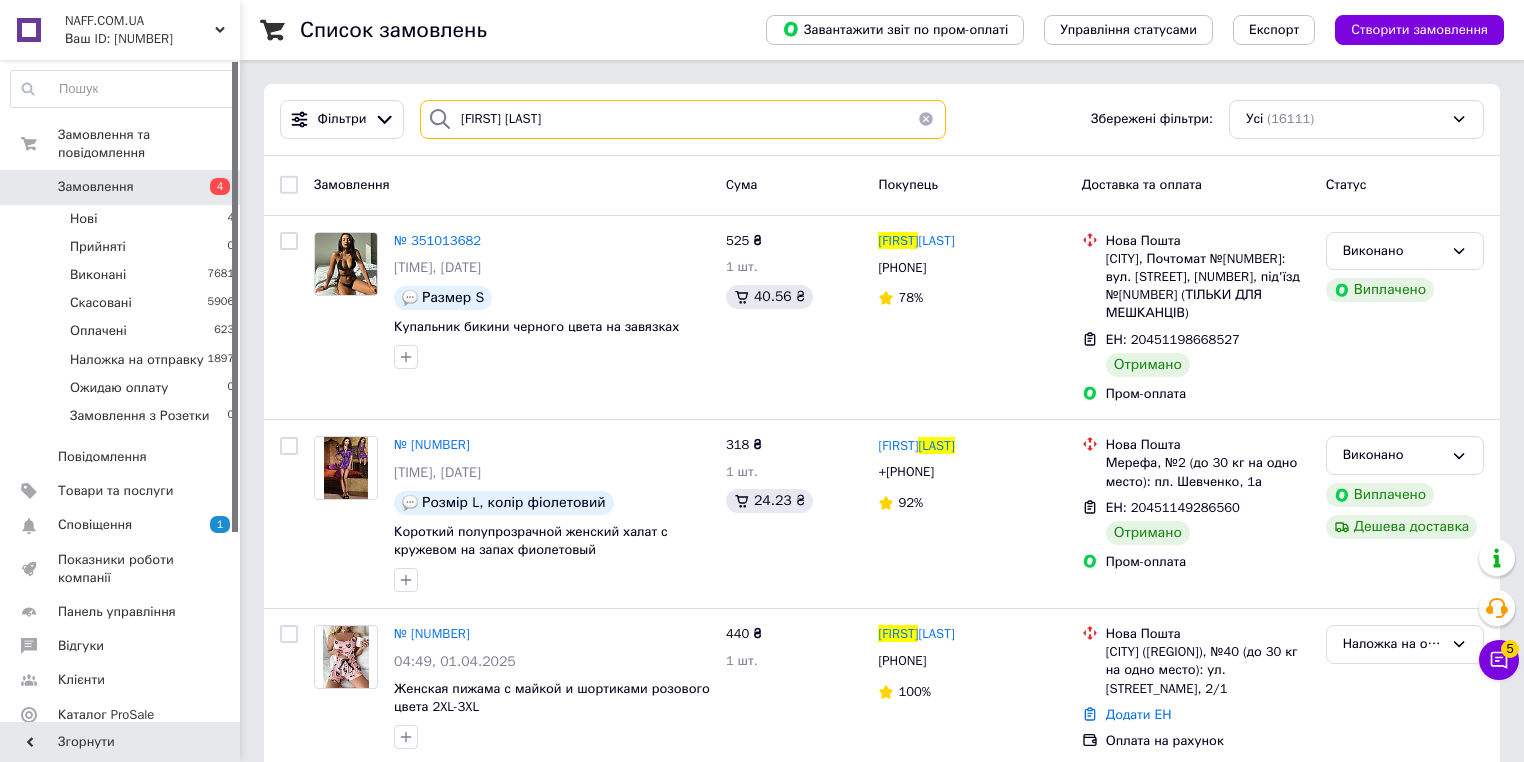 type on "[LAST] [FIRST]" 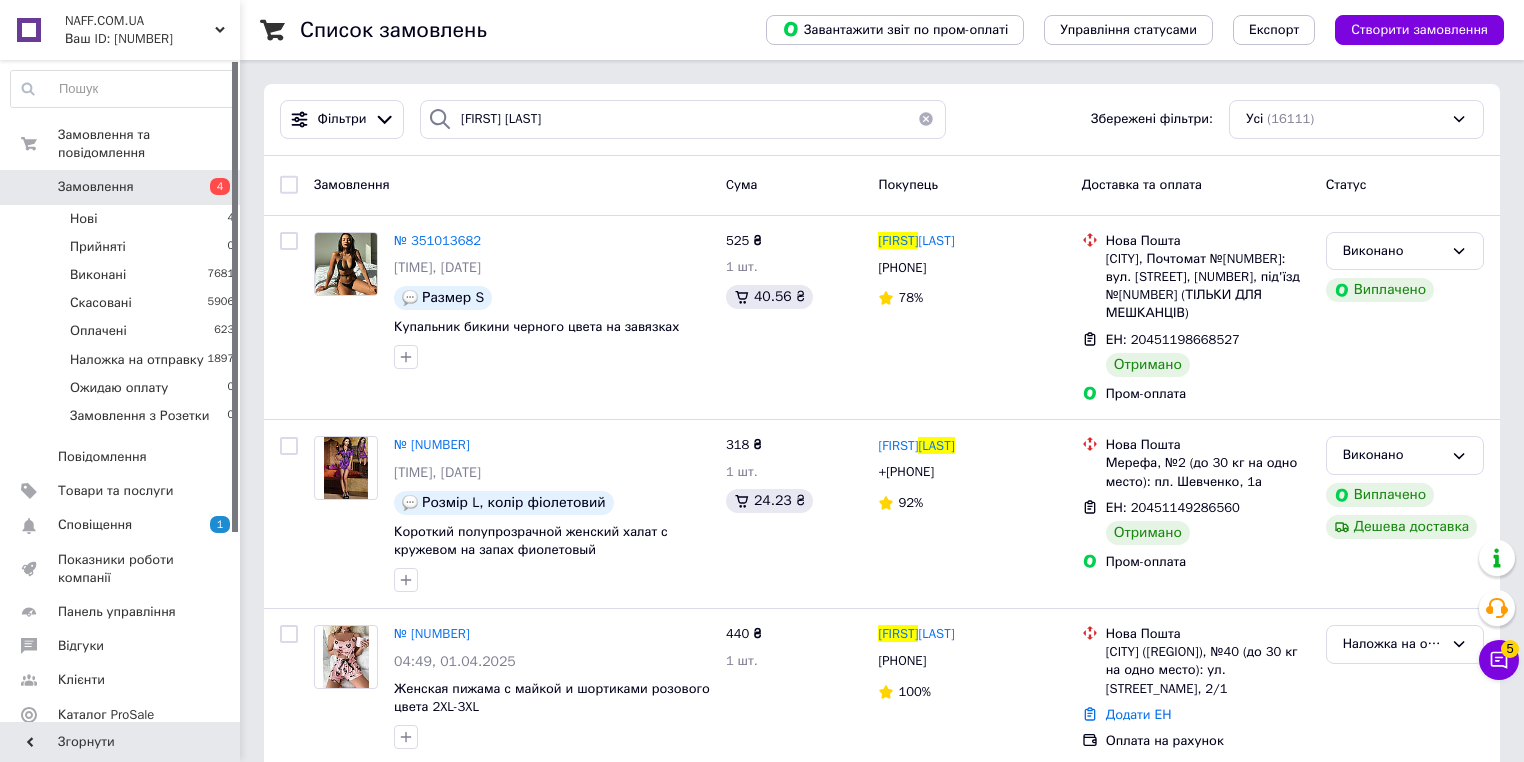 click on "Ваш ID: 2322901" at bounding box center (152, 39) 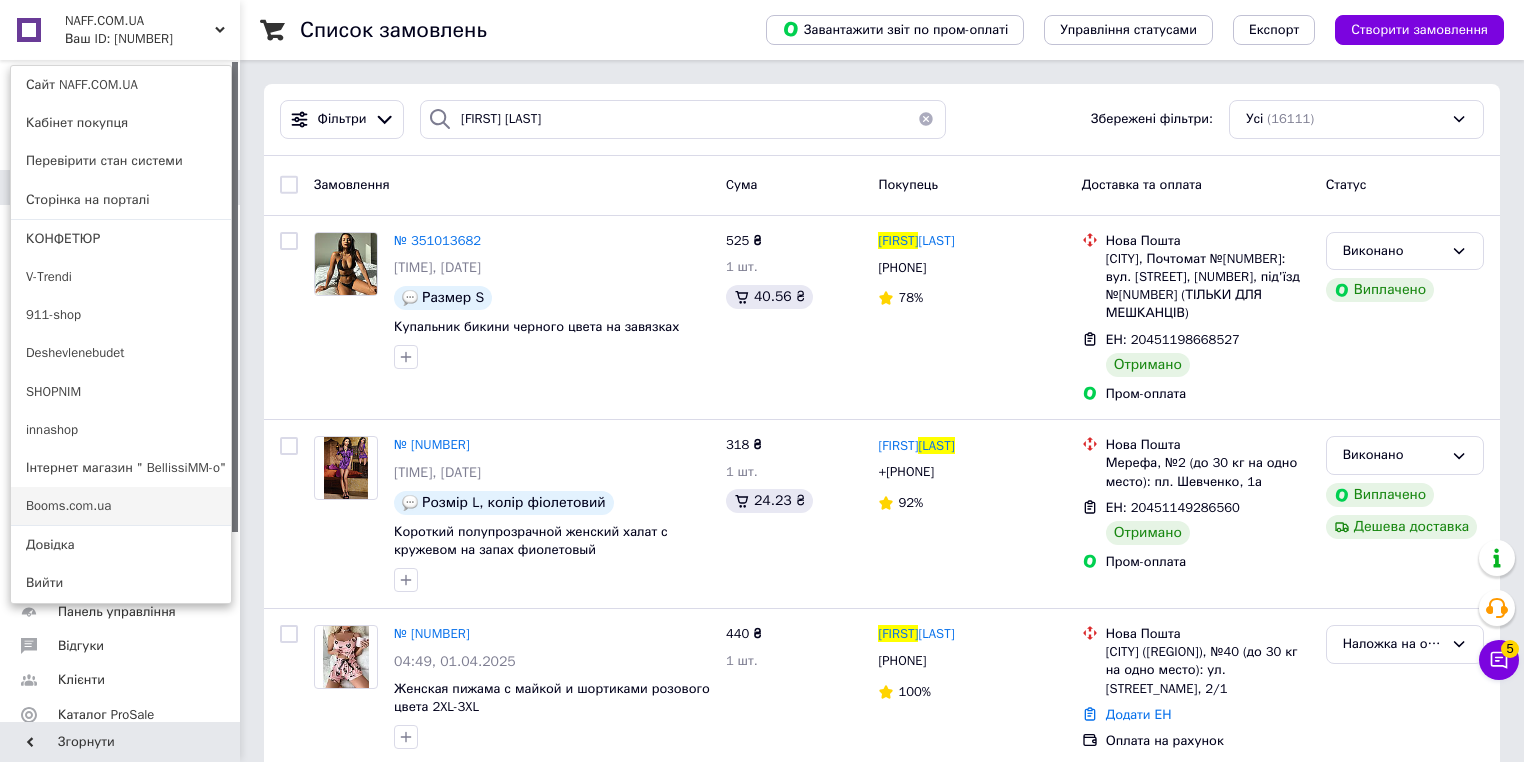 click on "Booms.com.ua" at bounding box center [121, 506] 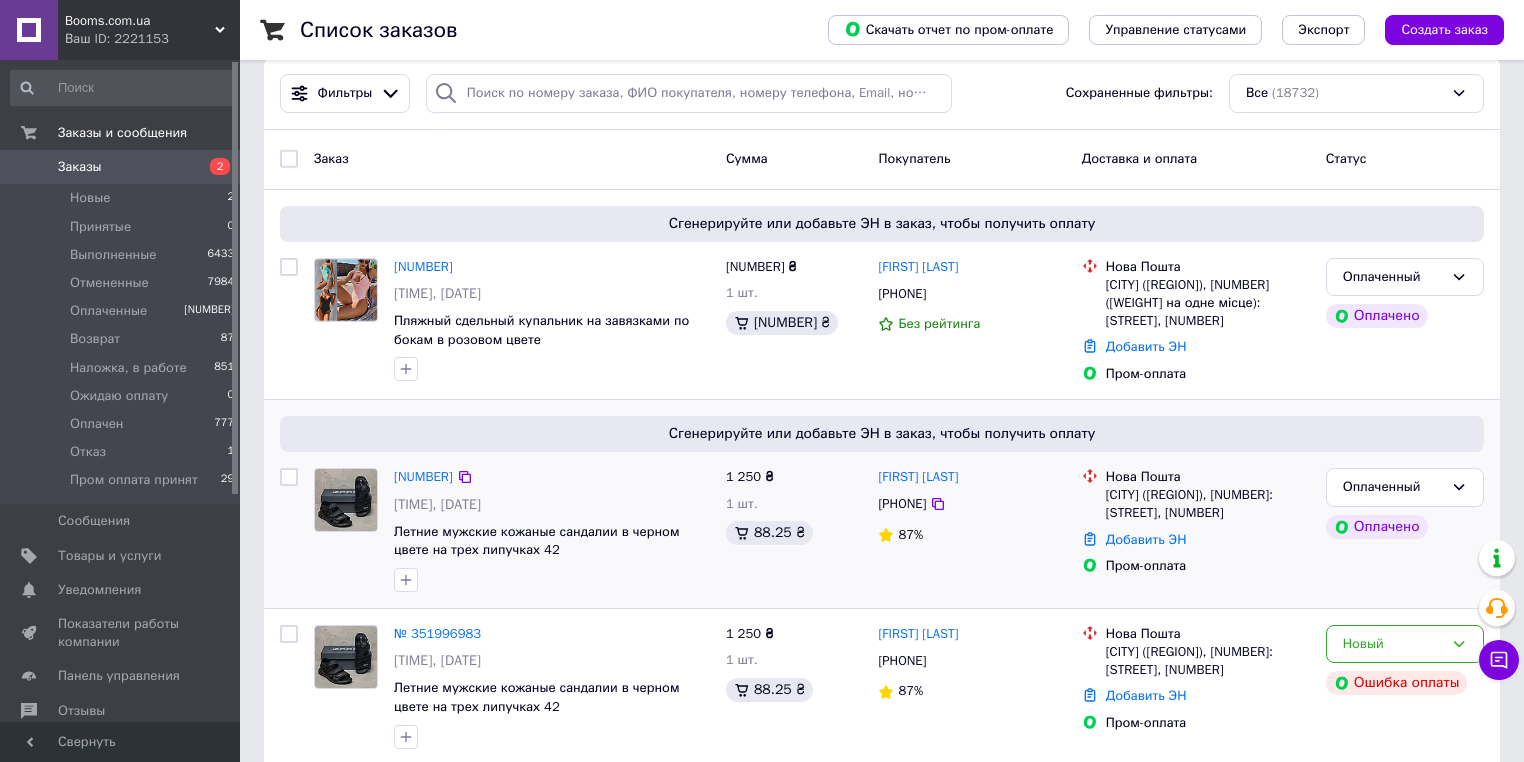 scroll, scrollTop: 0, scrollLeft: 0, axis: both 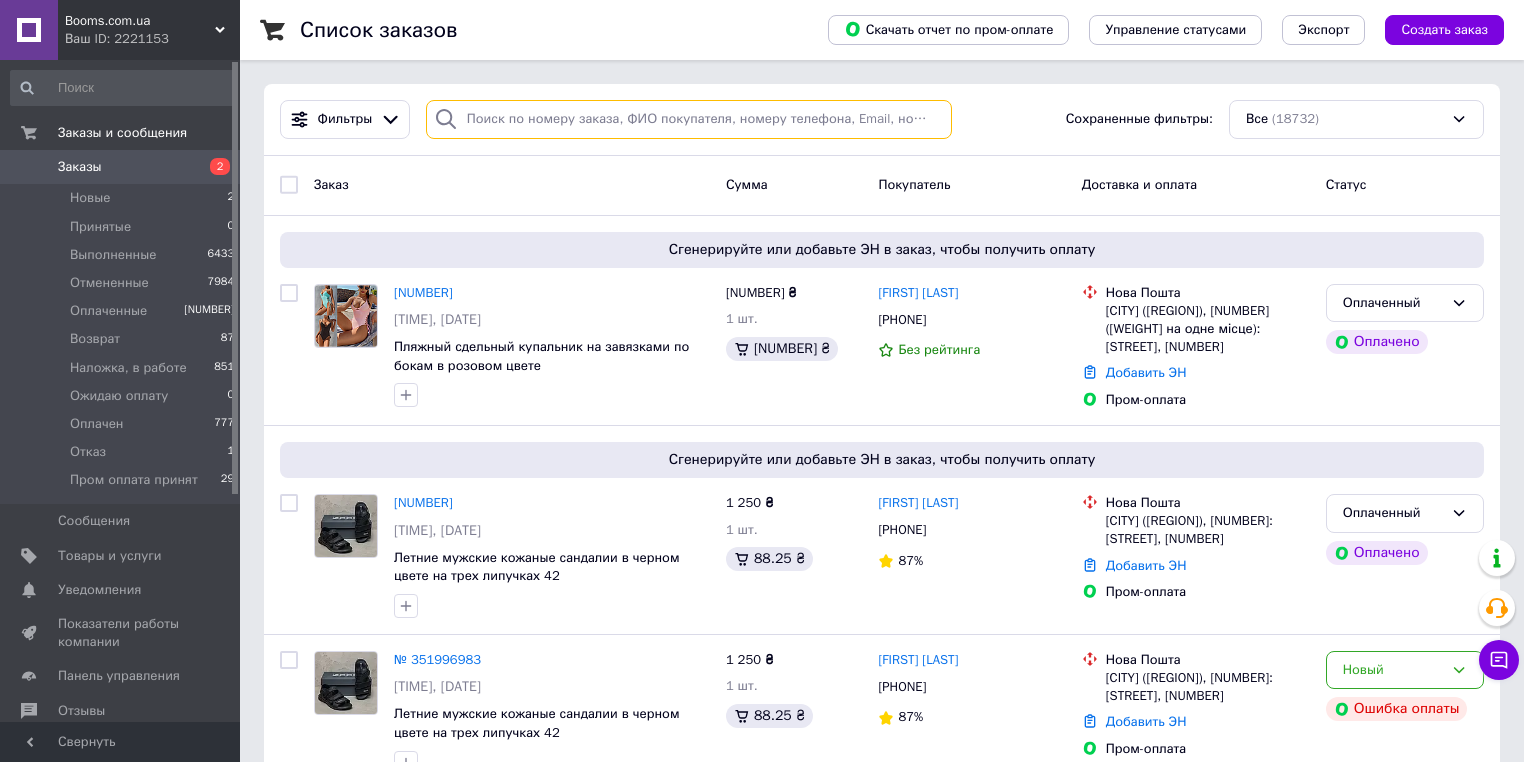 click at bounding box center (689, 119) 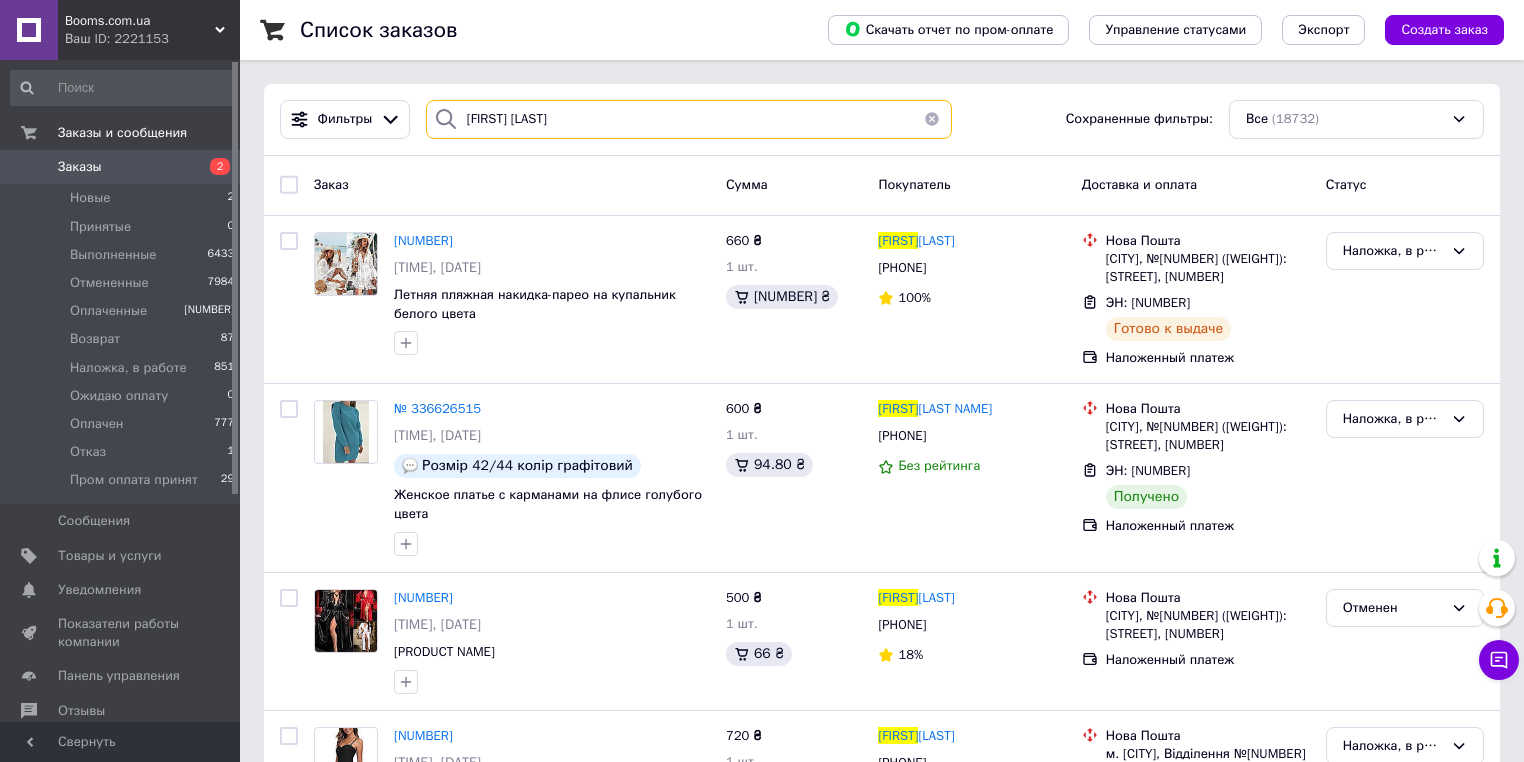 type on "[FIRST] [LAST]" 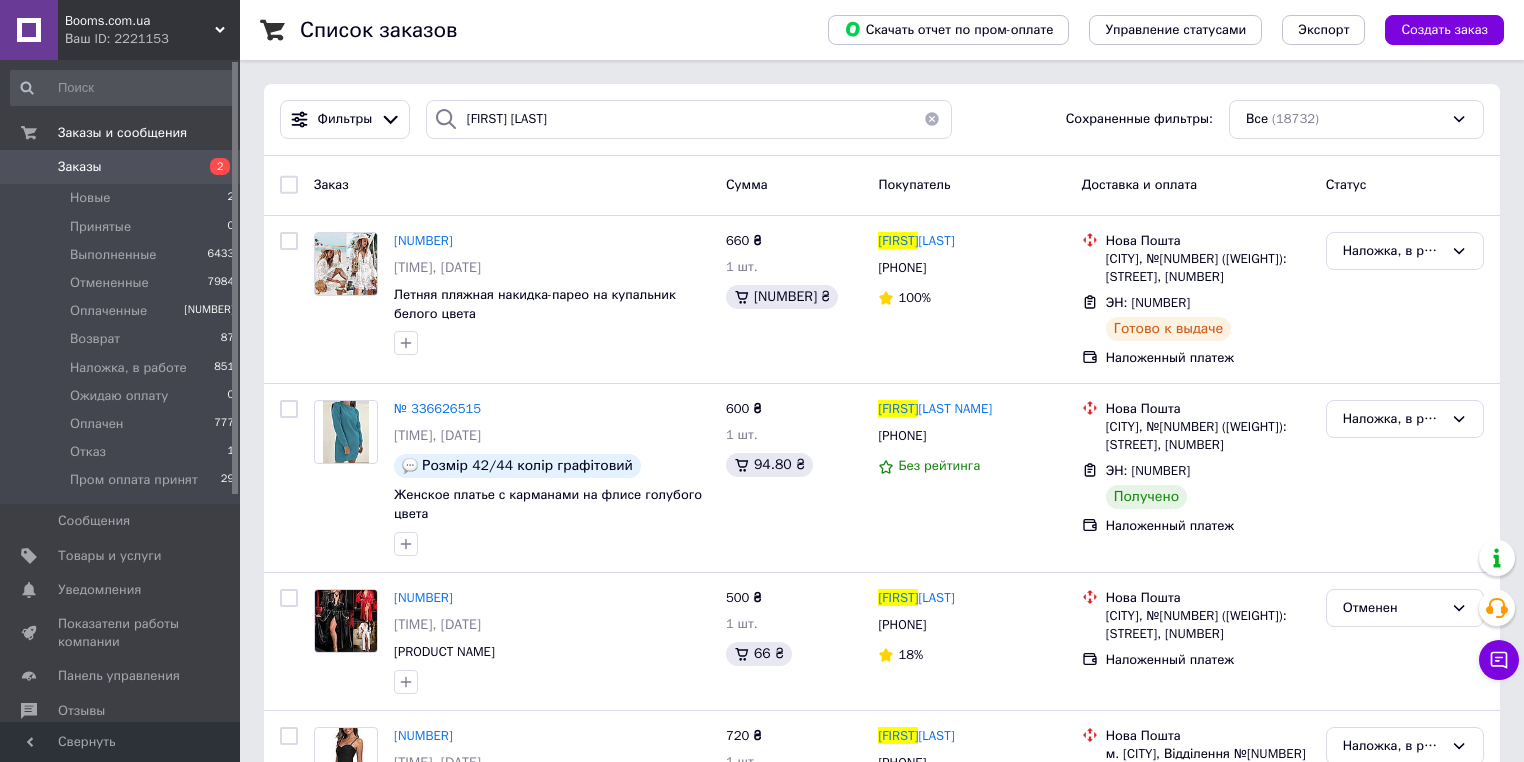 click on "Ваш ID: 2221153" at bounding box center [152, 39] 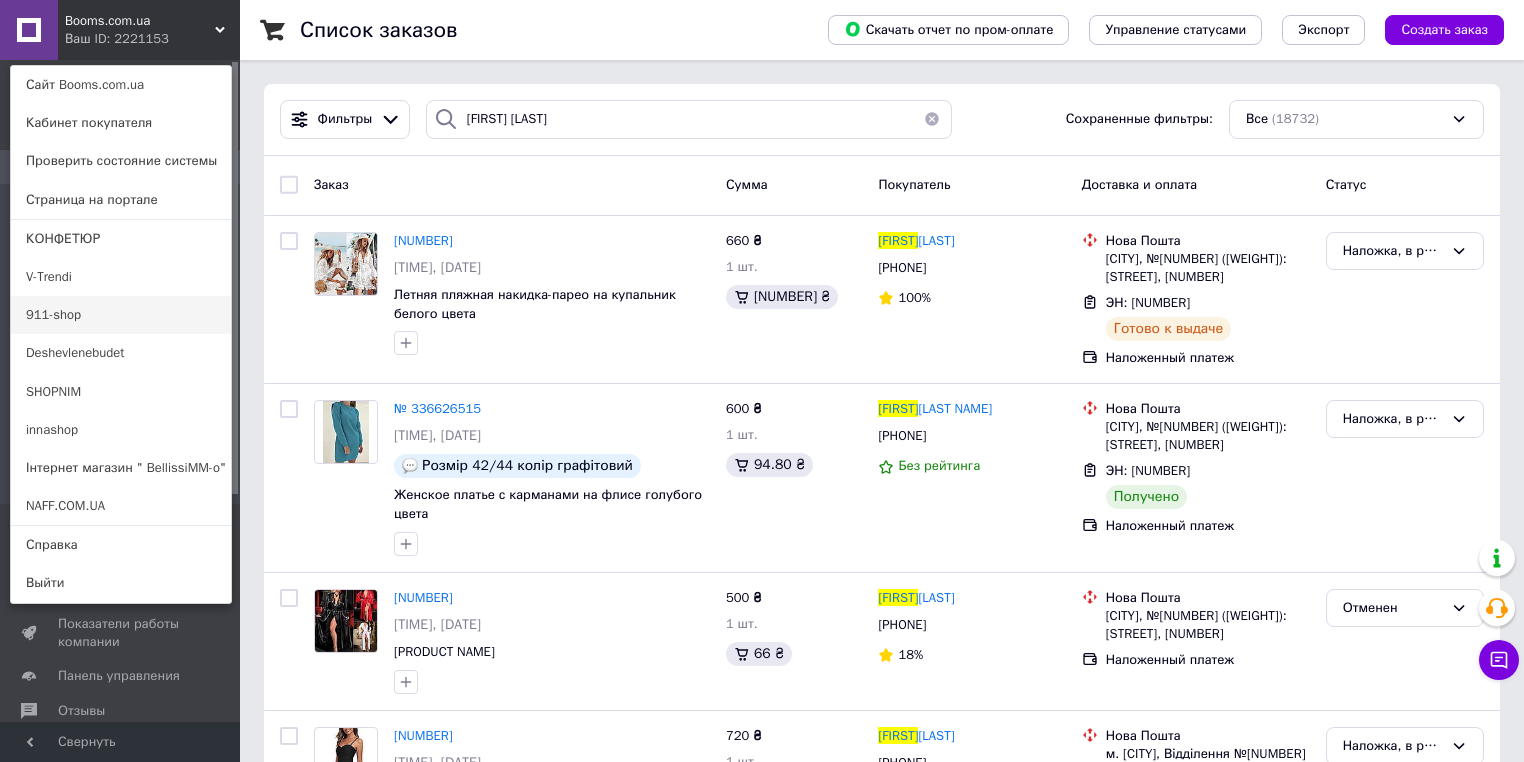 click on "911-shop" at bounding box center [121, 315] 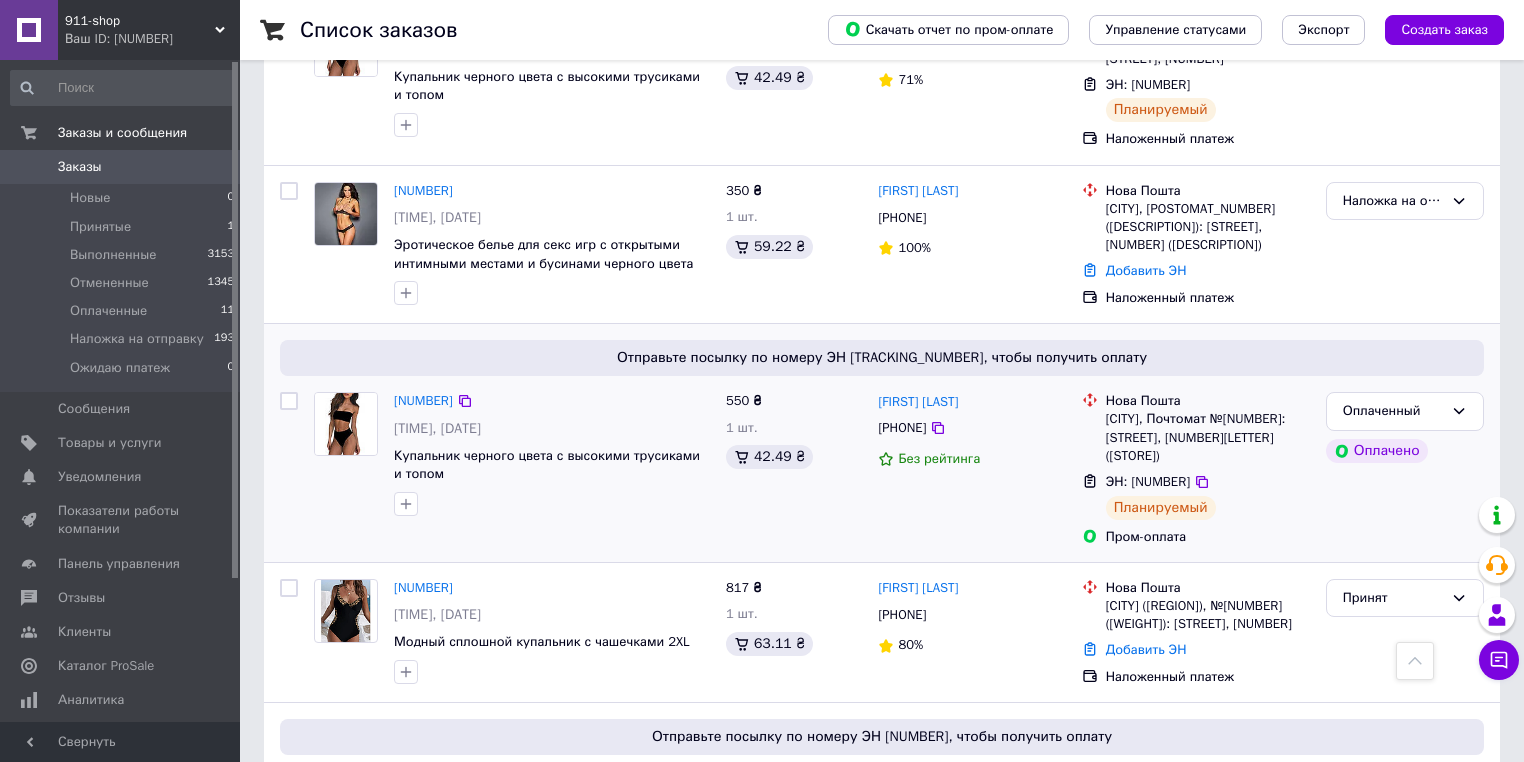 scroll, scrollTop: 800, scrollLeft: 0, axis: vertical 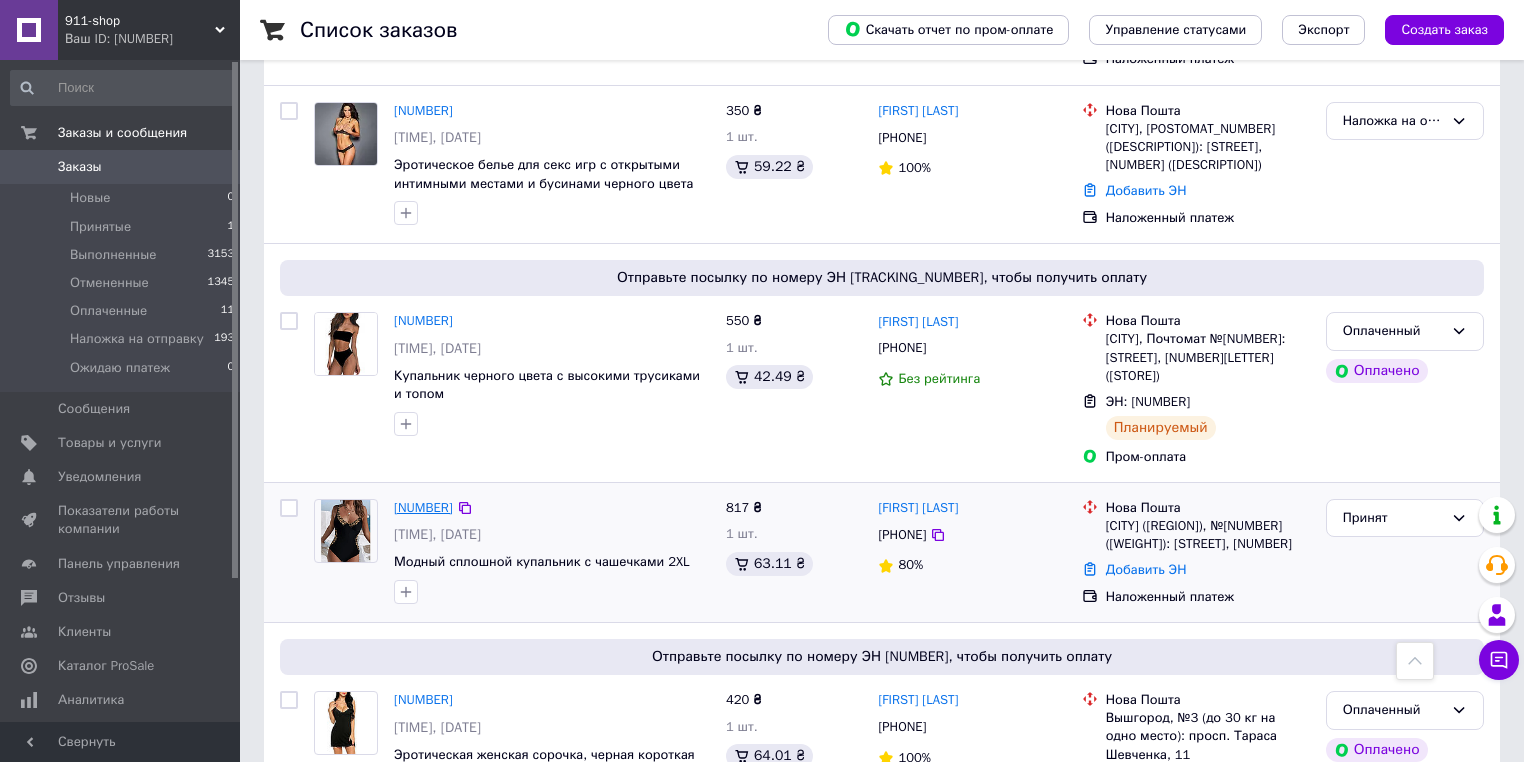 click on "[NUMBER]" at bounding box center (423, 507) 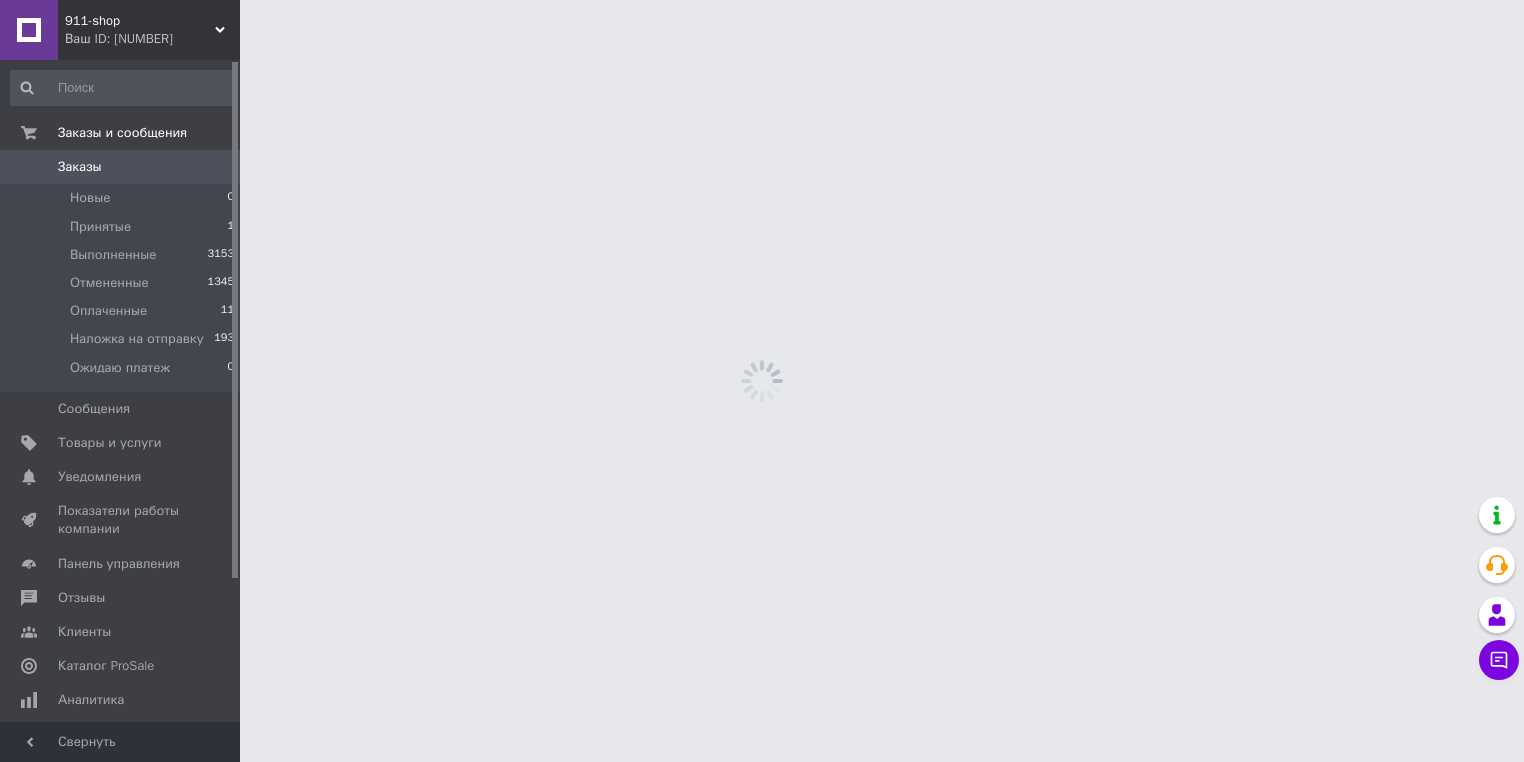 scroll, scrollTop: 0, scrollLeft: 0, axis: both 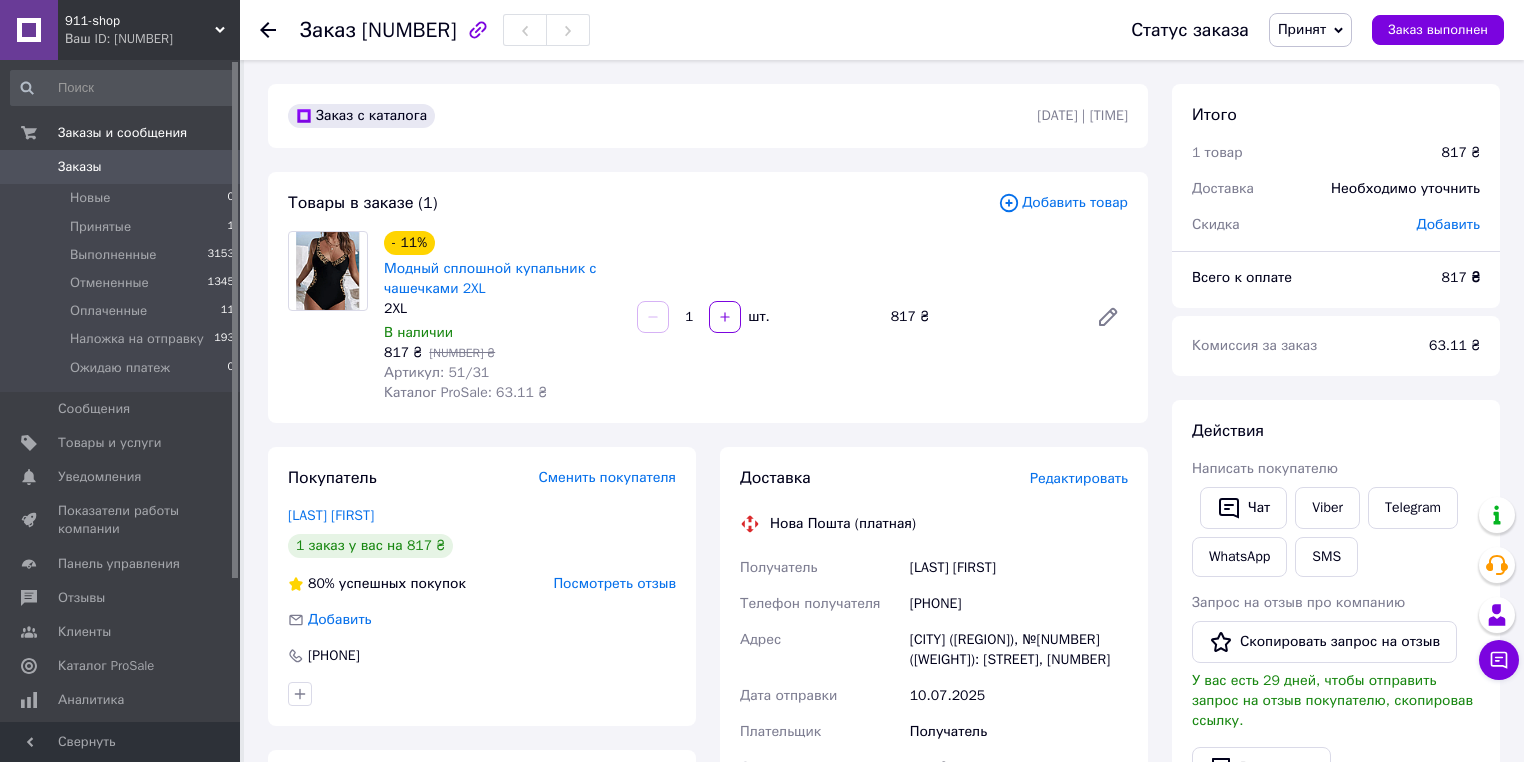click on "+380951484610" at bounding box center [1019, 604] 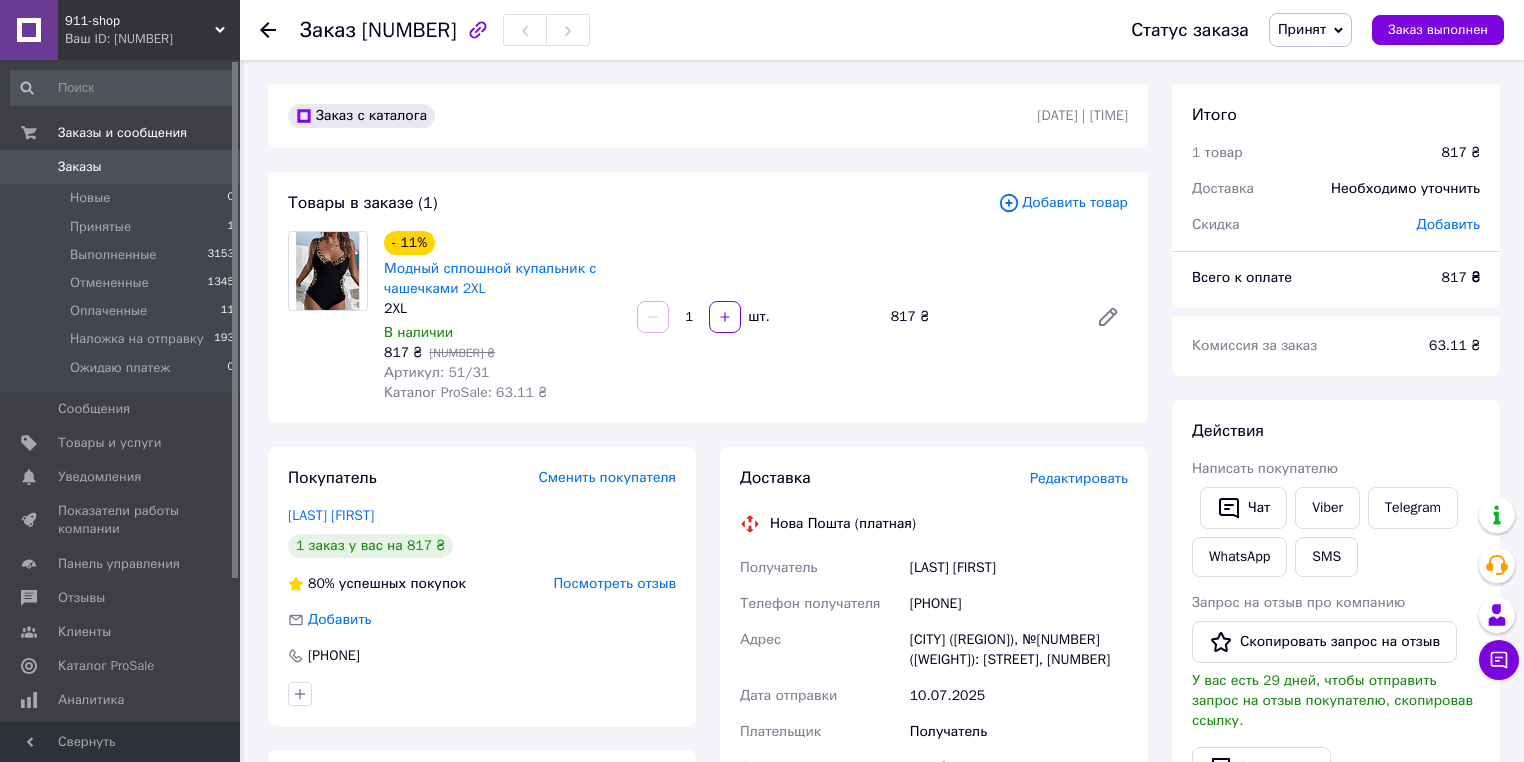 click on "Литвинова Юля" at bounding box center (1019, 568) 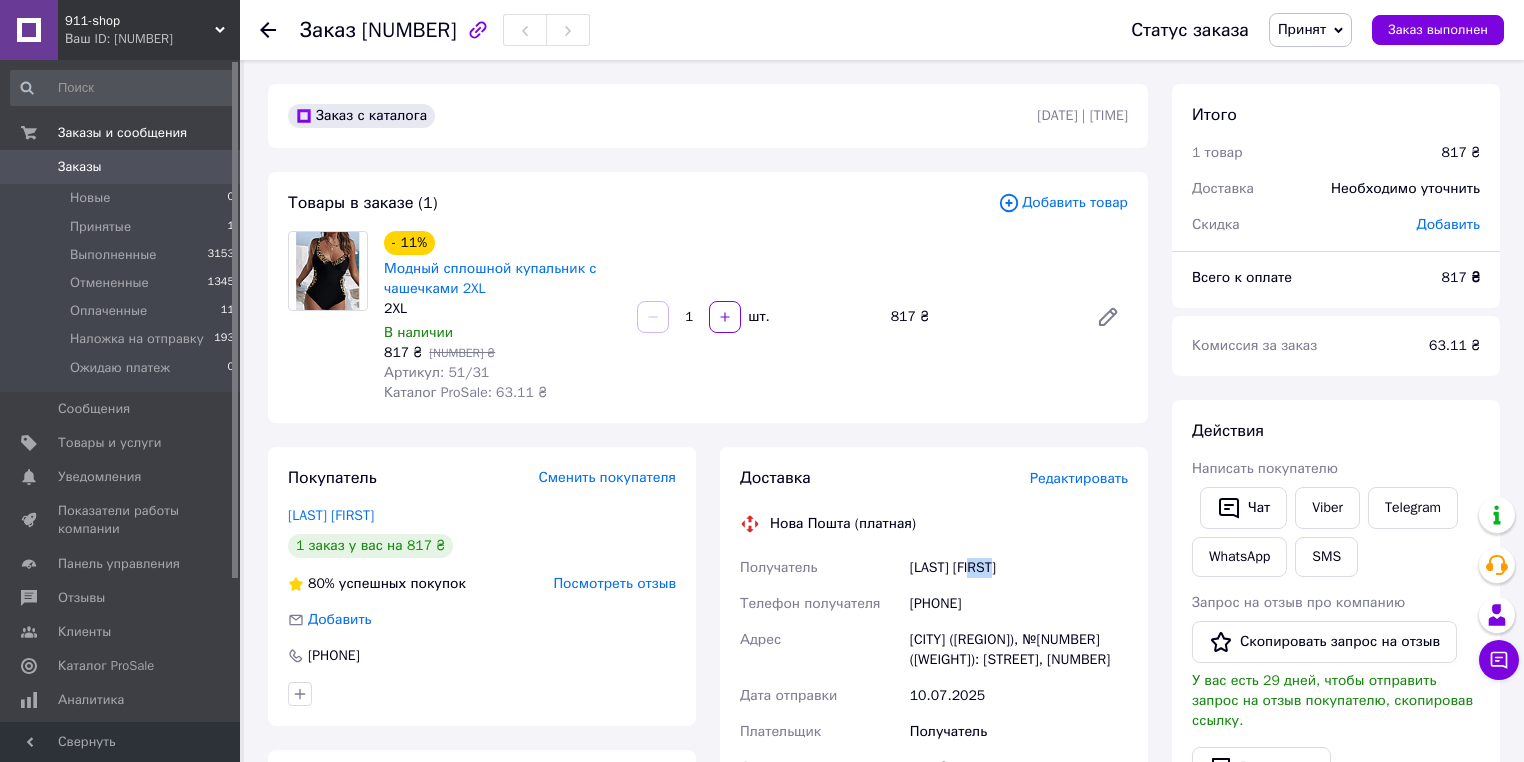 click on "Литвинова Юля" at bounding box center [1019, 568] 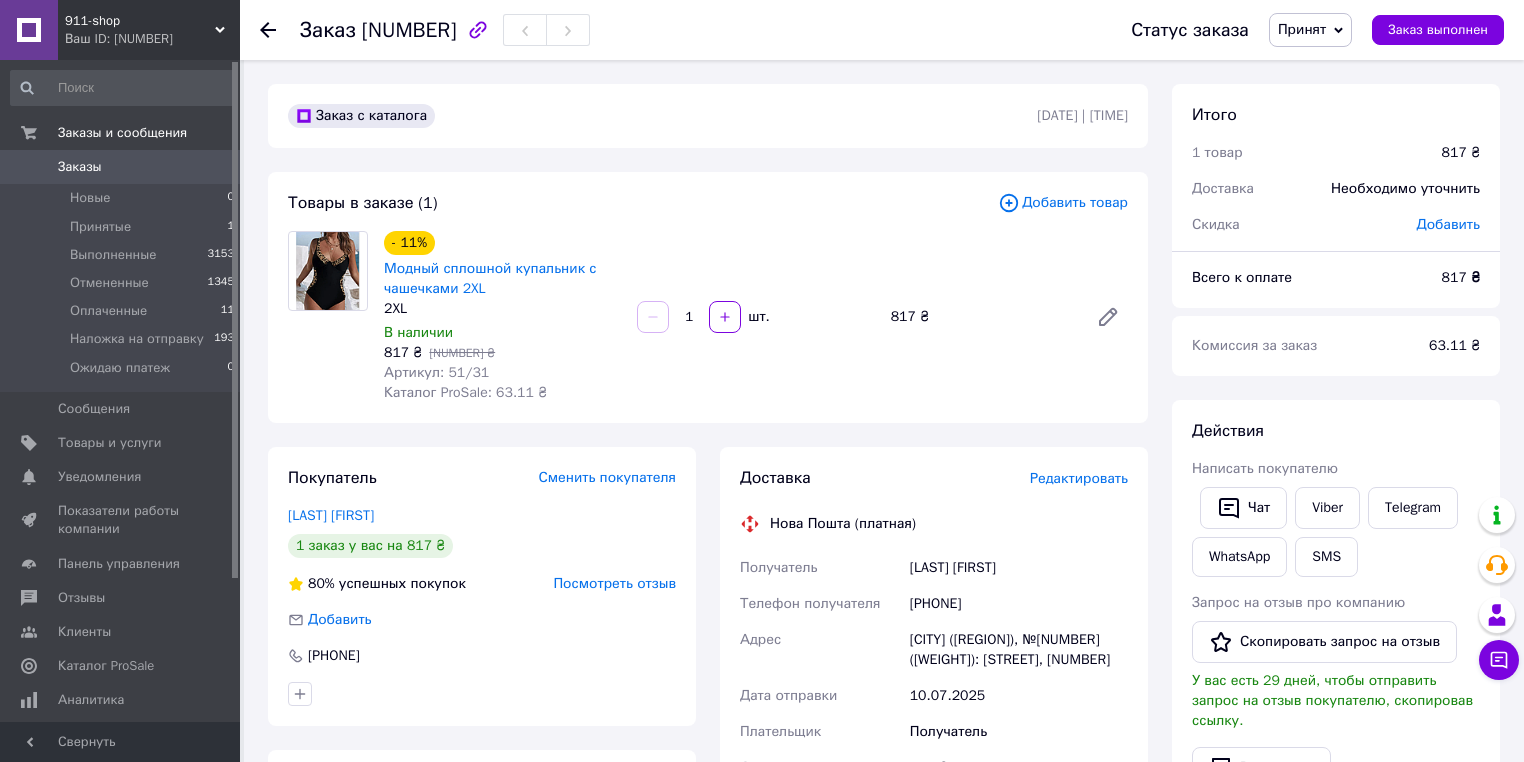 click on "Литвинова Юля" at bounding box center [1019, 568] 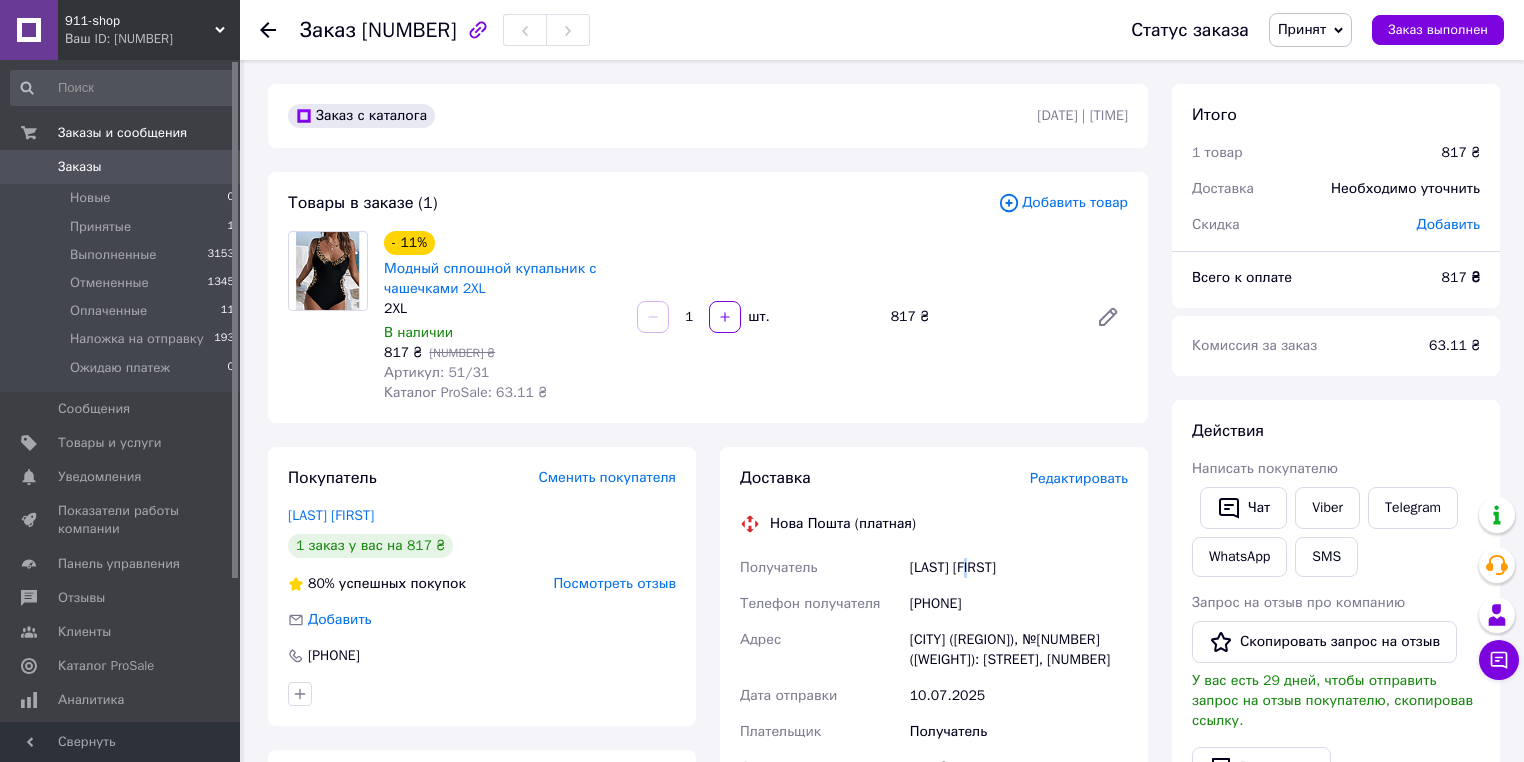 click on "Литвинова Юля" at bounding box center [1019, 568] 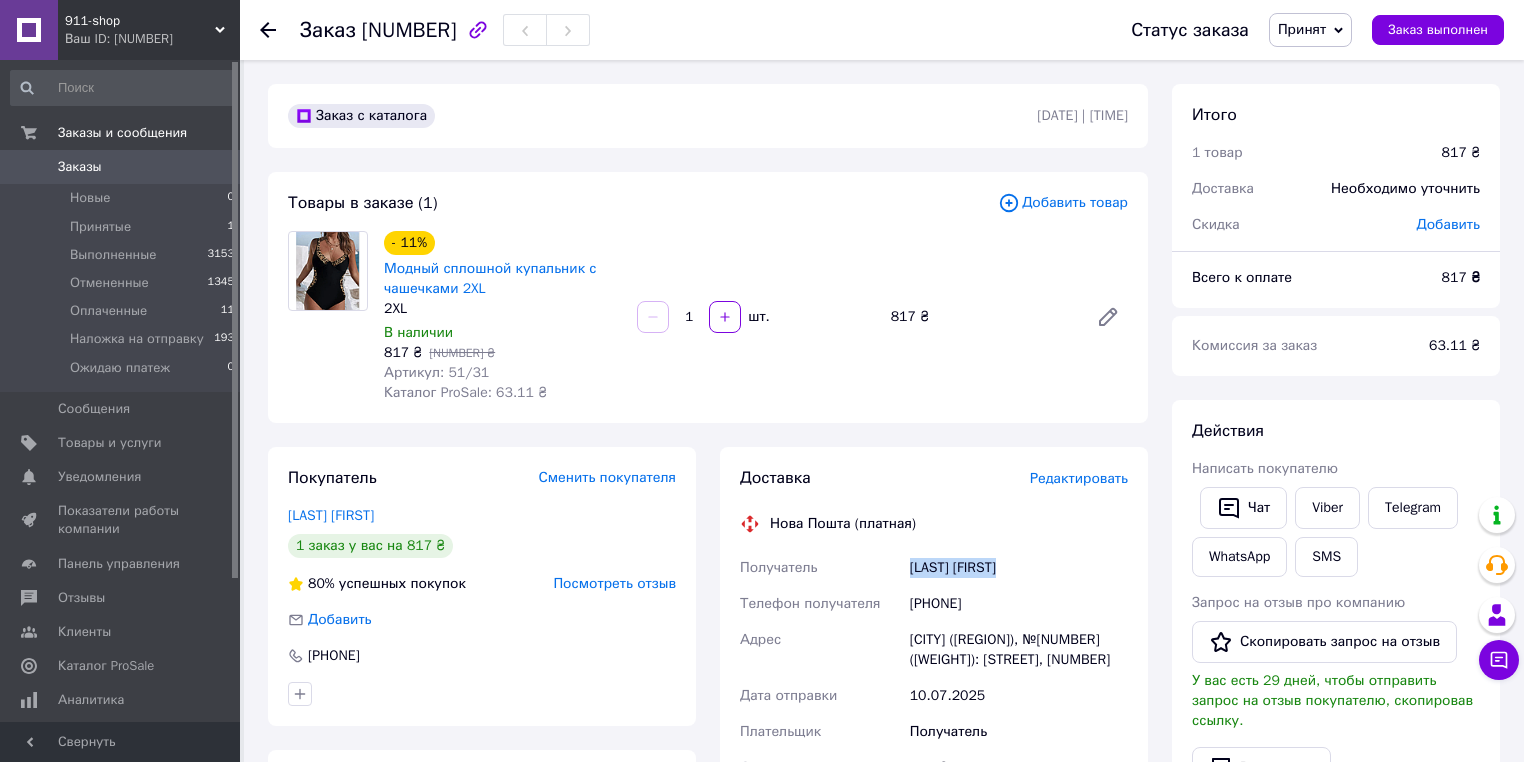 click on "Литвинова Юля" at bounding box center (1019, 568) 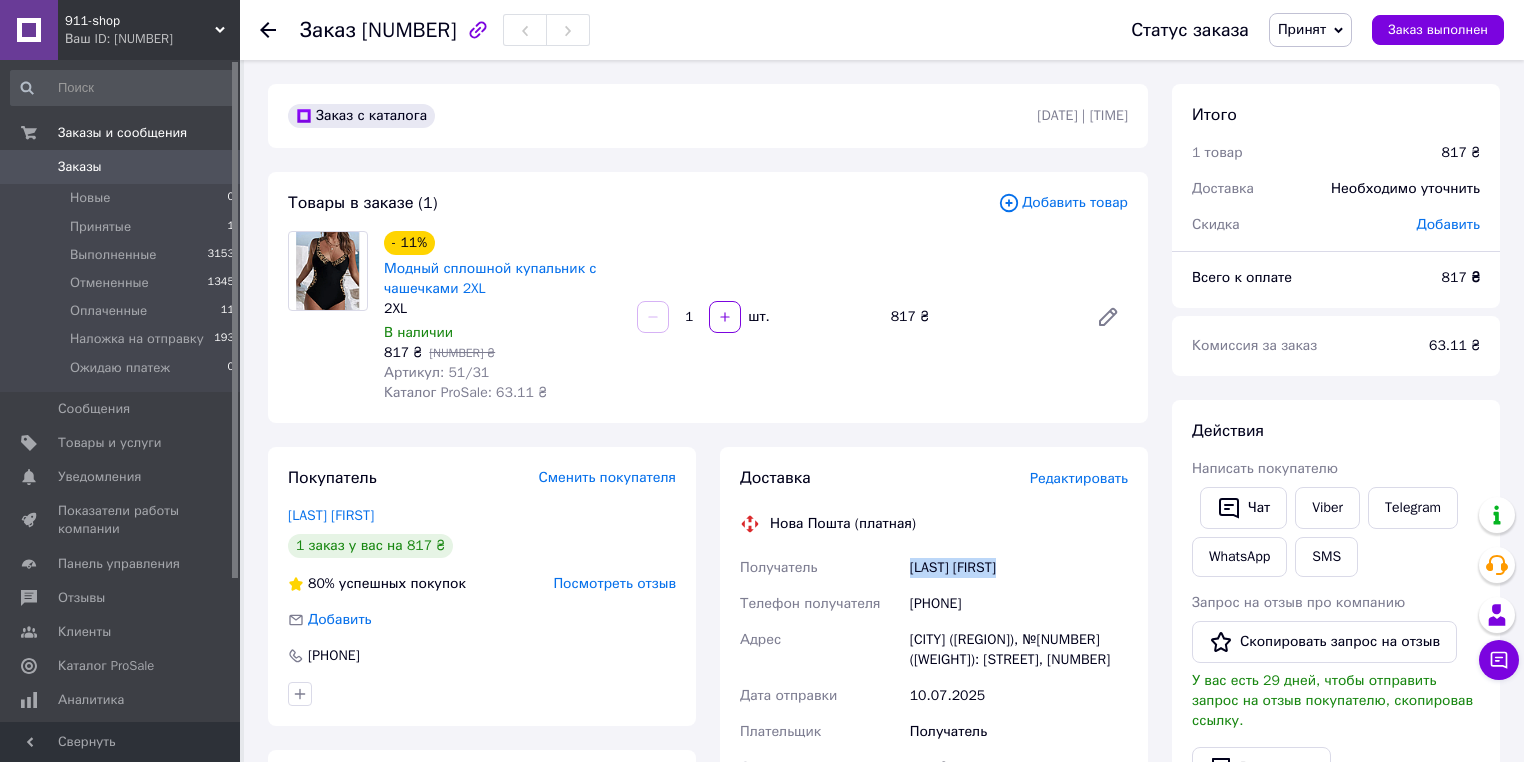 click on "Принят" at bounding box center [1302, 29] 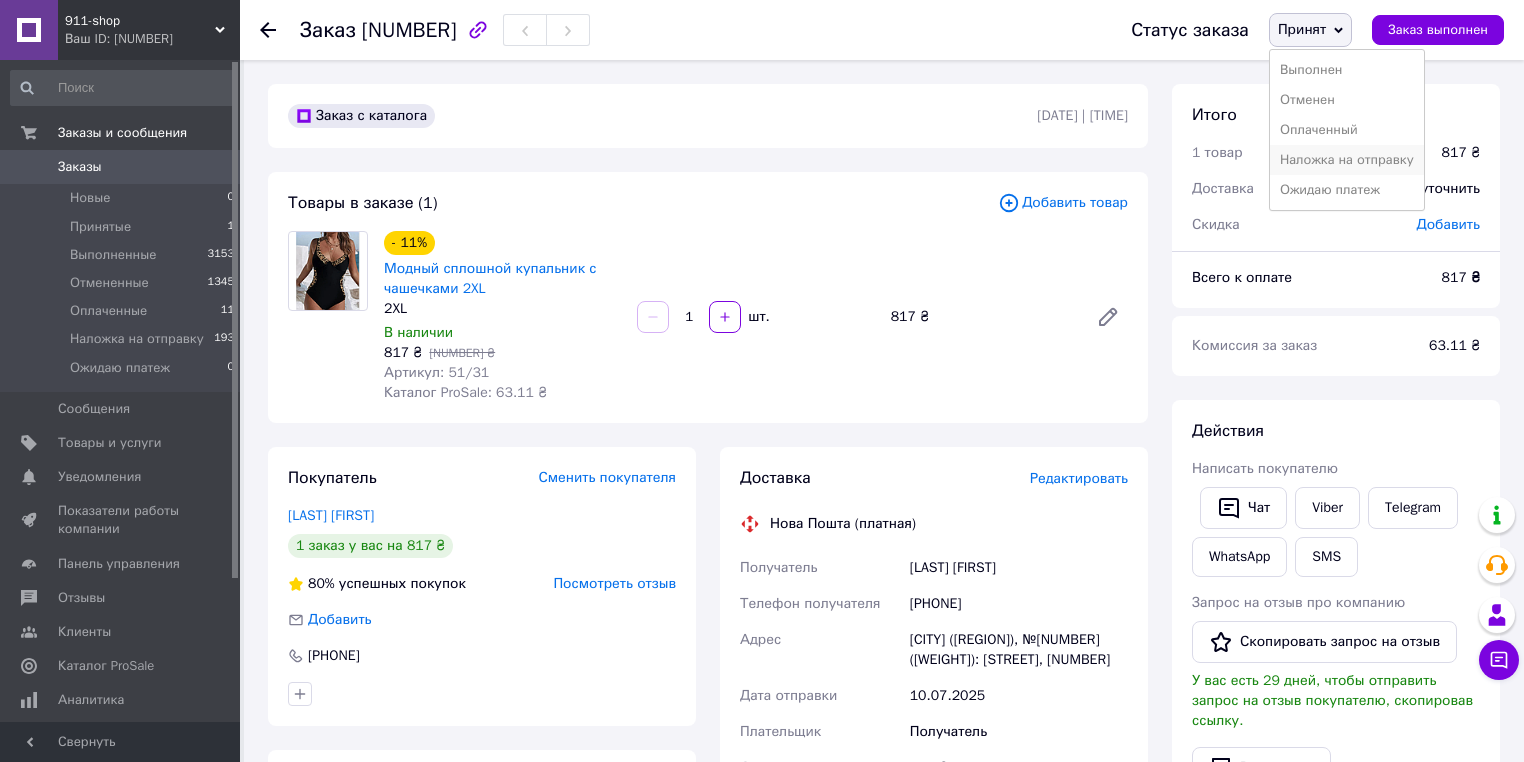click on "Наложка на отправку" at bounding box center [1347, 160] 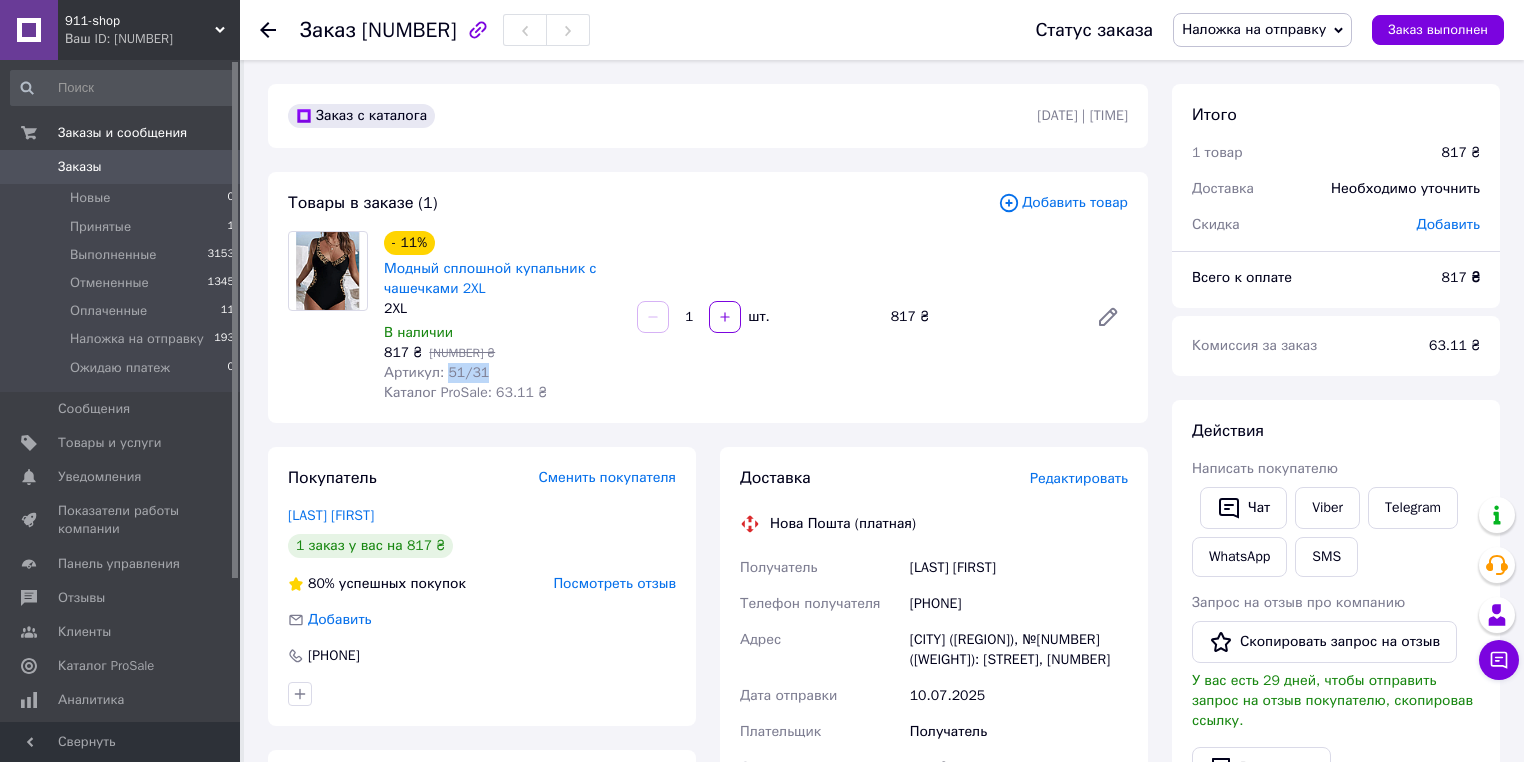 drag, startPoint x: 443, startPoint y: 373, endPoint x: 482, endPoint y: 370, distance: 39.115215 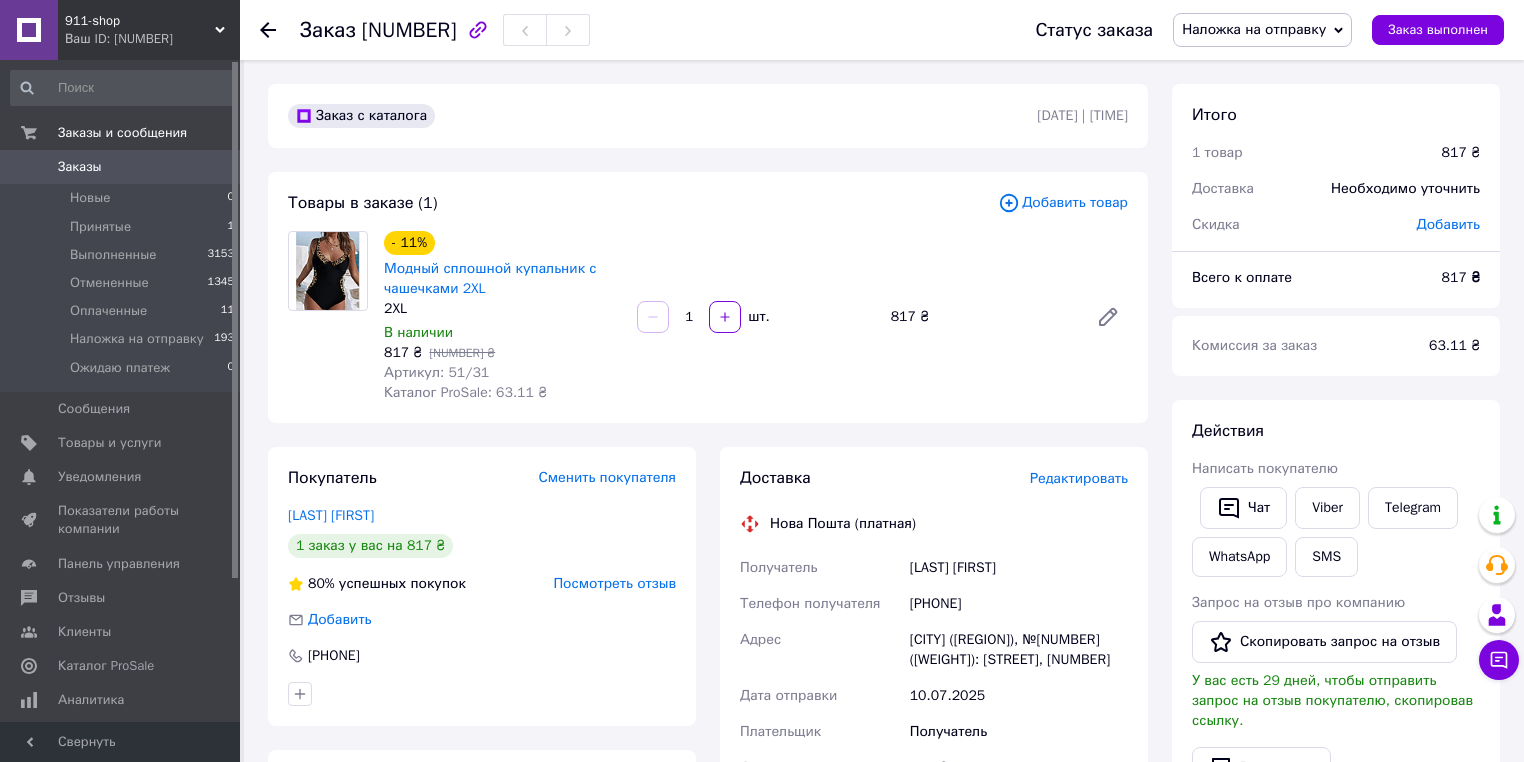 click on "Литвинова Юля" at bounding box center (1019, 568) 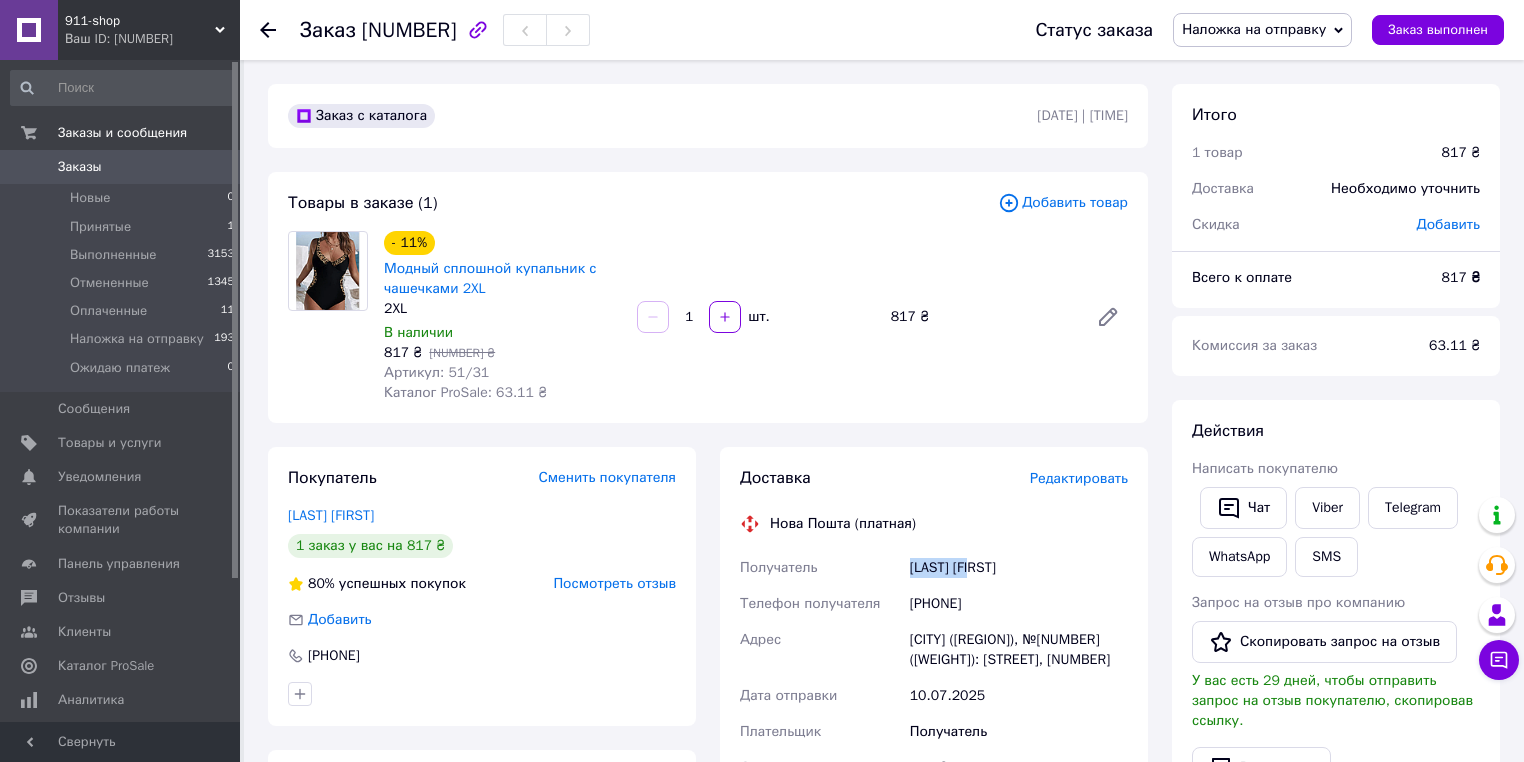 click on "Литвинова Юля" at bounding box center (1019, 568) 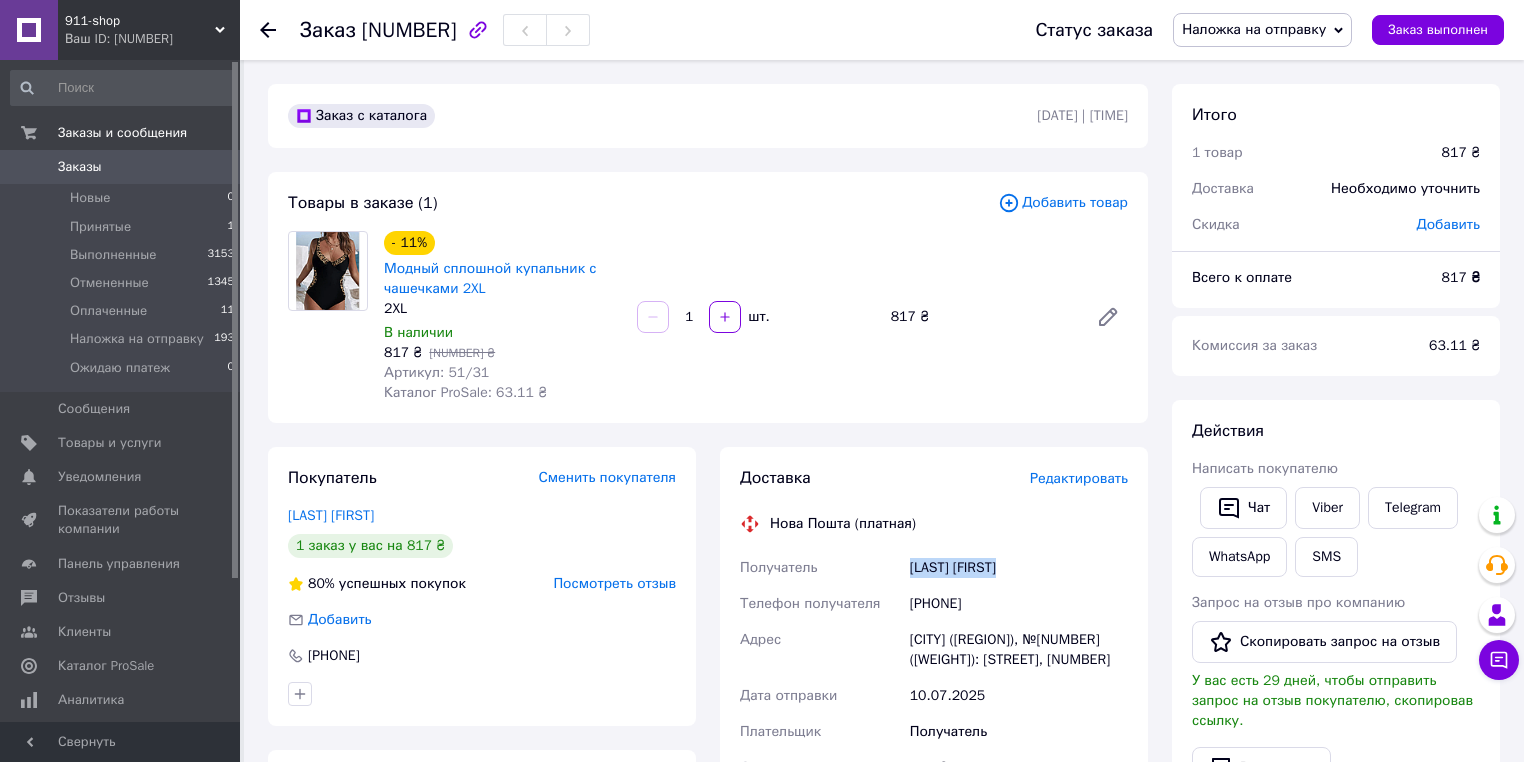 click on "Литвинова Юля" at bounding box center (1019, 568) 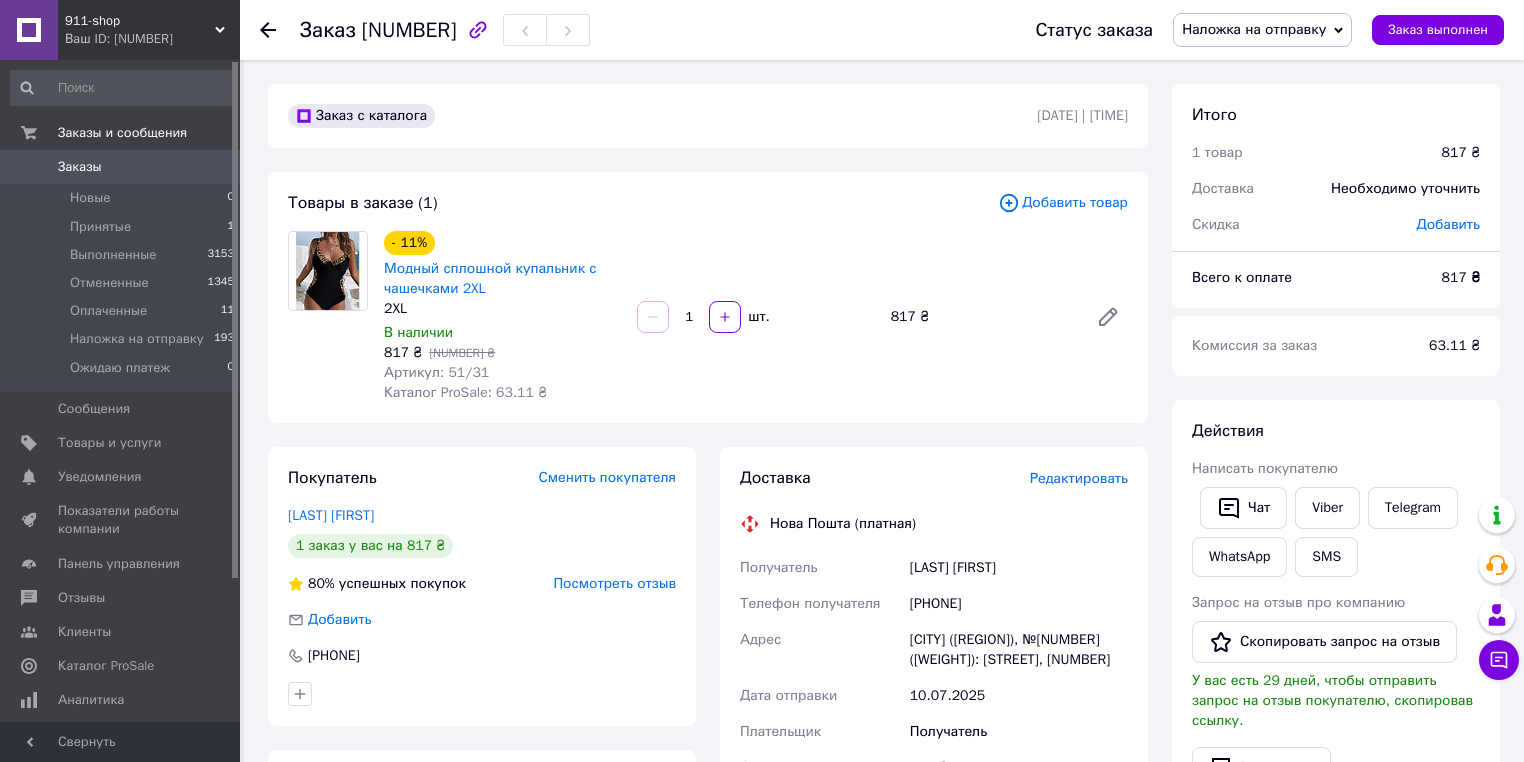 click on "+380951484610" at bounding box center [1019, 604] 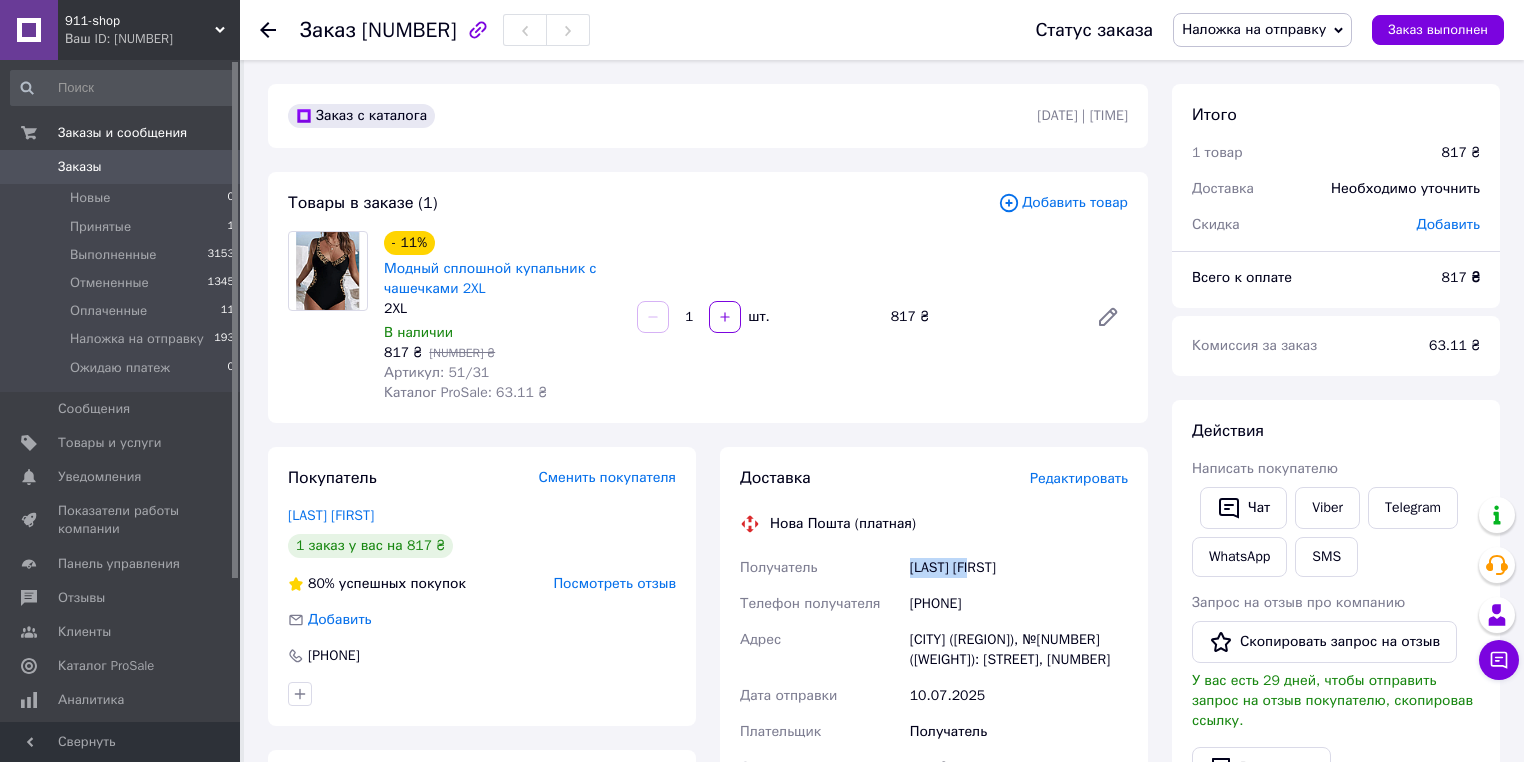 click on "Литвинова Юля" at bounding box center [1019, 568] 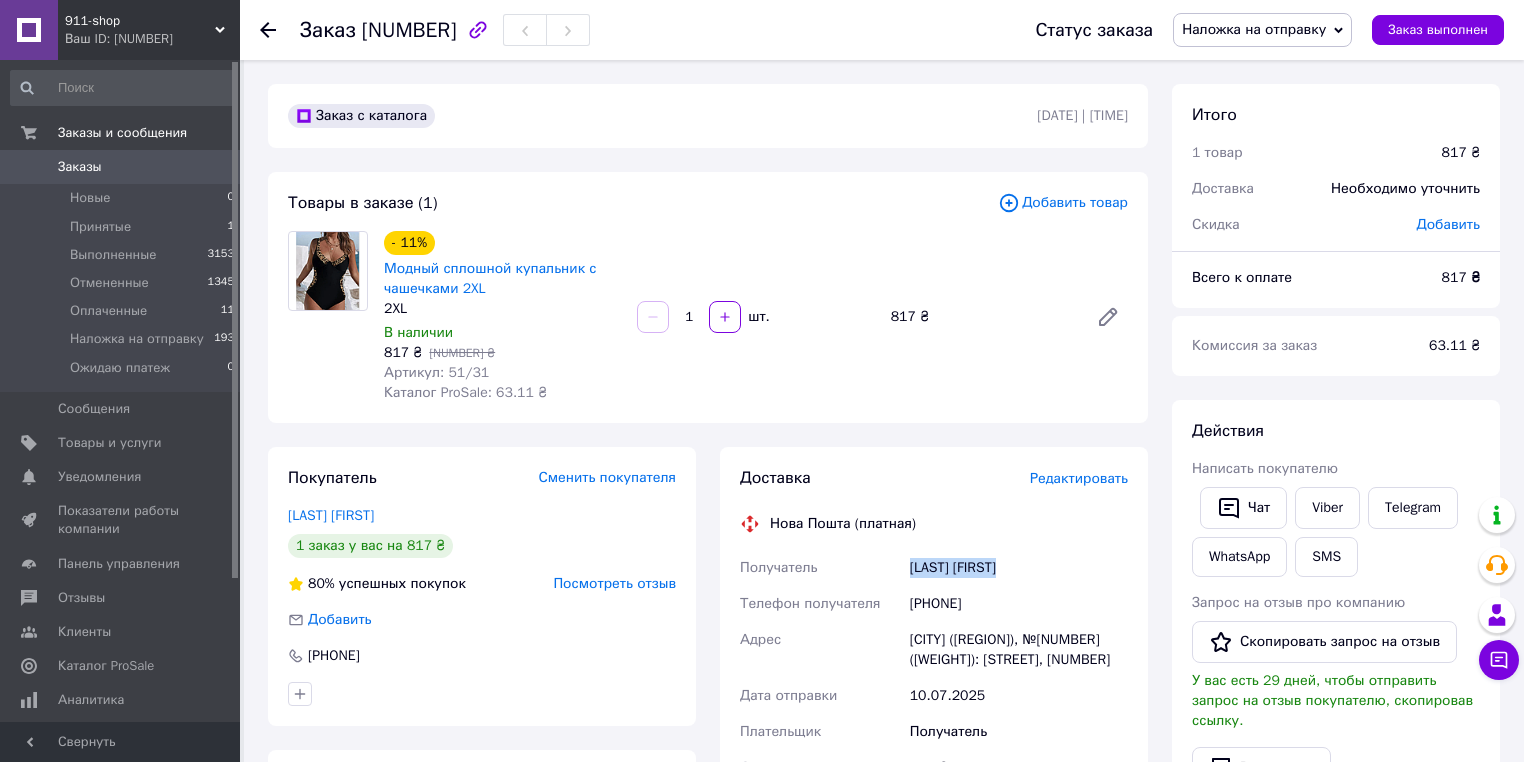 click on "Литвинова Юля" at bounding box center [1019, 568] 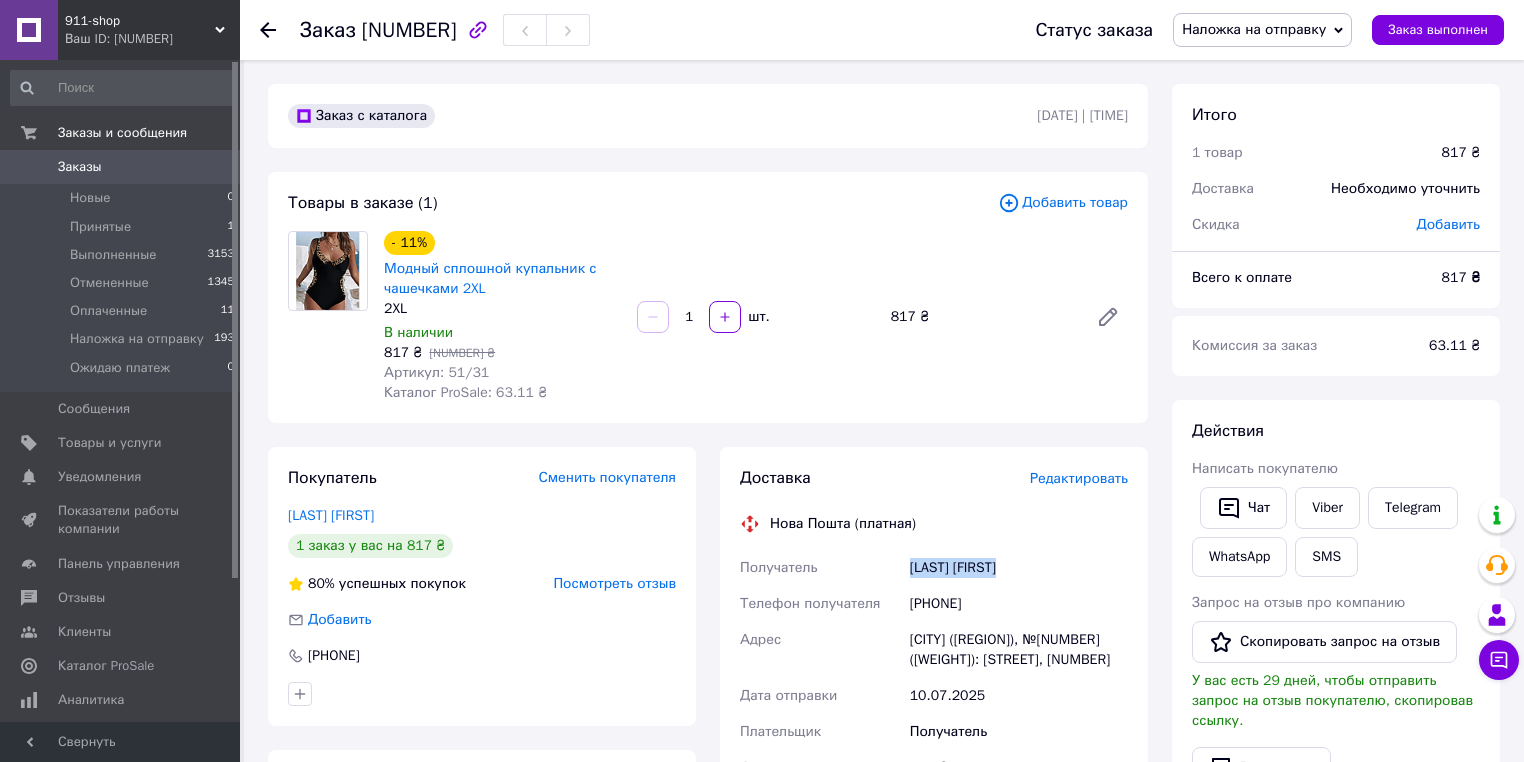 copy on "Литвинова Юля" 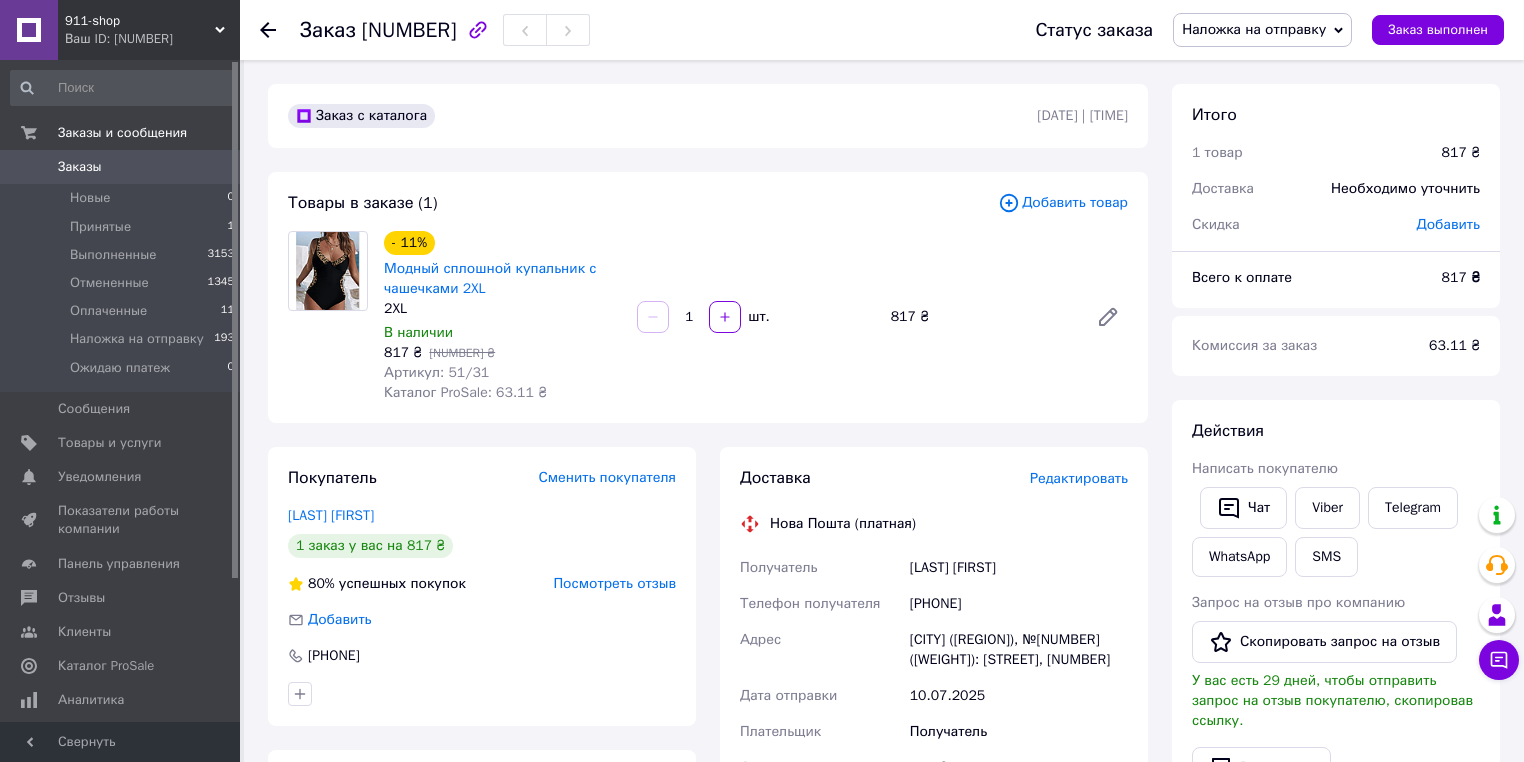 click on "[PHONE]" at bounding box center [1019, 604] 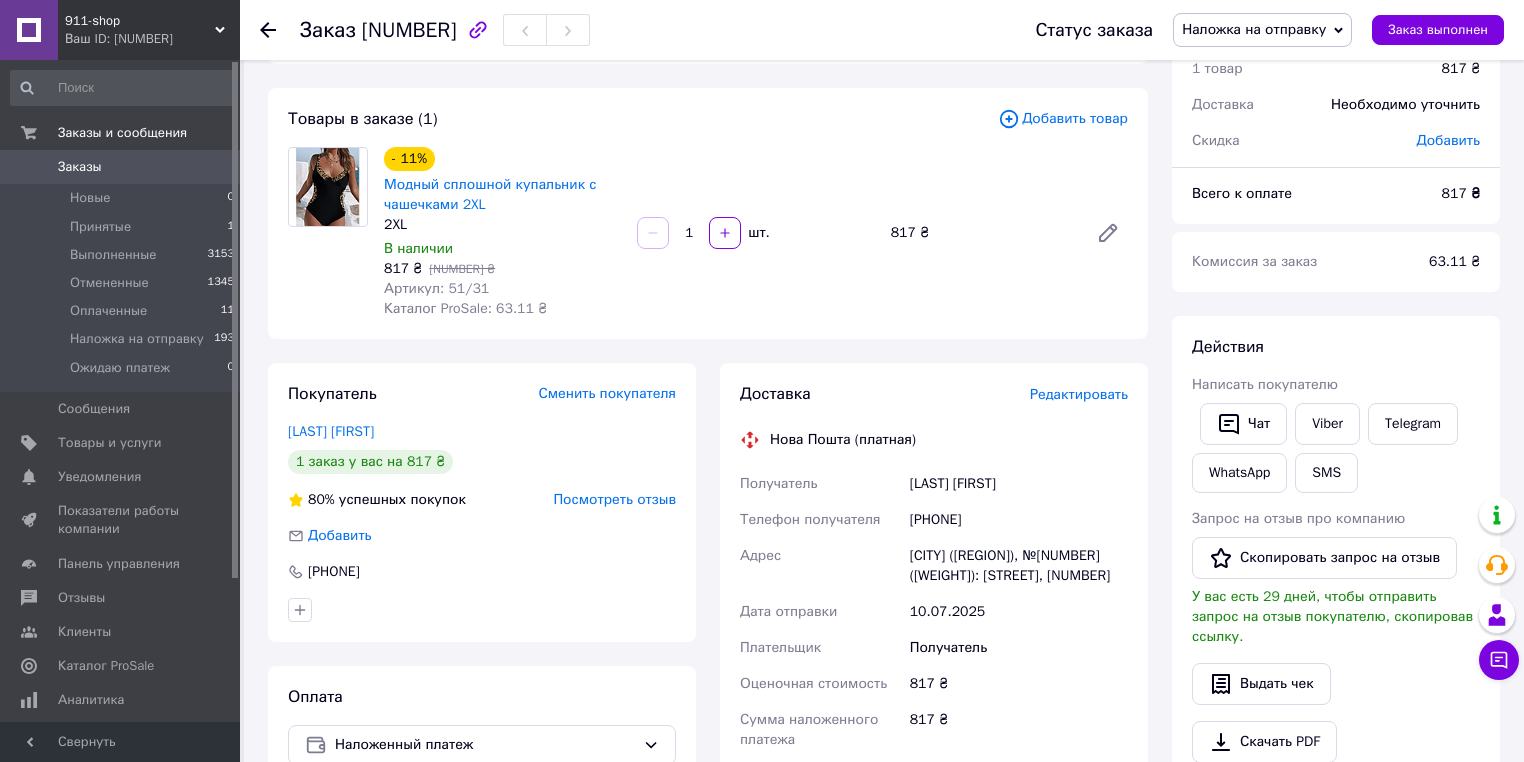 scroll, scrollTop: 240, scrollLeft: 0, axis: vertical 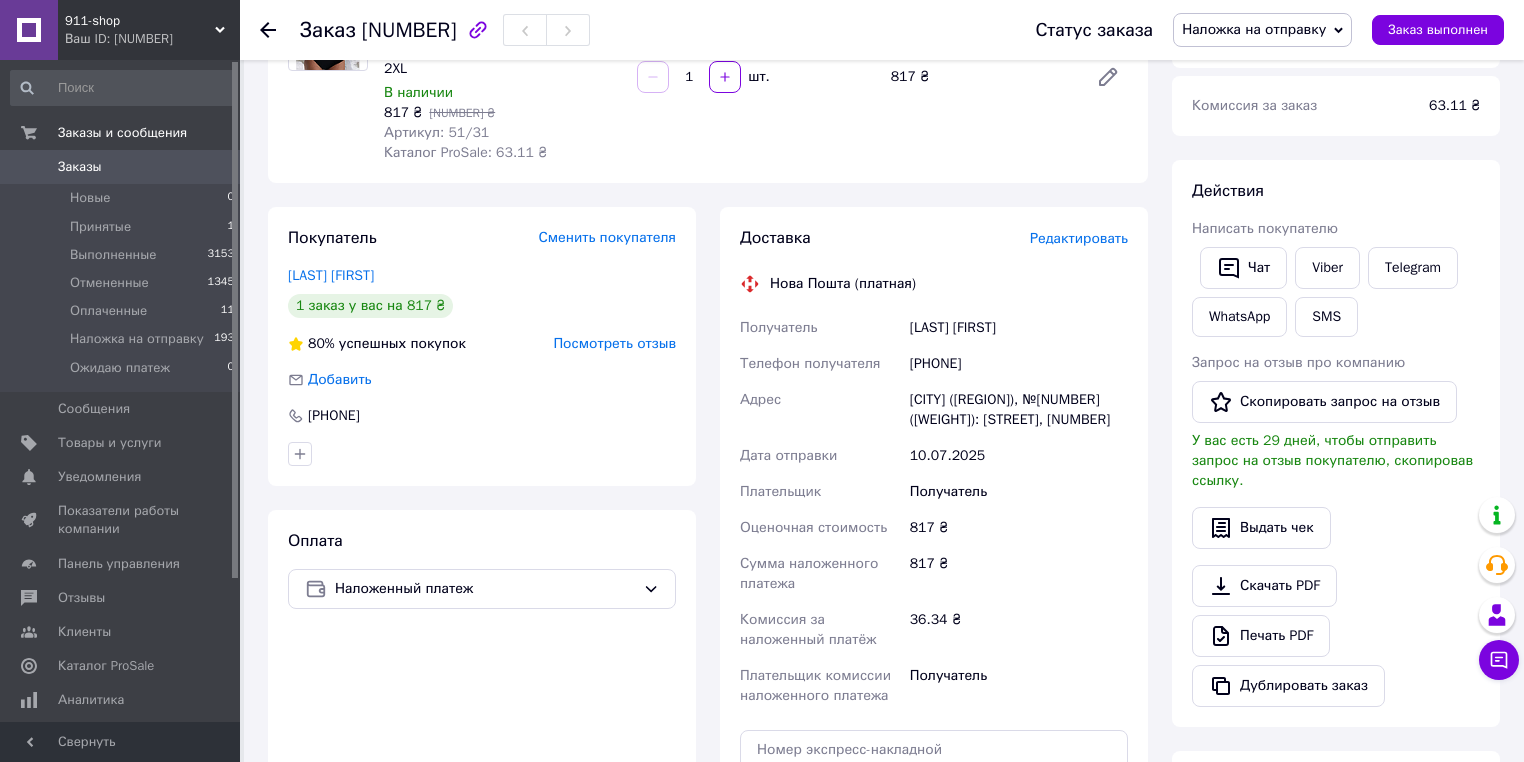 drag, startPoint x: 736, startPoint y: 328, endPoint x: 1062, endPoint y: 445, distance: 346.35965 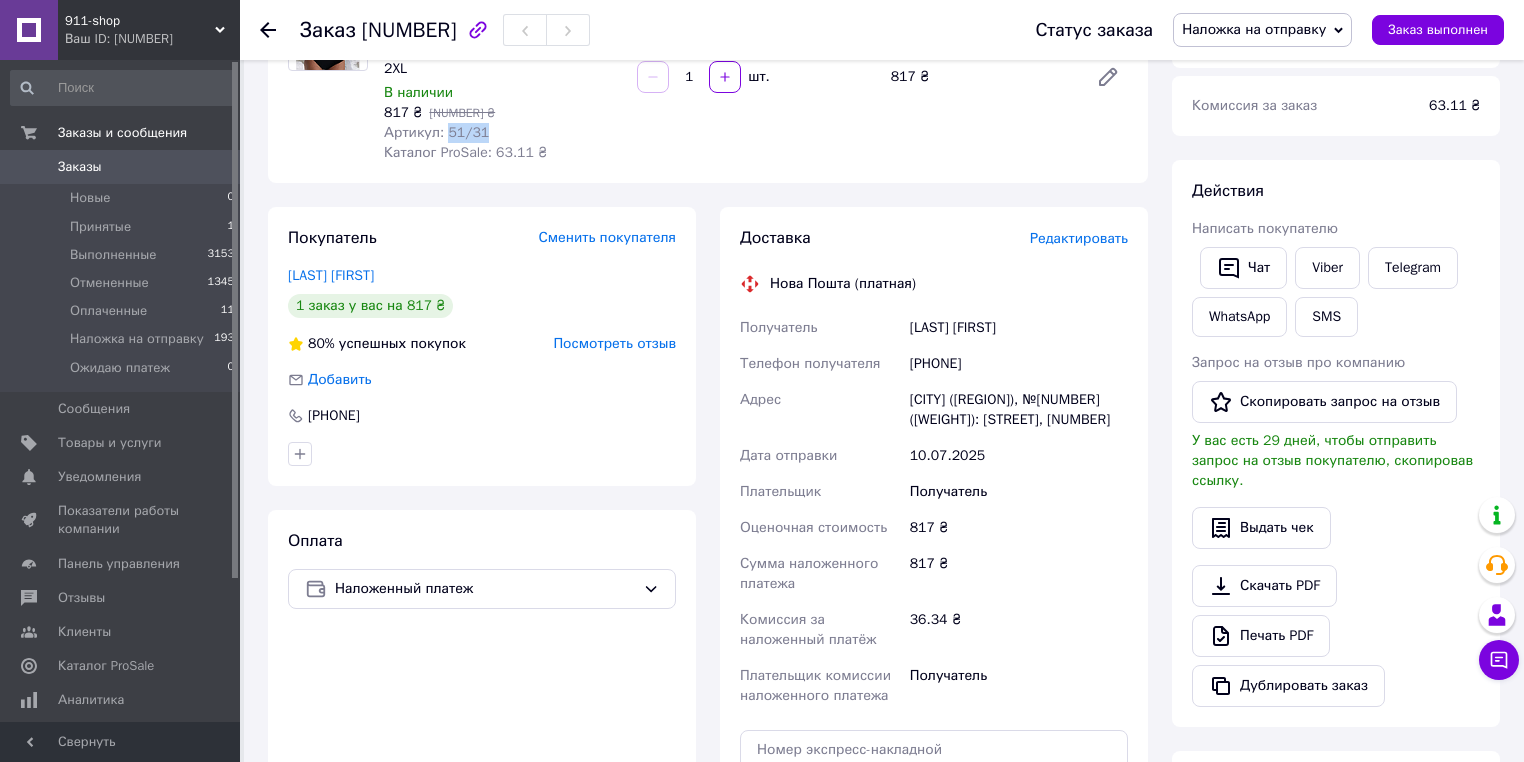drag, startPoint x: 442, startPoint y: 134, endPoint x: 485, endPoint y: 135, distance: 43.011627 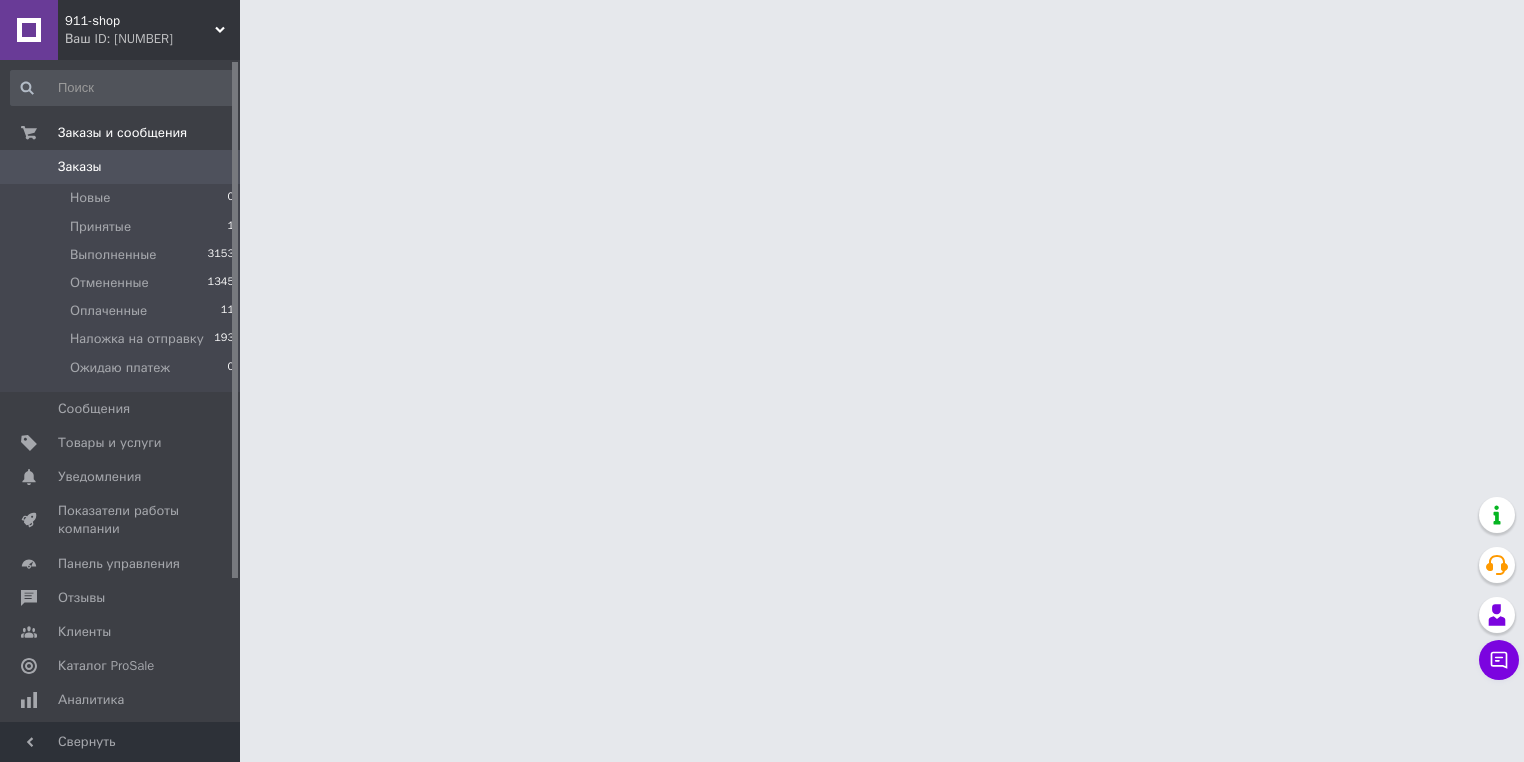 scroll, scrollTop: 0, scrollLeft: 0, axis: both 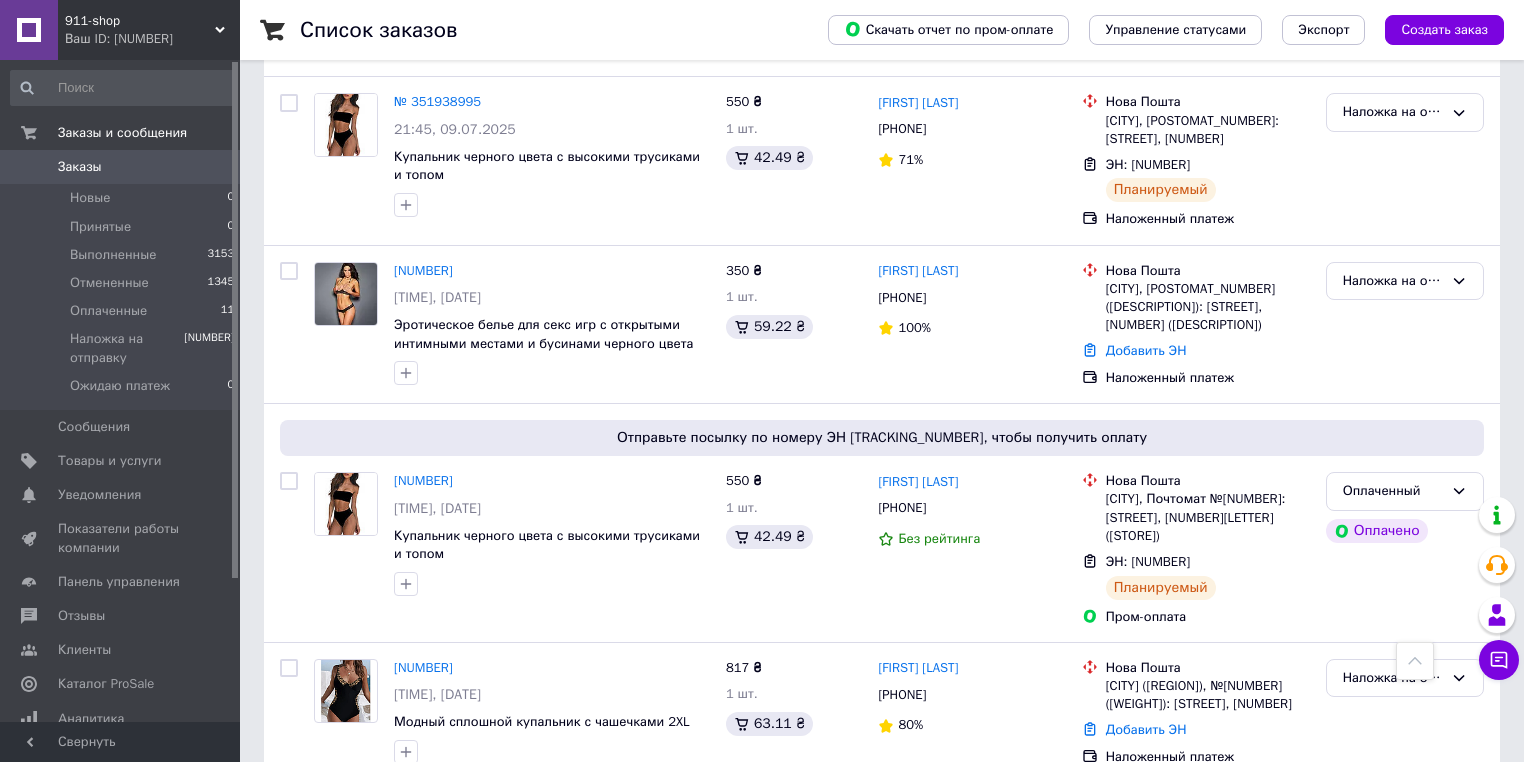 click on "Ваш ID: [NUMBER]" at bounding box center [152, 39] 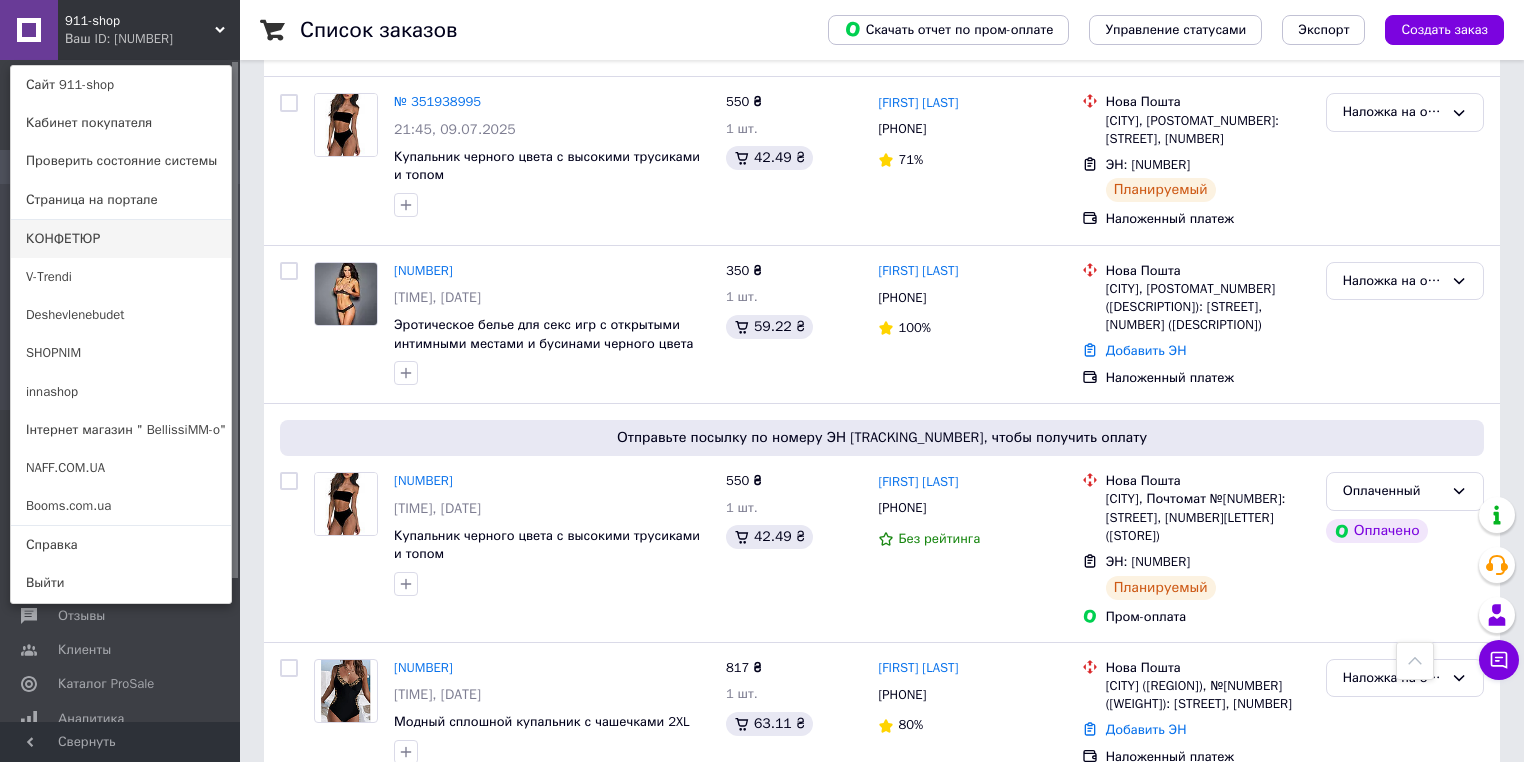 click on "КОНФЕТЮР" at bounding box center (121, 239) 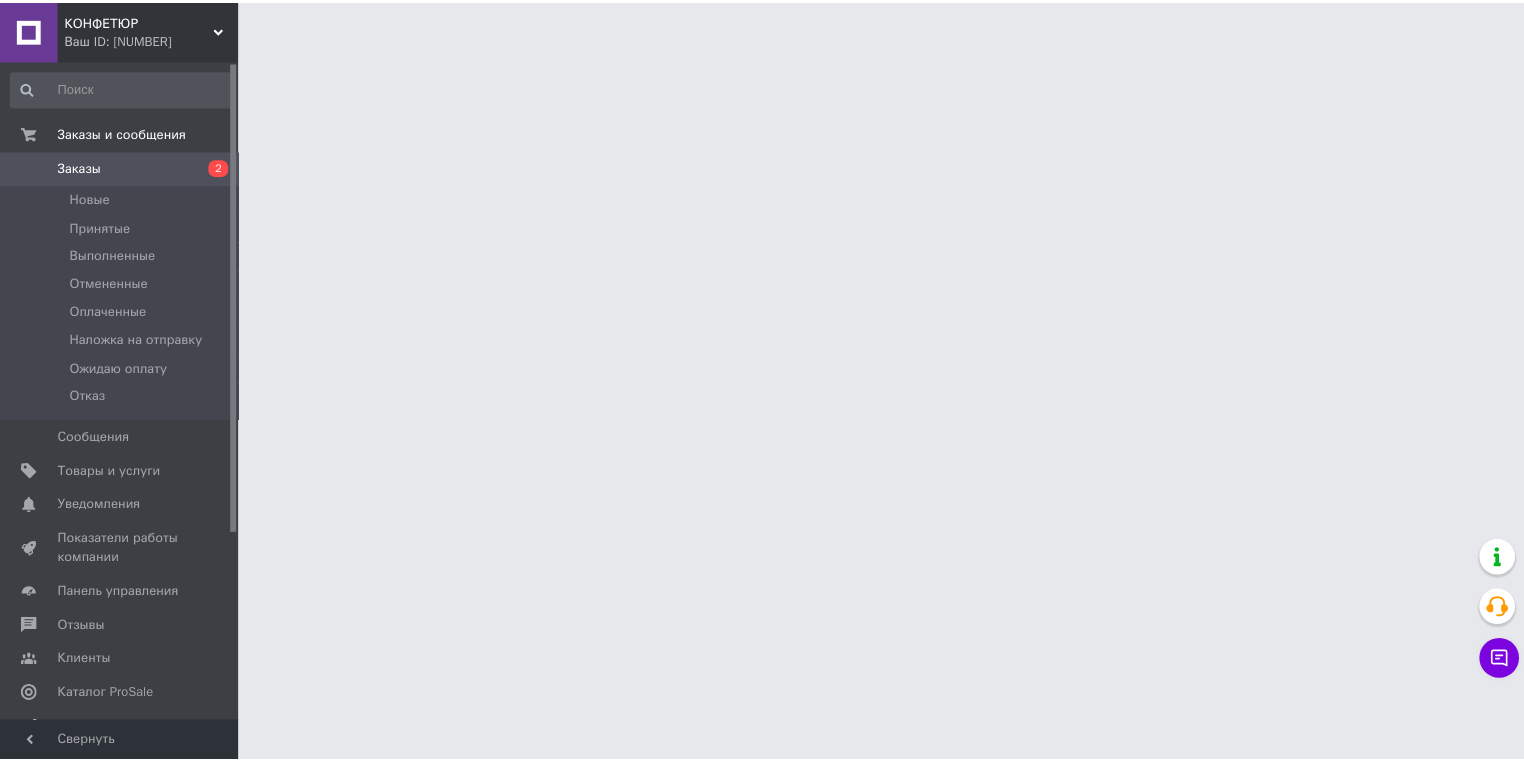 scroll, scrollTop: 0, scrollLeft: 0, axis: both 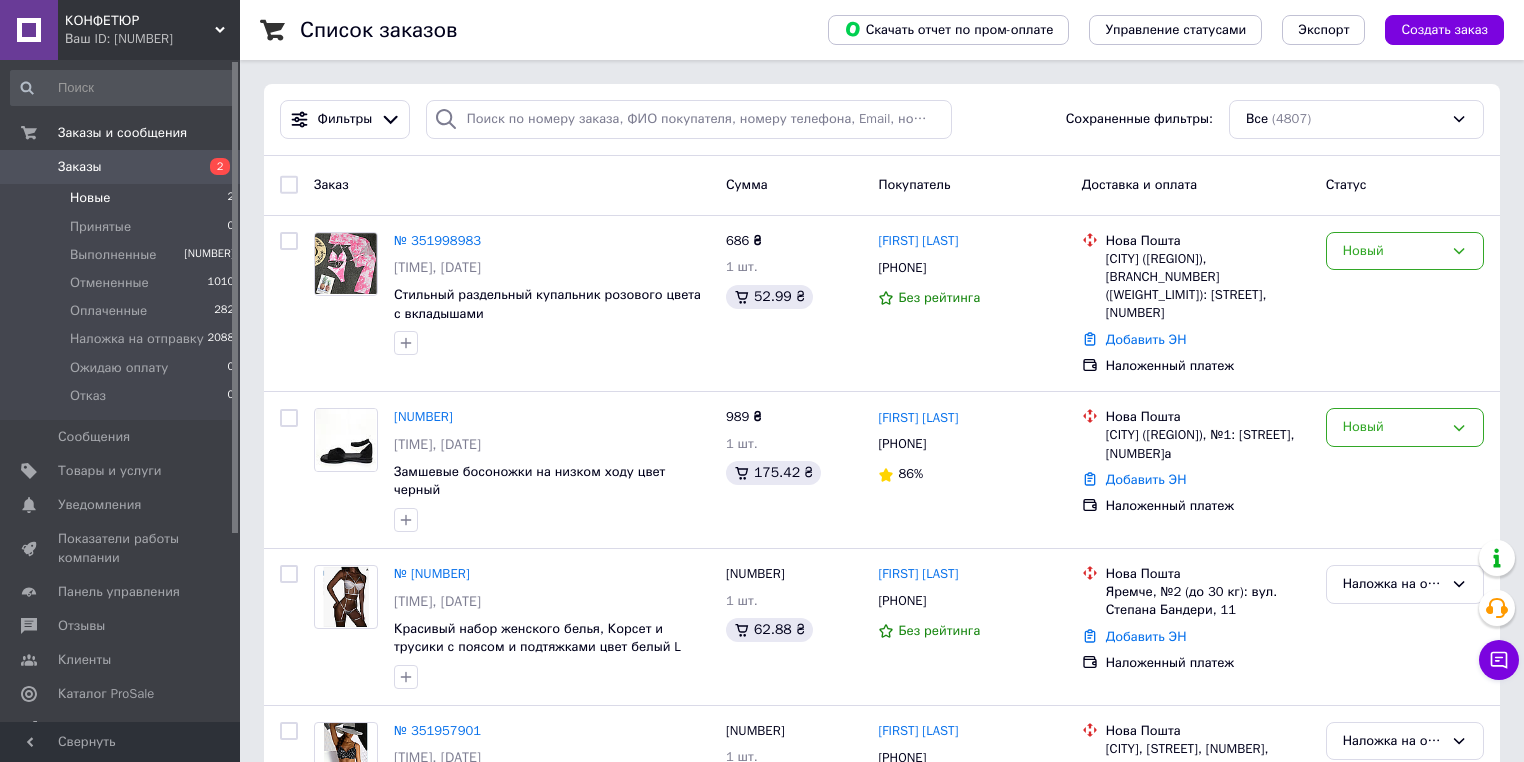 click on "Новые" at bounding box center [90, 198] 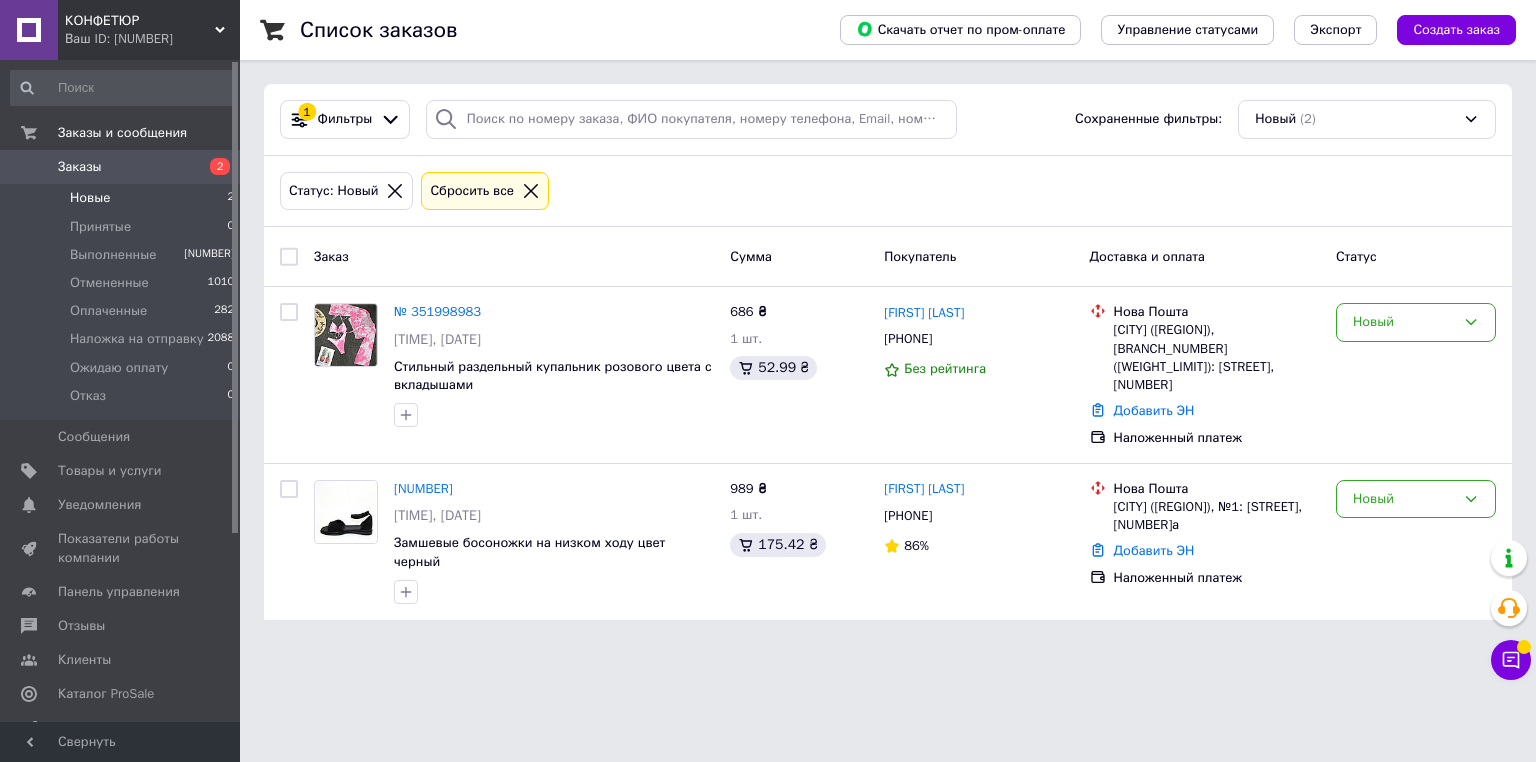 click on "Заказы" at bounding box center [80, 167] 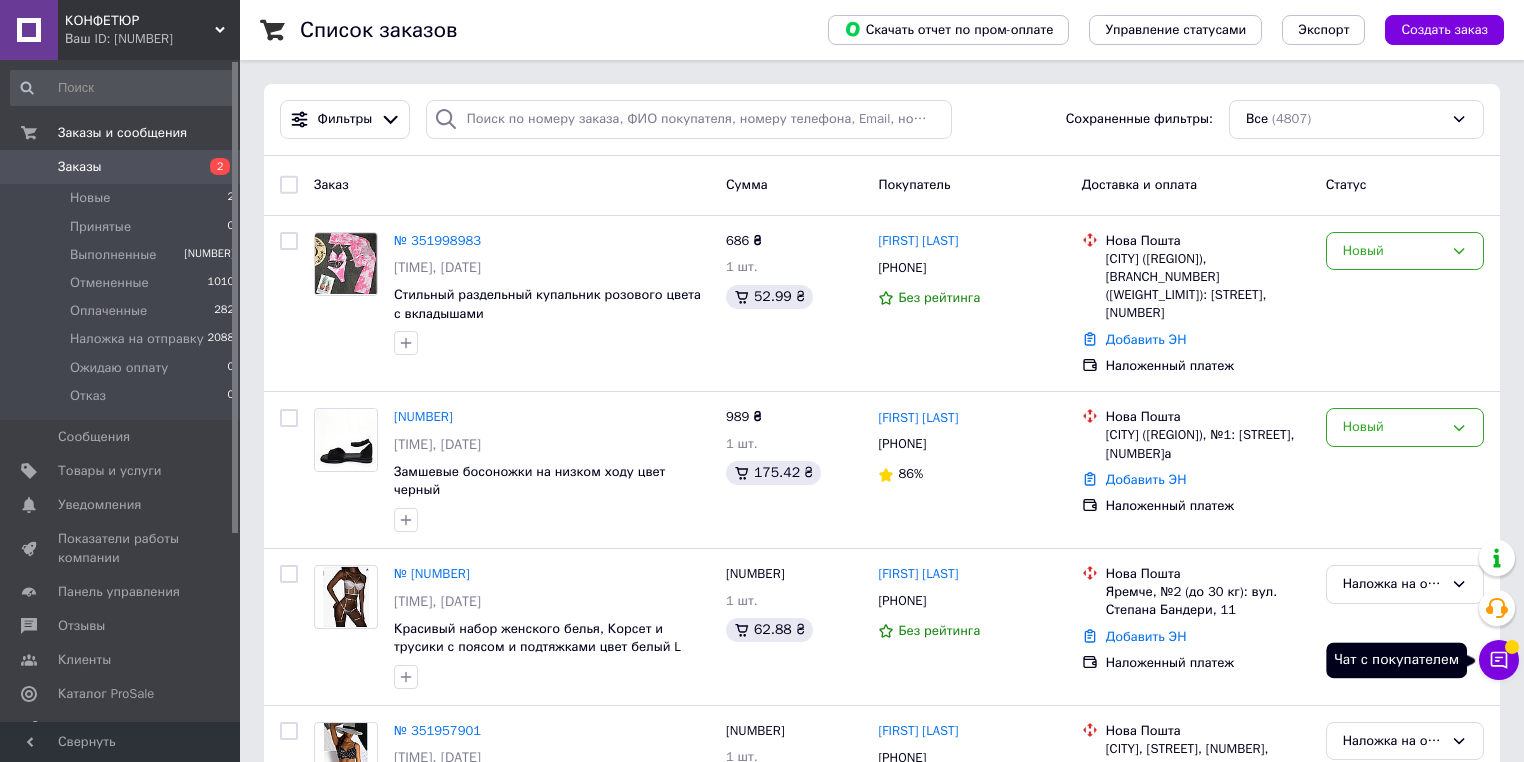 click on "Чат с покупателем" at bounding box center [1499, 660] 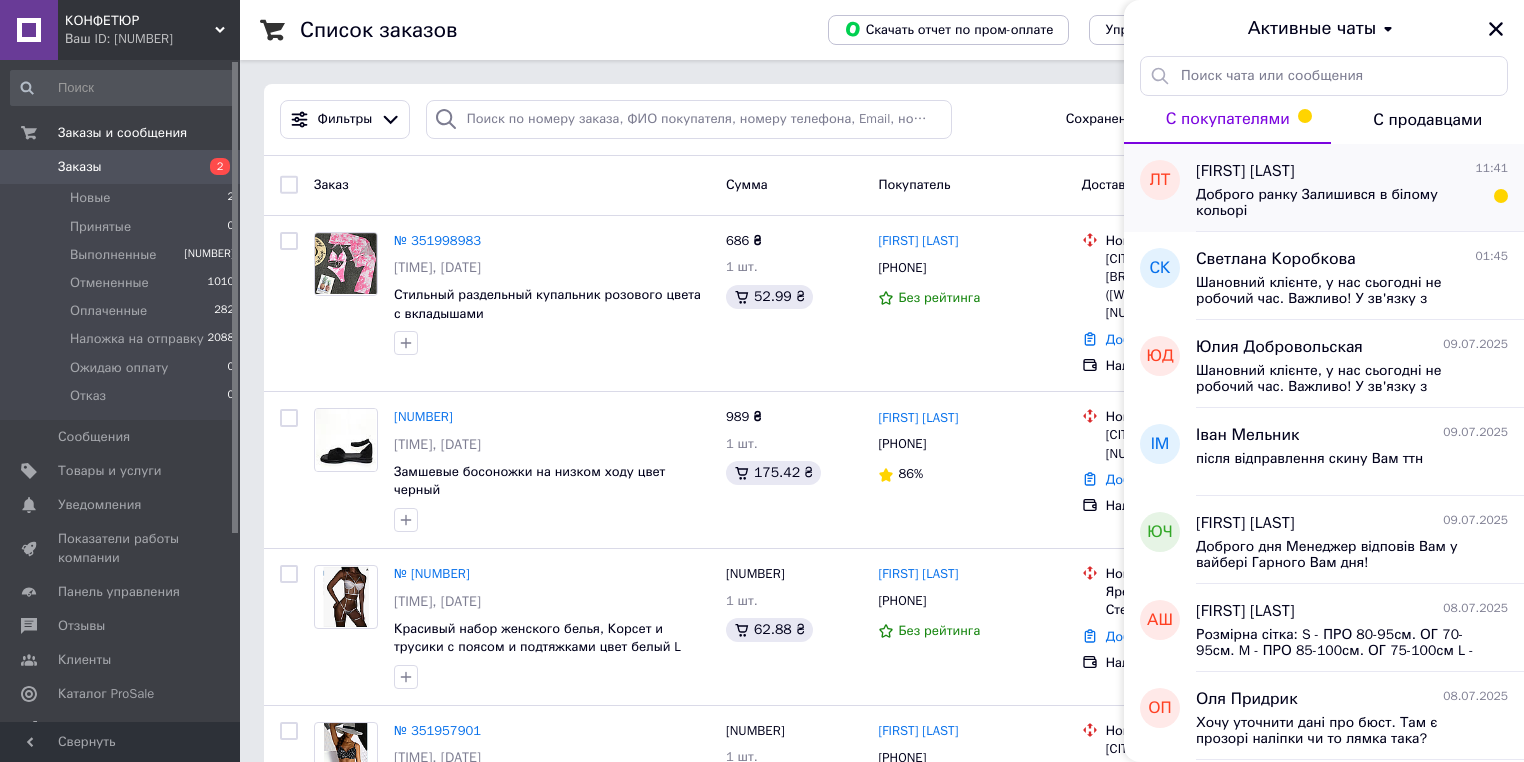 click on "Доброго ранку
Залишився в білому кольорі" at bounding box center (1338, 203) 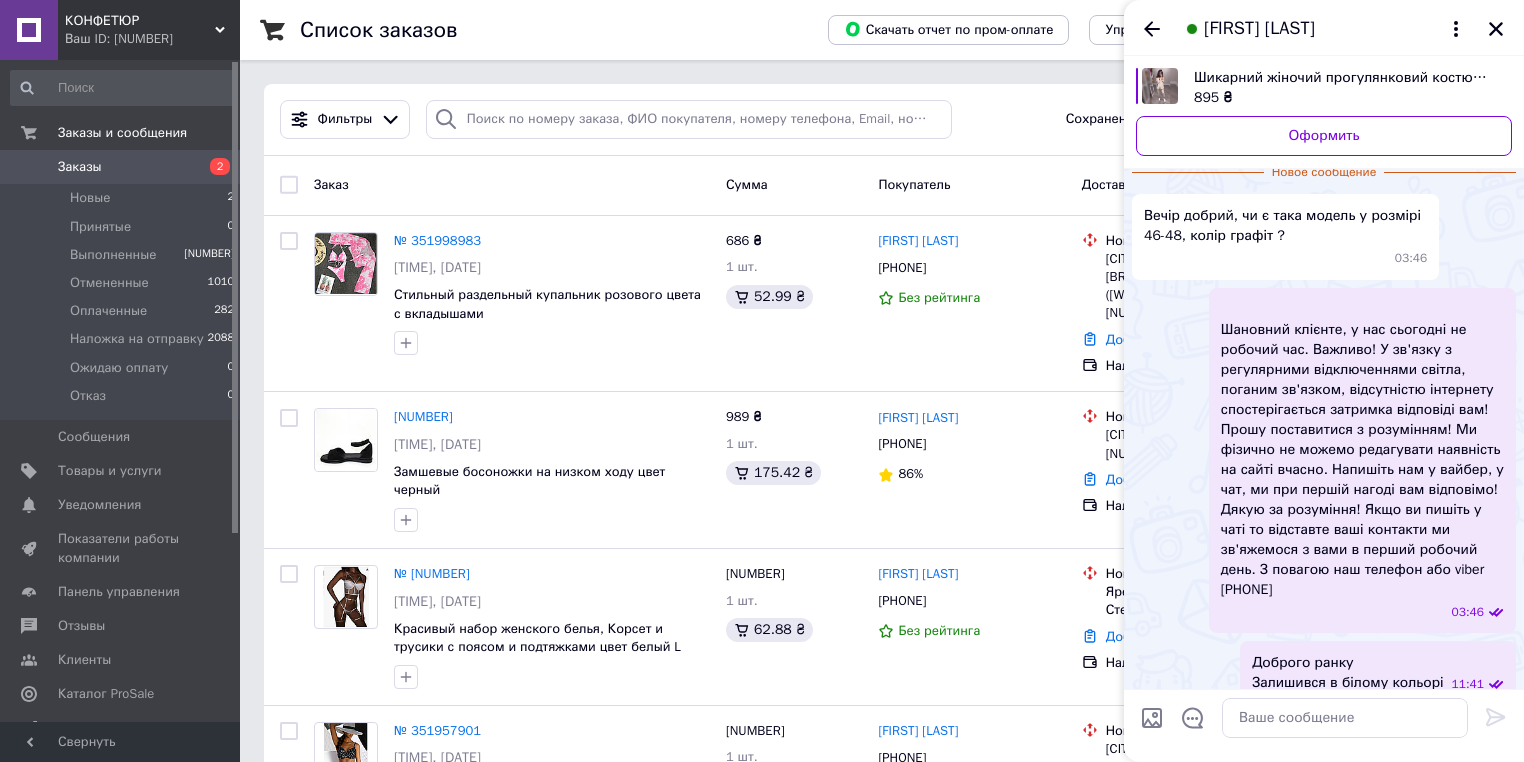scroll, scrollTop: 73, scrollLeft: 0, axis: vertical 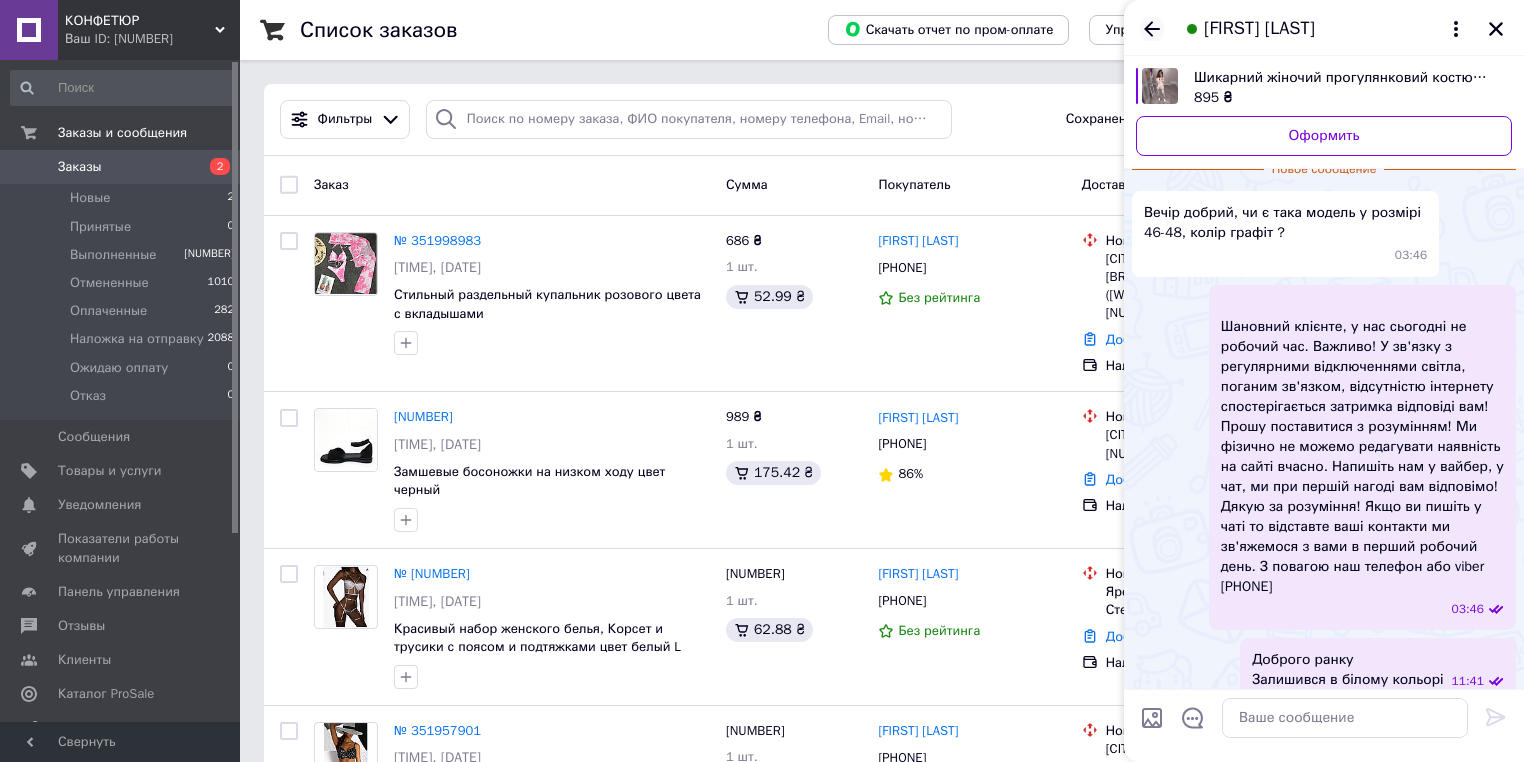 click at bounding box center (1152, 29) 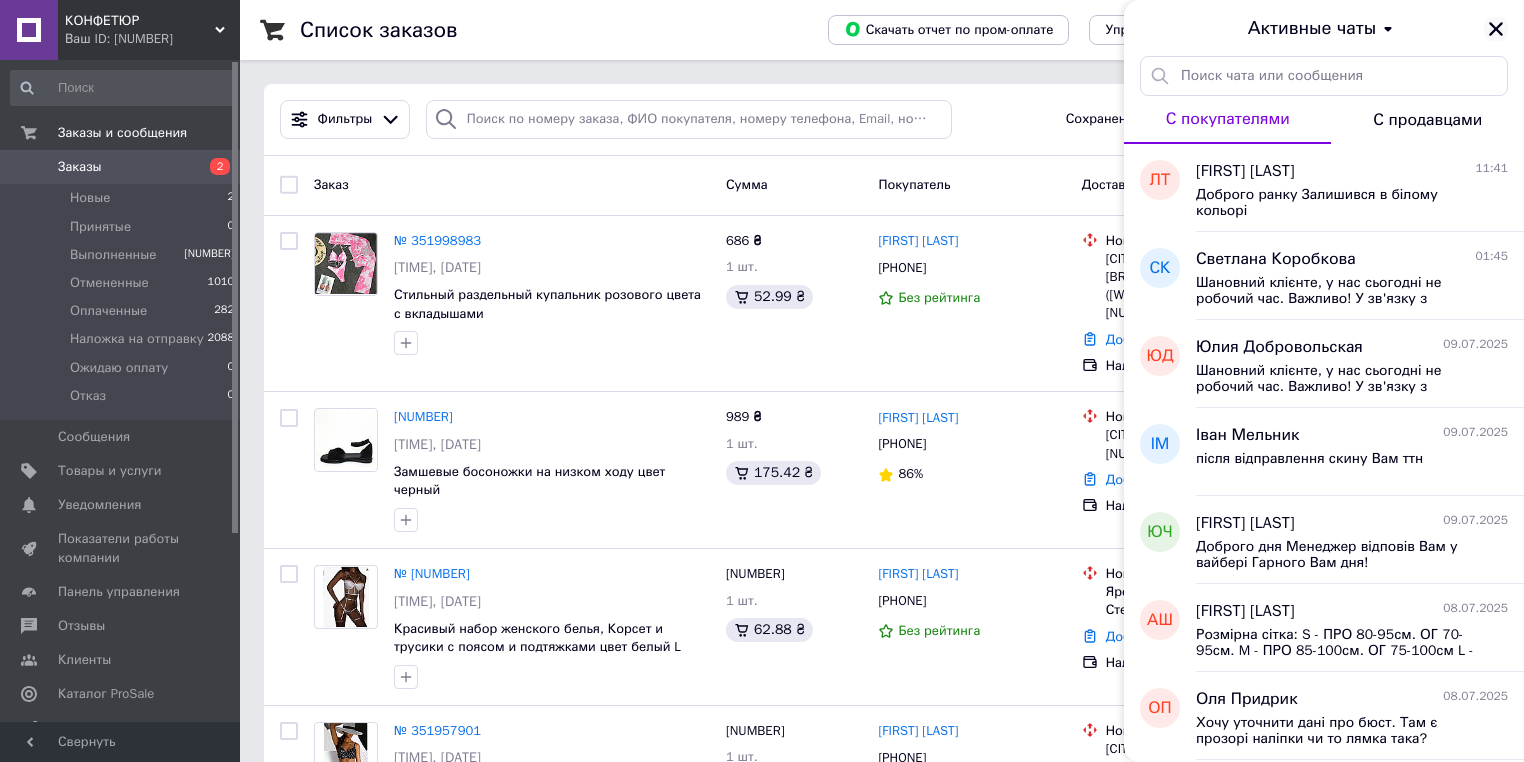 click at bounding box center [1496, 29] 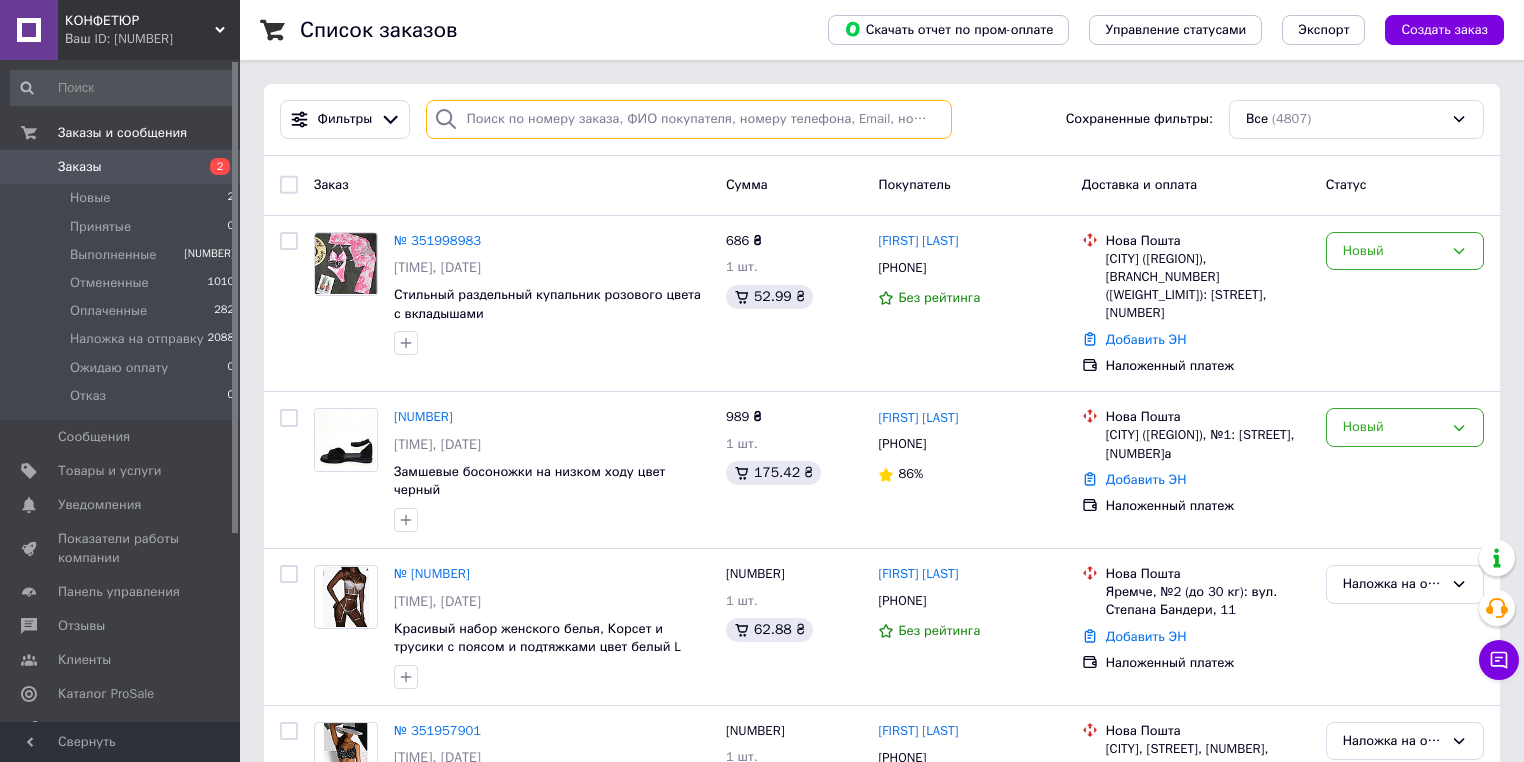 click at bounding box center [689, 119] 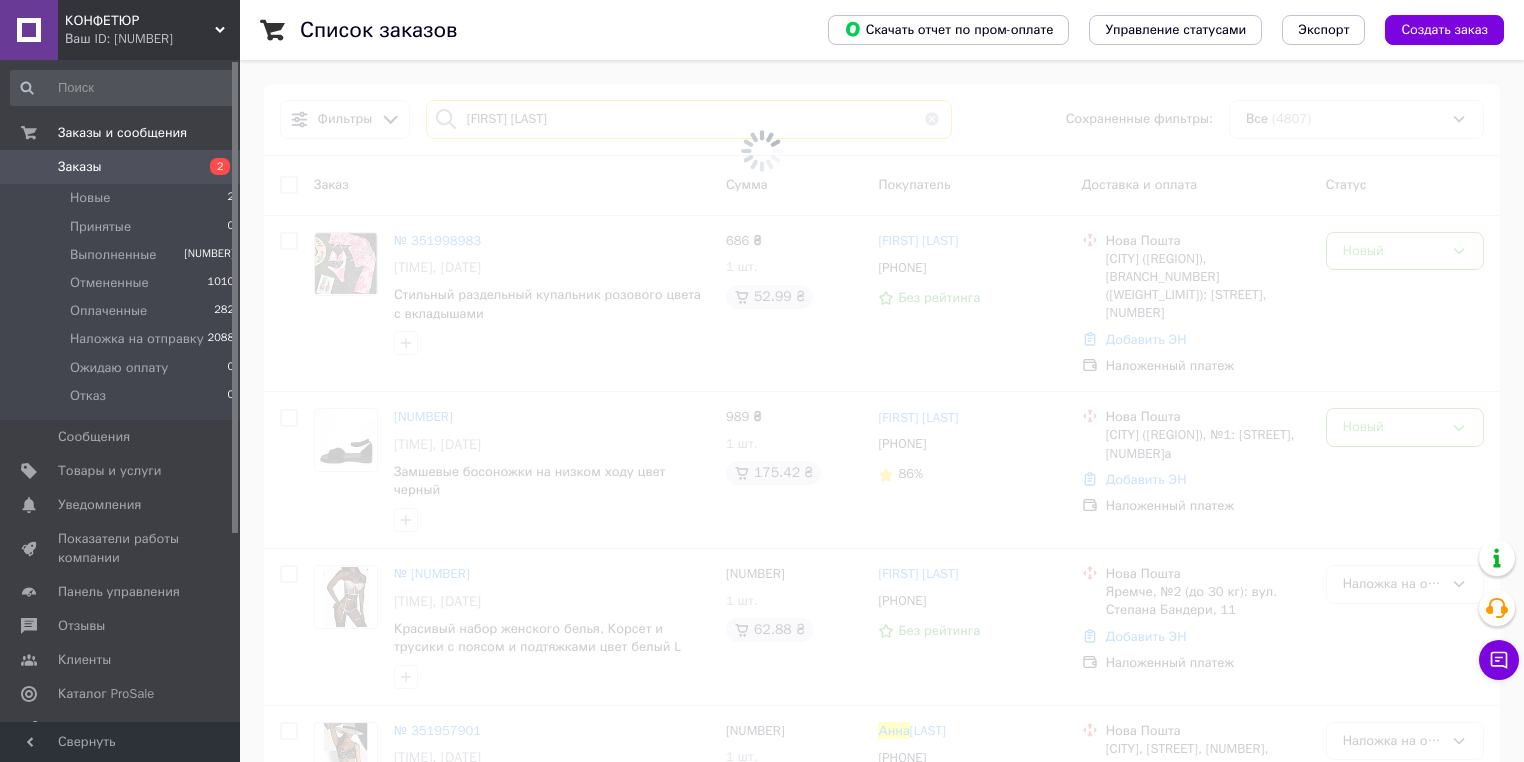 type on "Гончарук Анна" 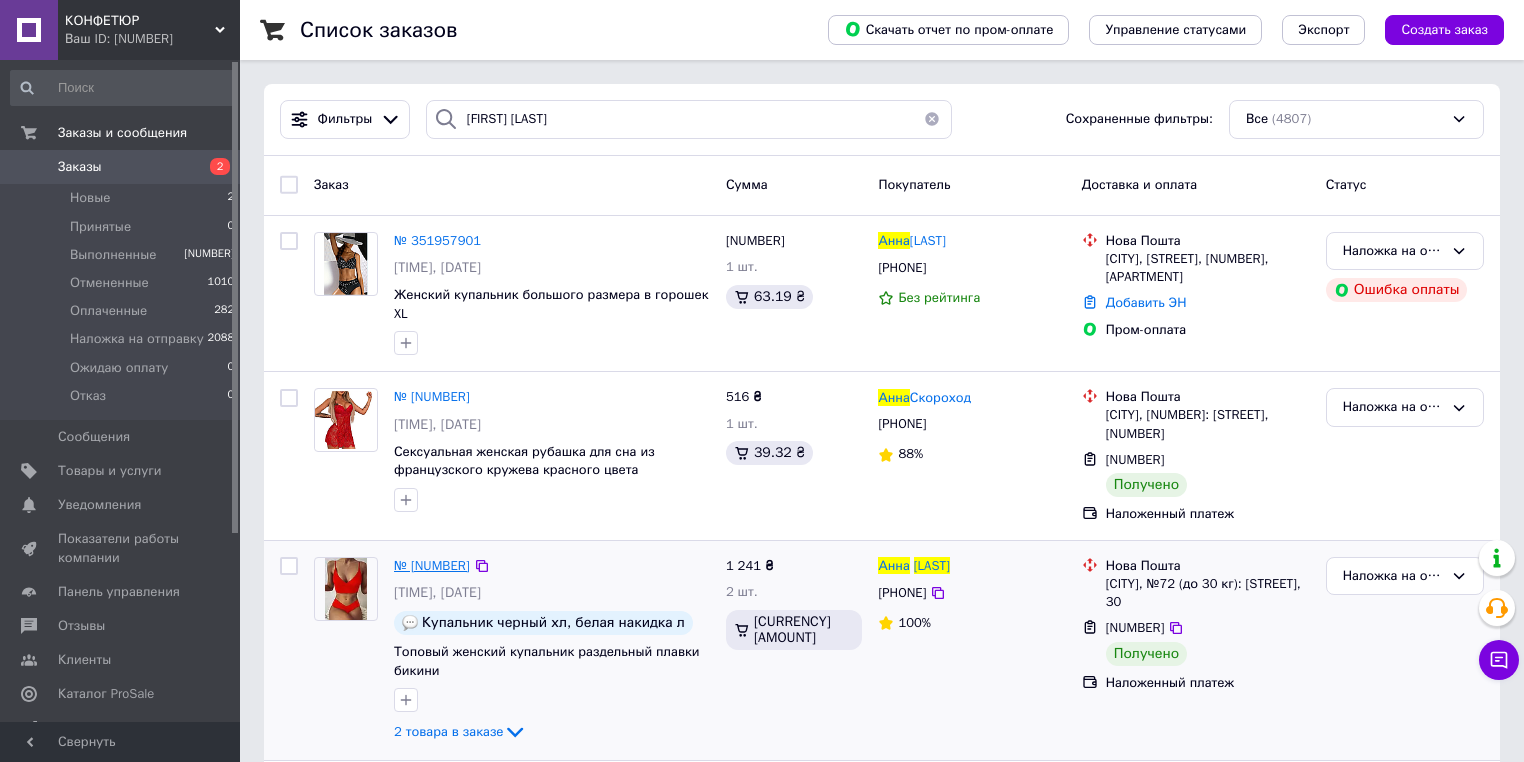 click on "№ 349629524" at bounding box center [432, 565] 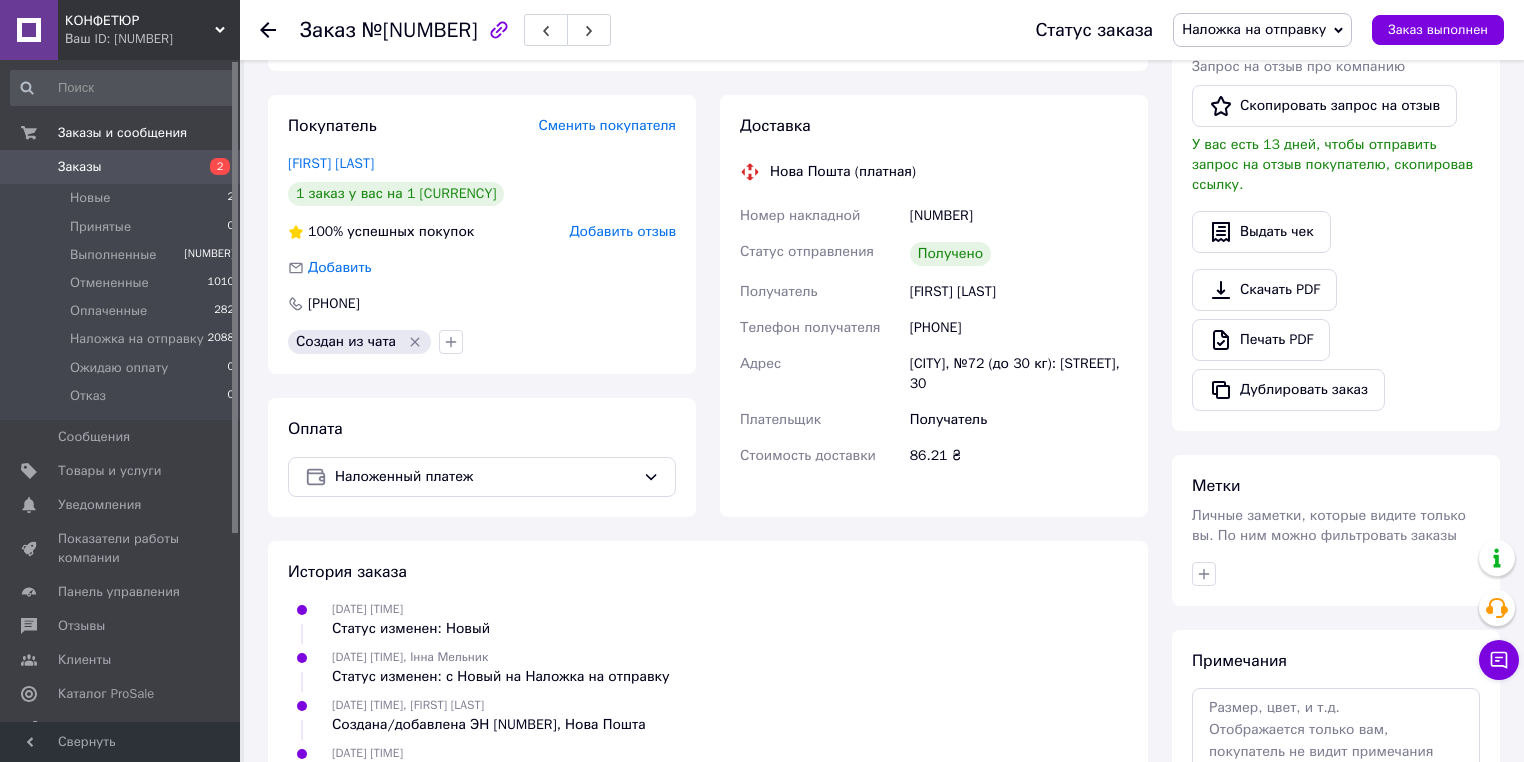 scroll, scrollTop: 560, scrollLeft: 0, axis: vertical 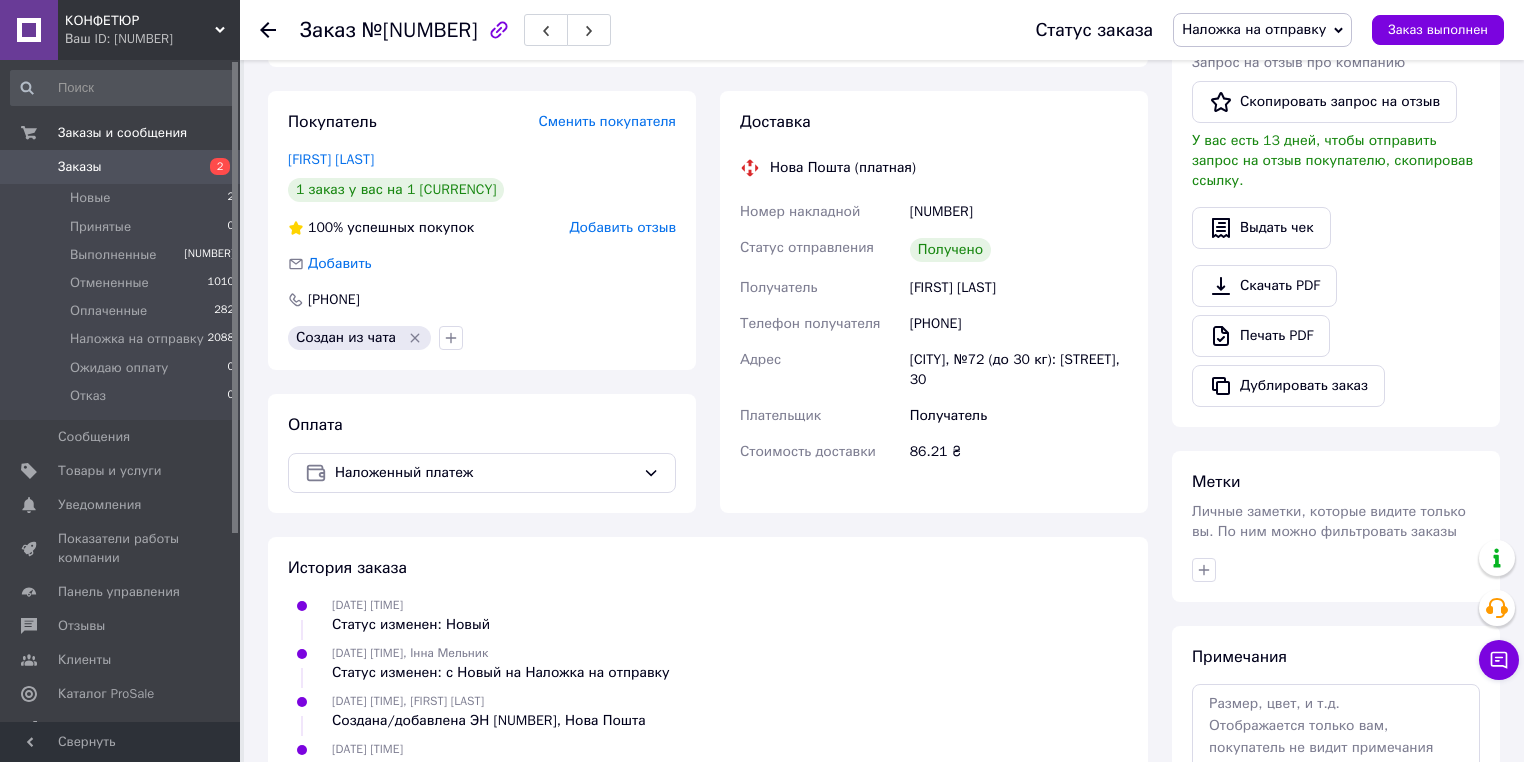 click on "КОНФЕТЮР Ваш ID: 3776081" at bounding box center [149, 30] 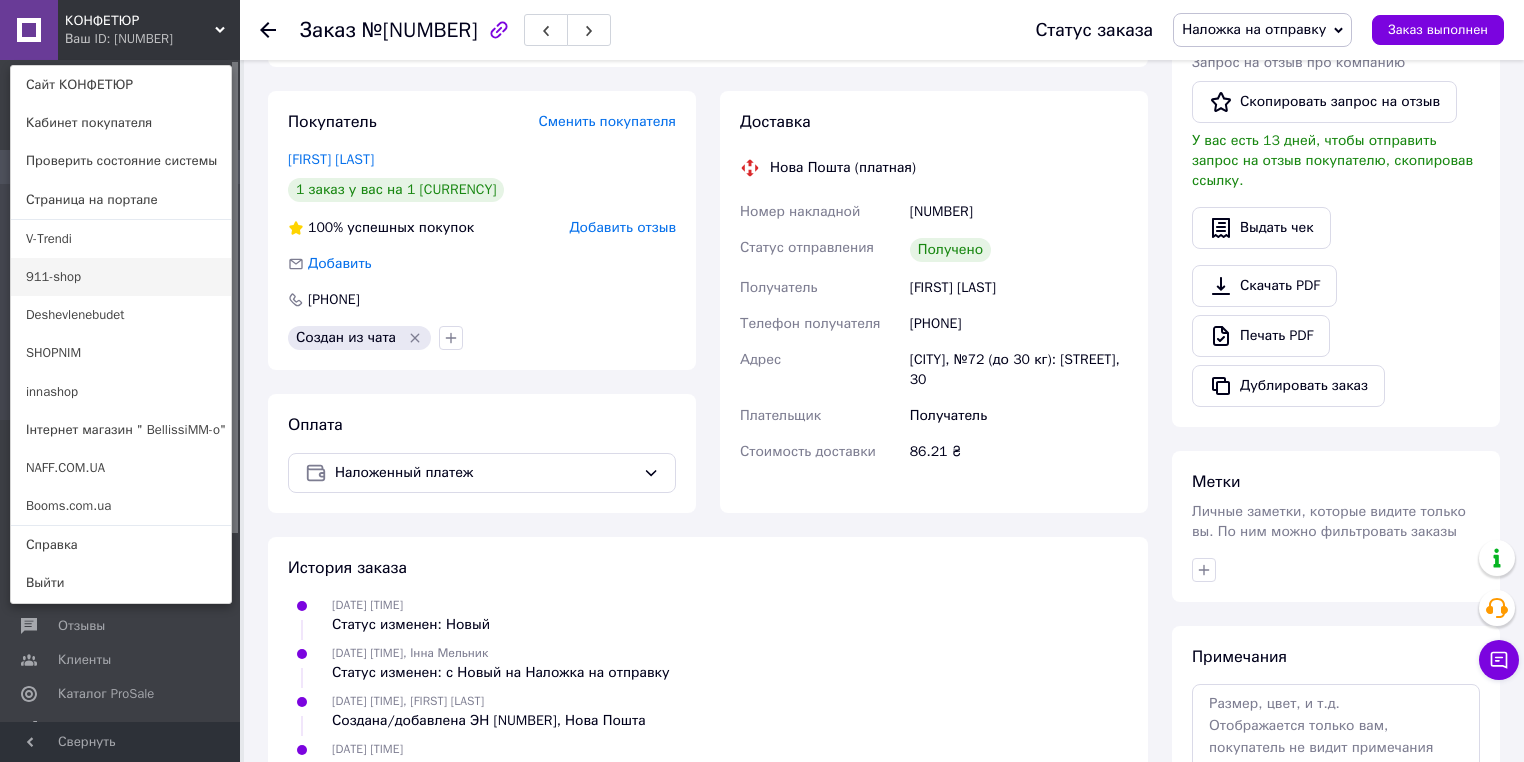 click on "911-shop" at bounding box center (121, 277) 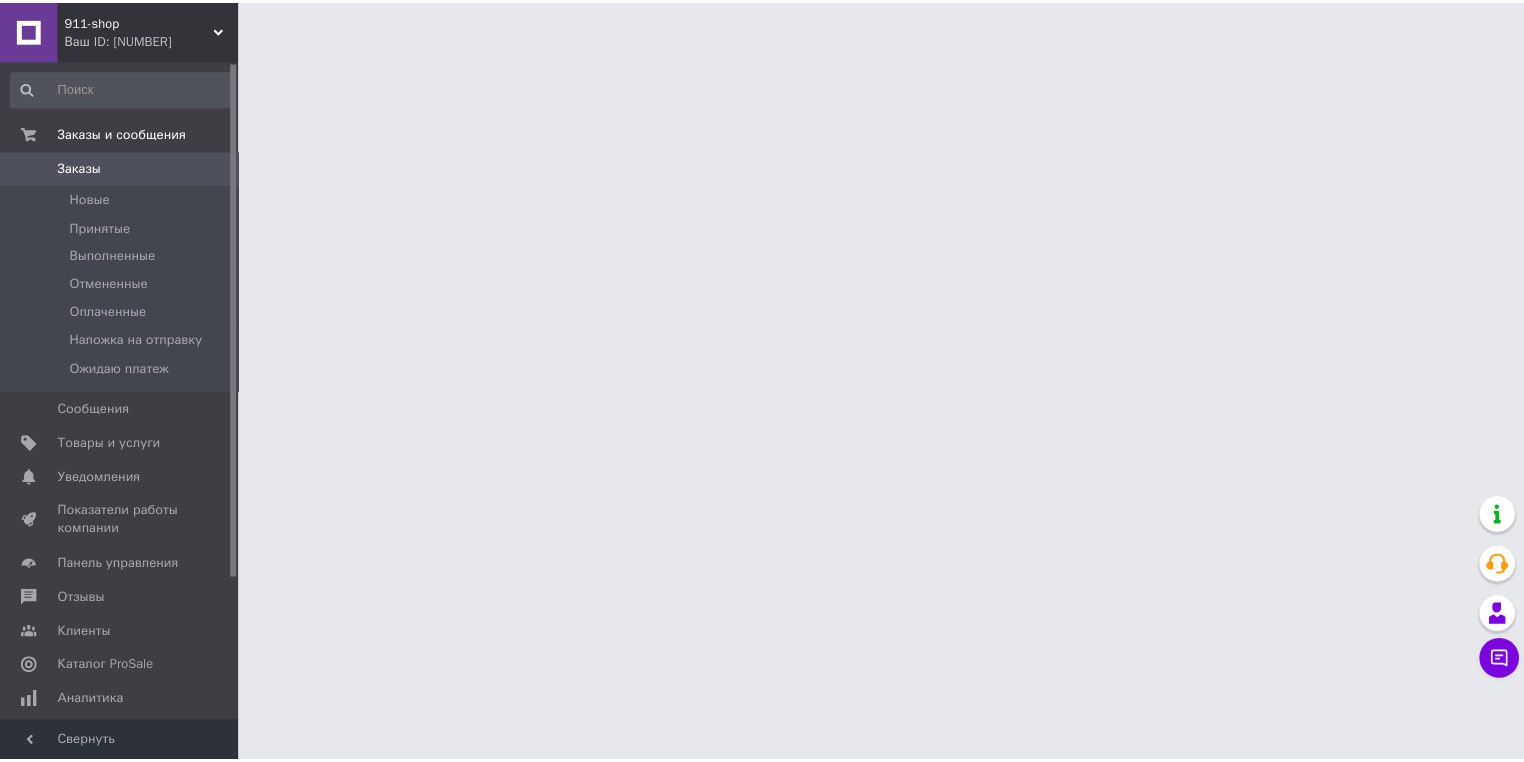 scroll, scrollTop: 0, scrollLeft: 0, axis: both 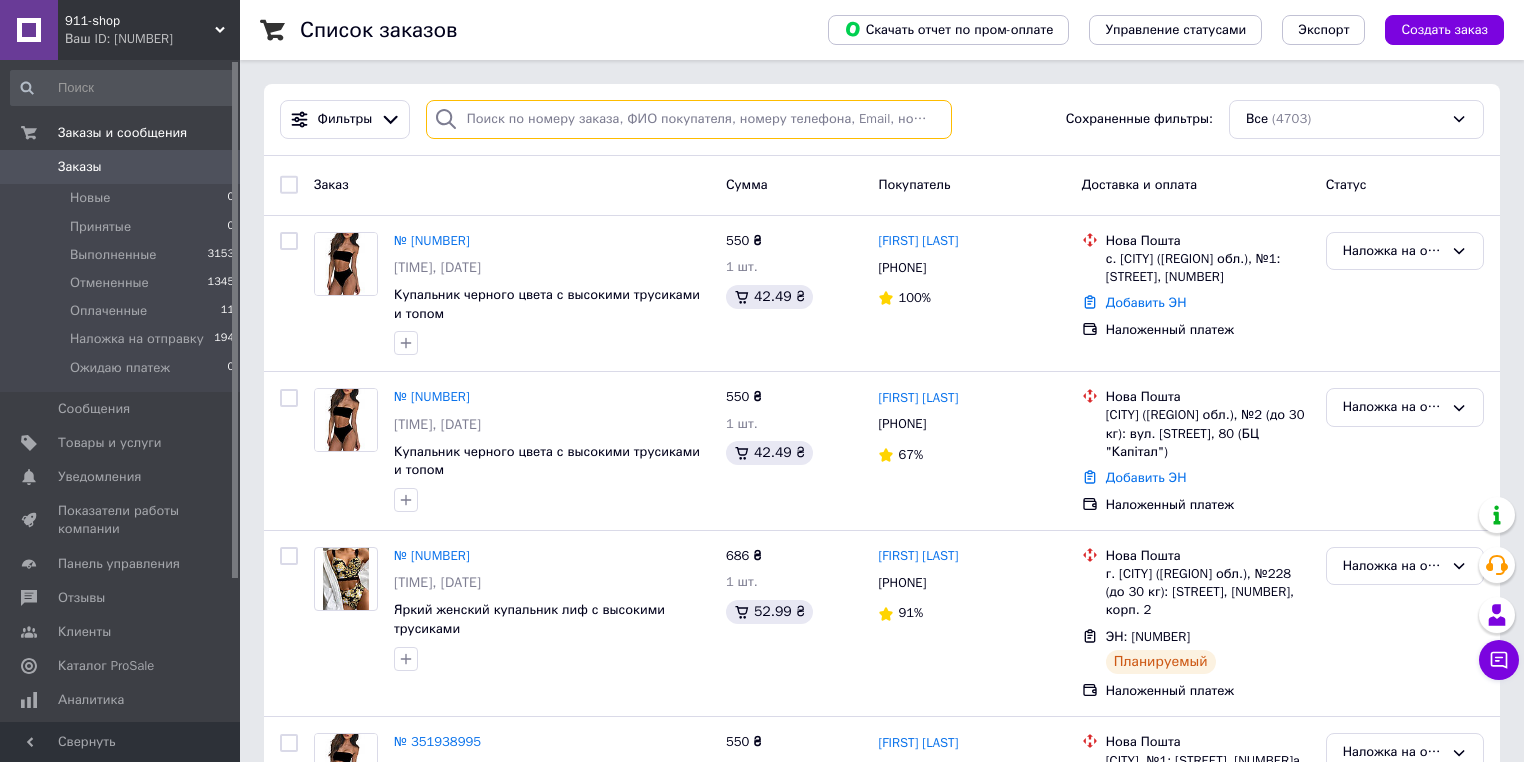 click at bounding box center (689, 119) 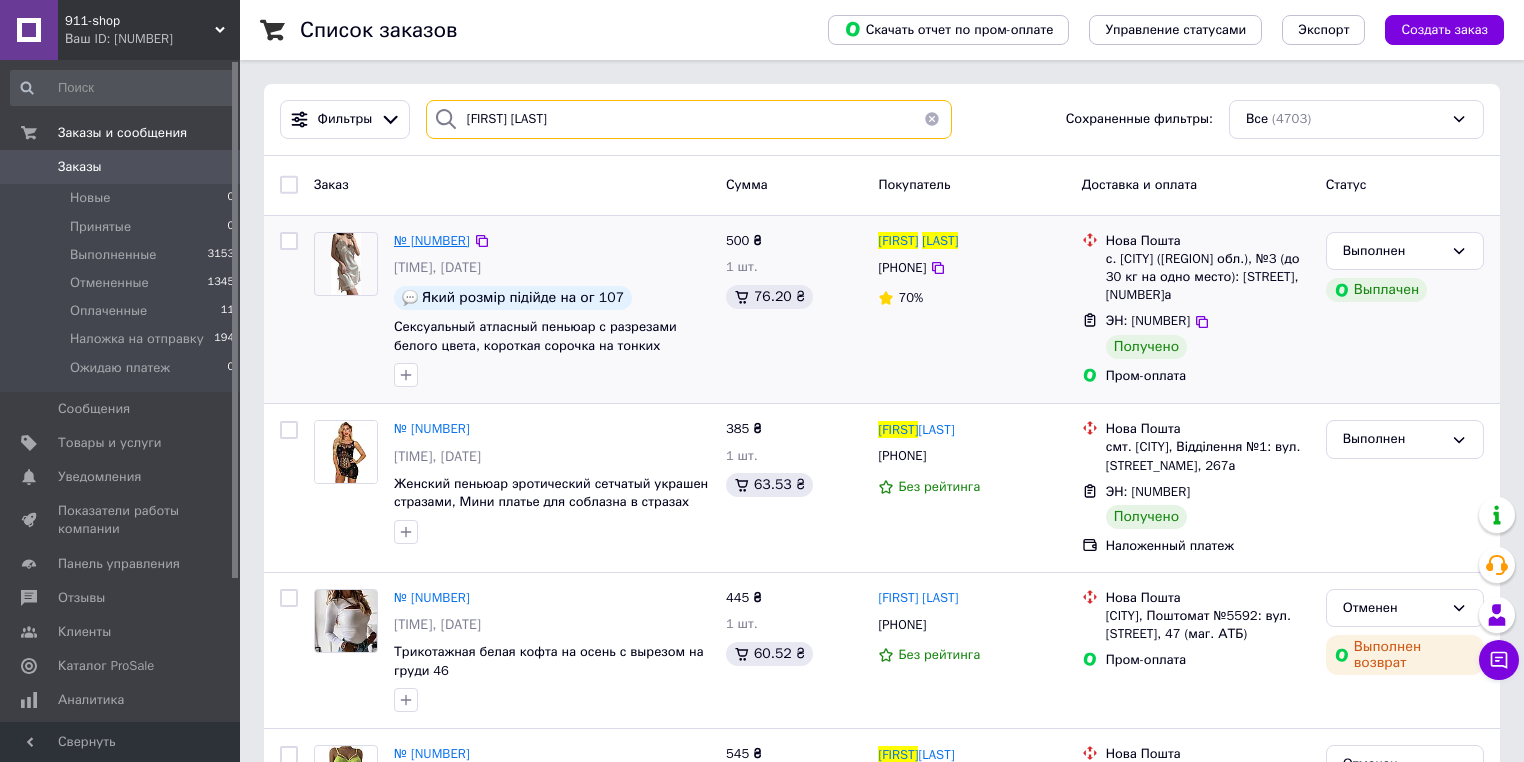 type on "[FIRST] [LAST]" 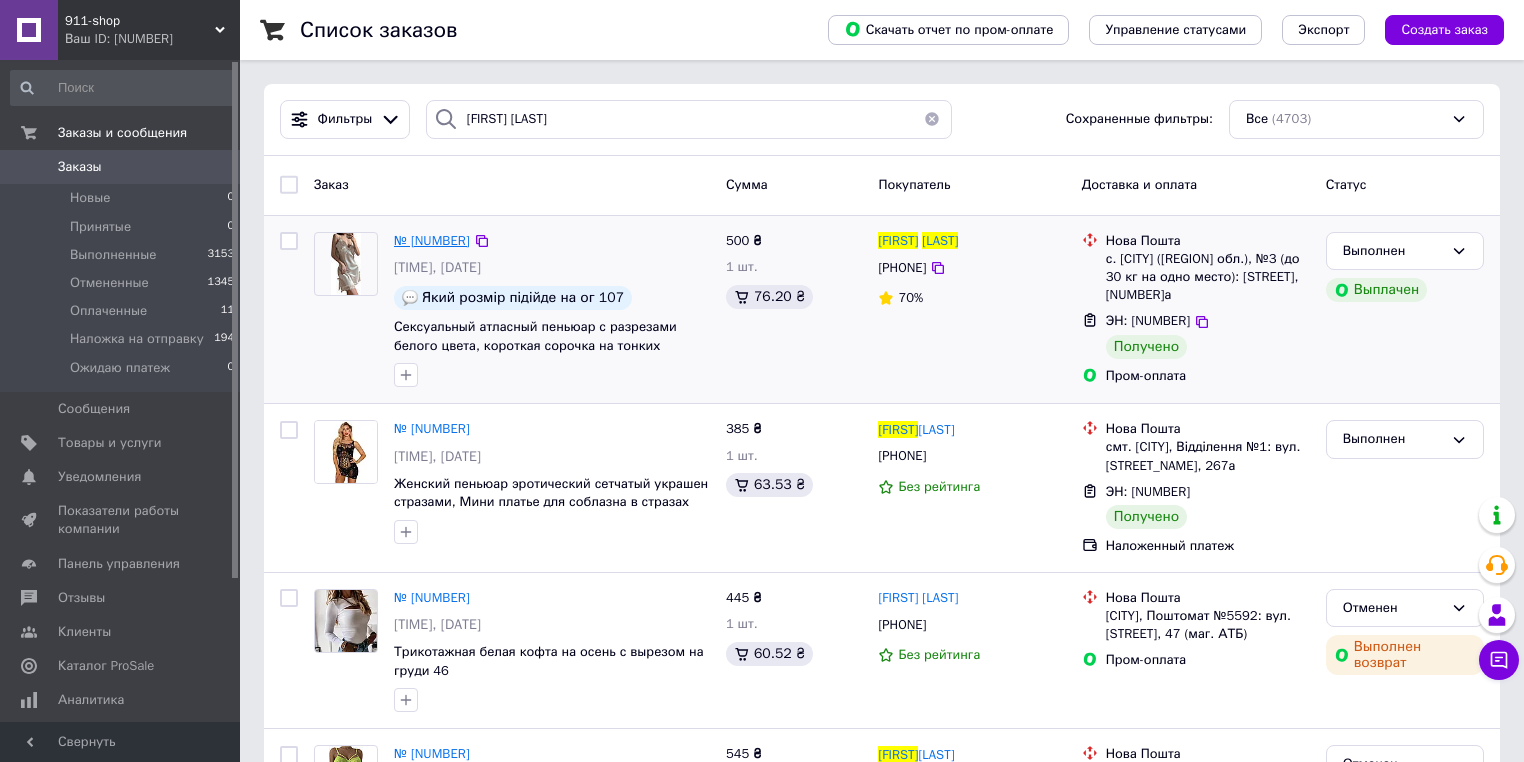 click on "№ [NUMBER]" at bounding box center (432, 240) 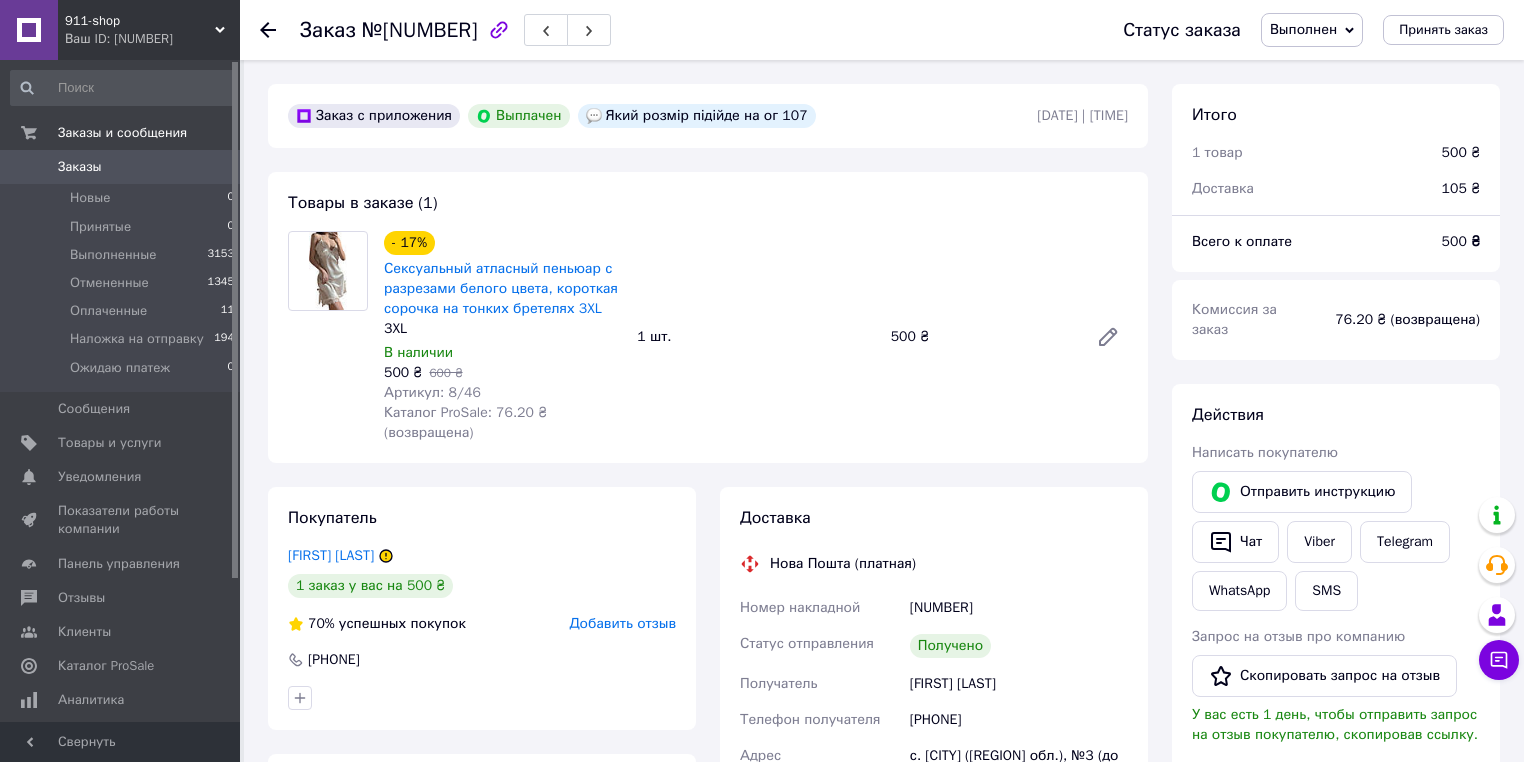 scroll, scrollTop: 117, scrollLeft: 0, axis: vertical 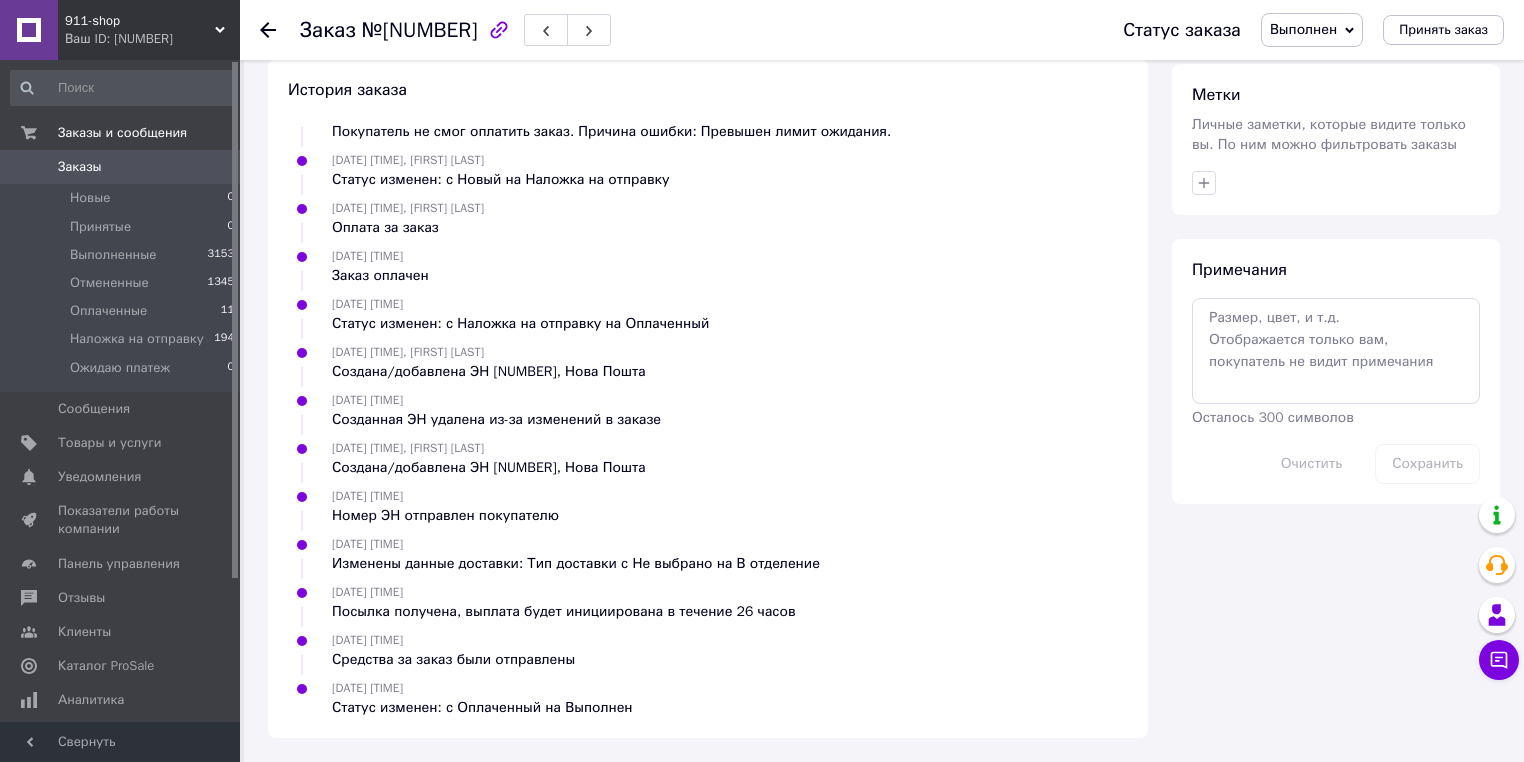 click on "Заказы" at bounding box center [121, 167] 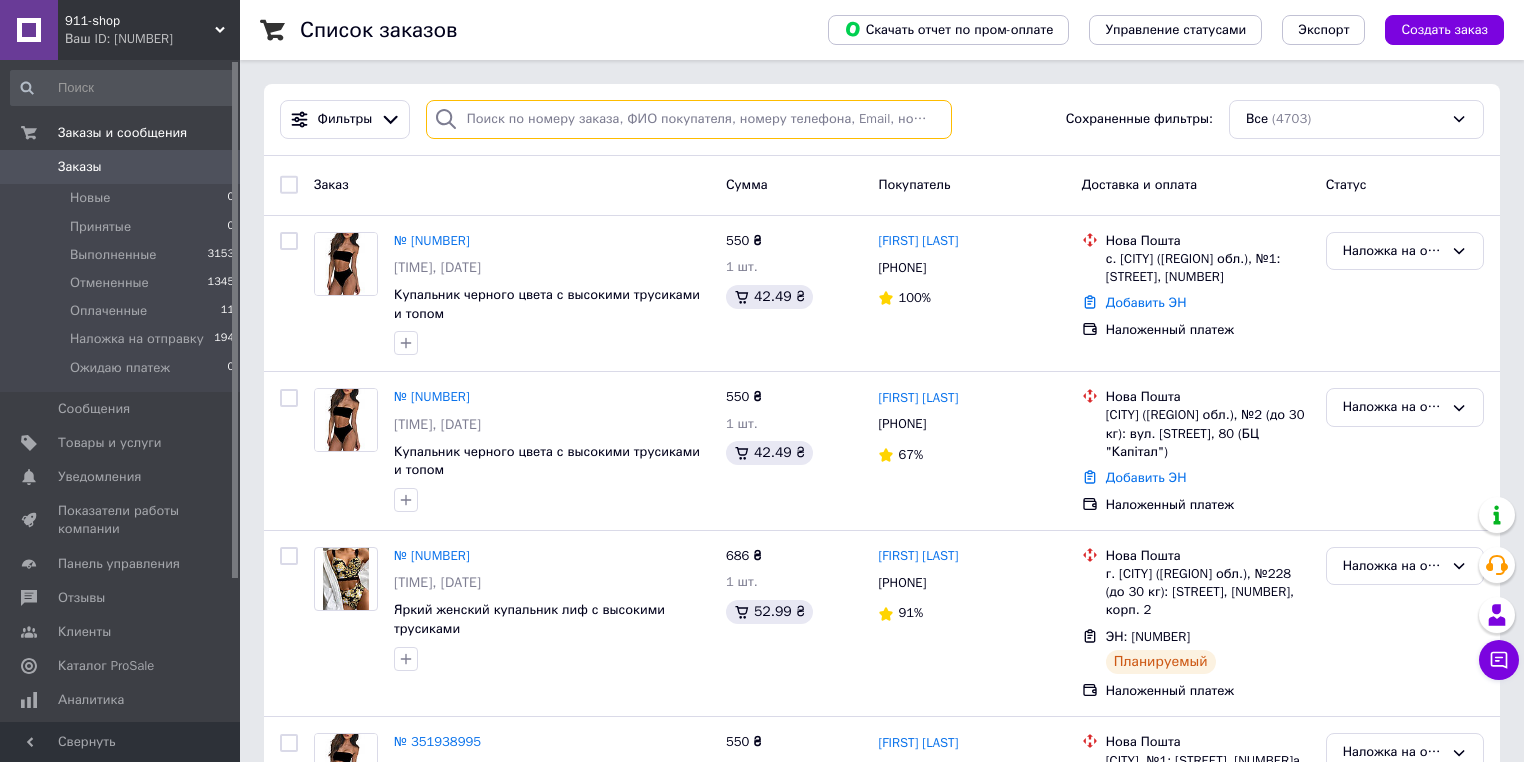 click at bounding box center (689, 119) 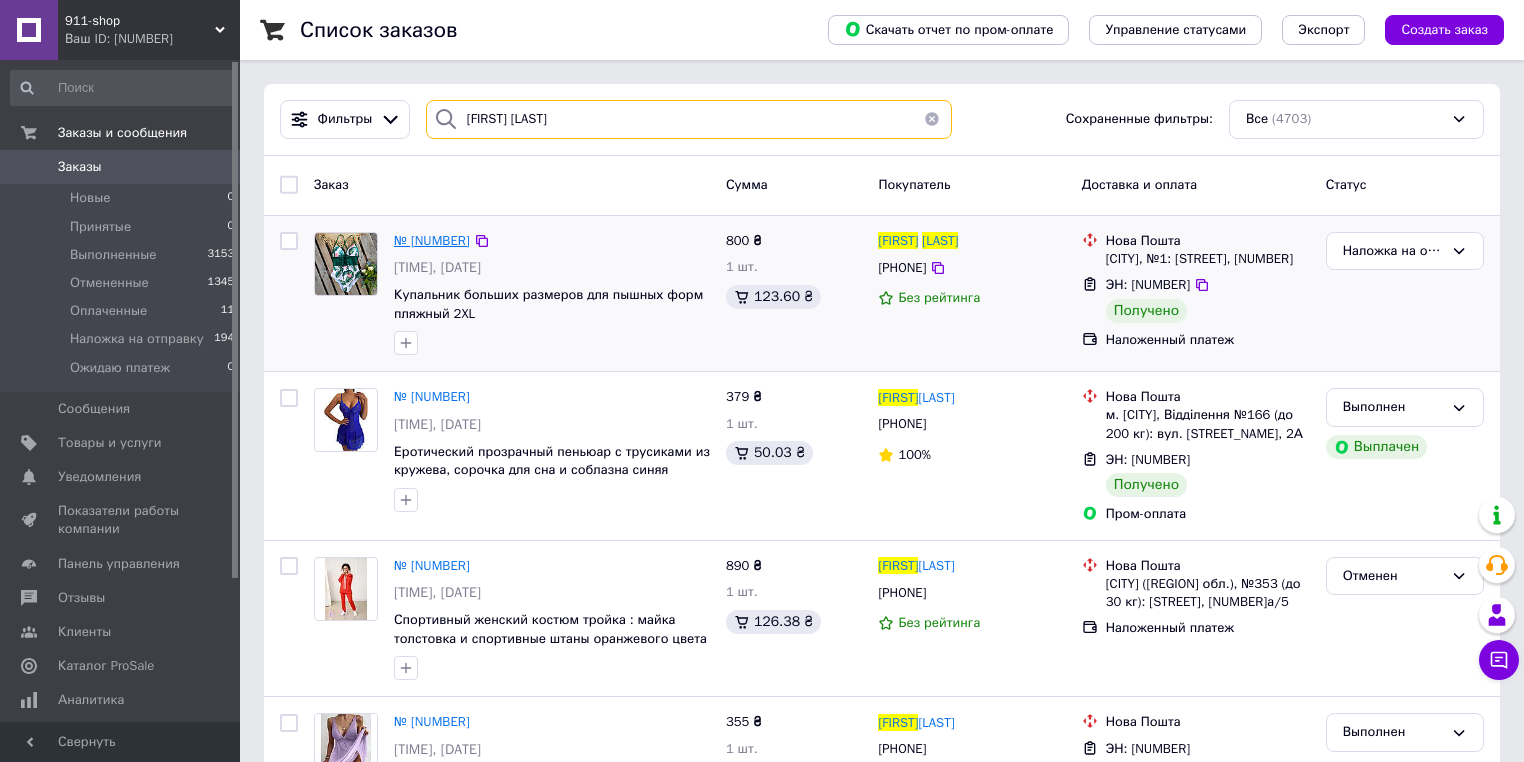 type on "[FIRST] [LAST]" 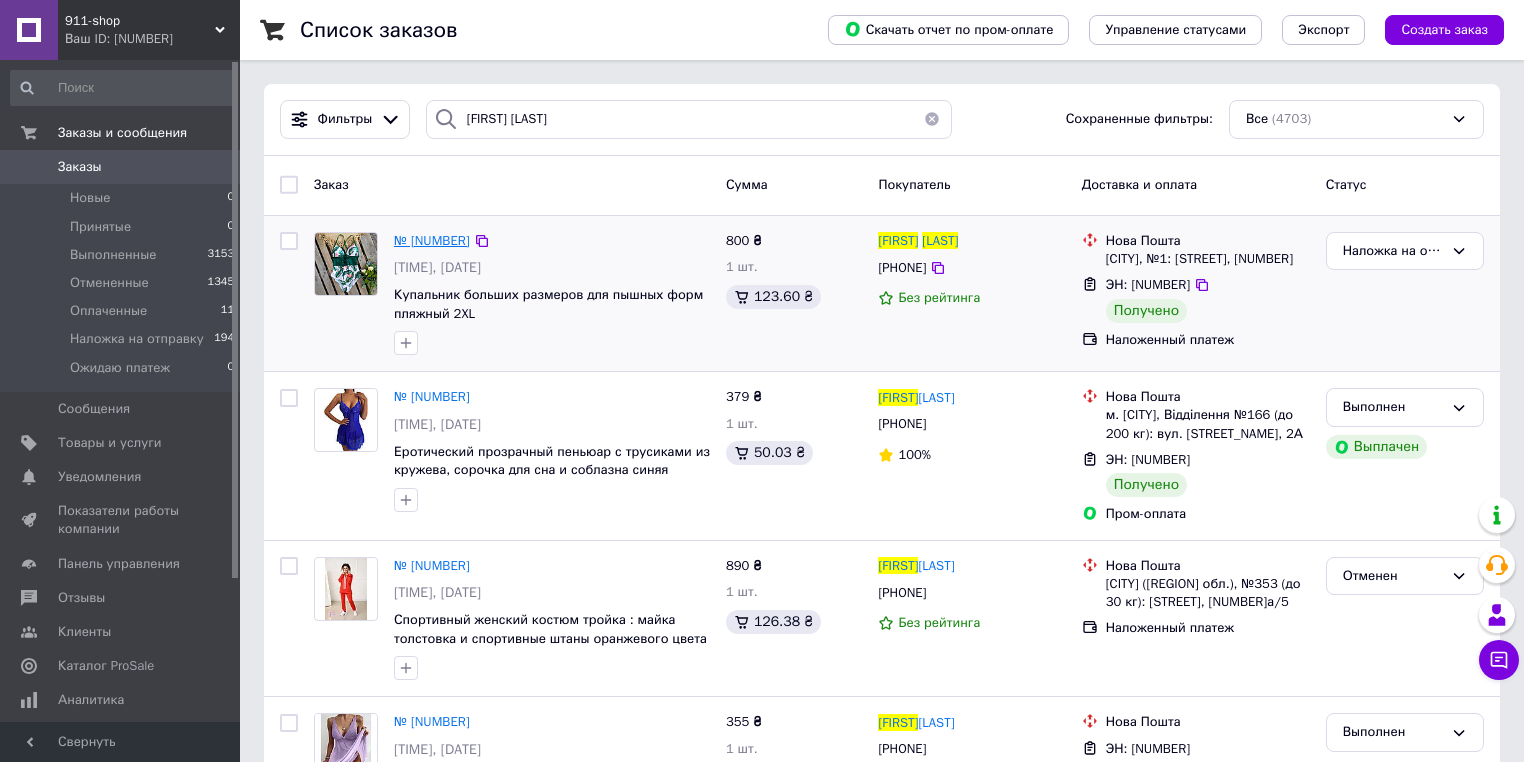 click on "№ [NUMBER]" at bounding box center [432, 240] 